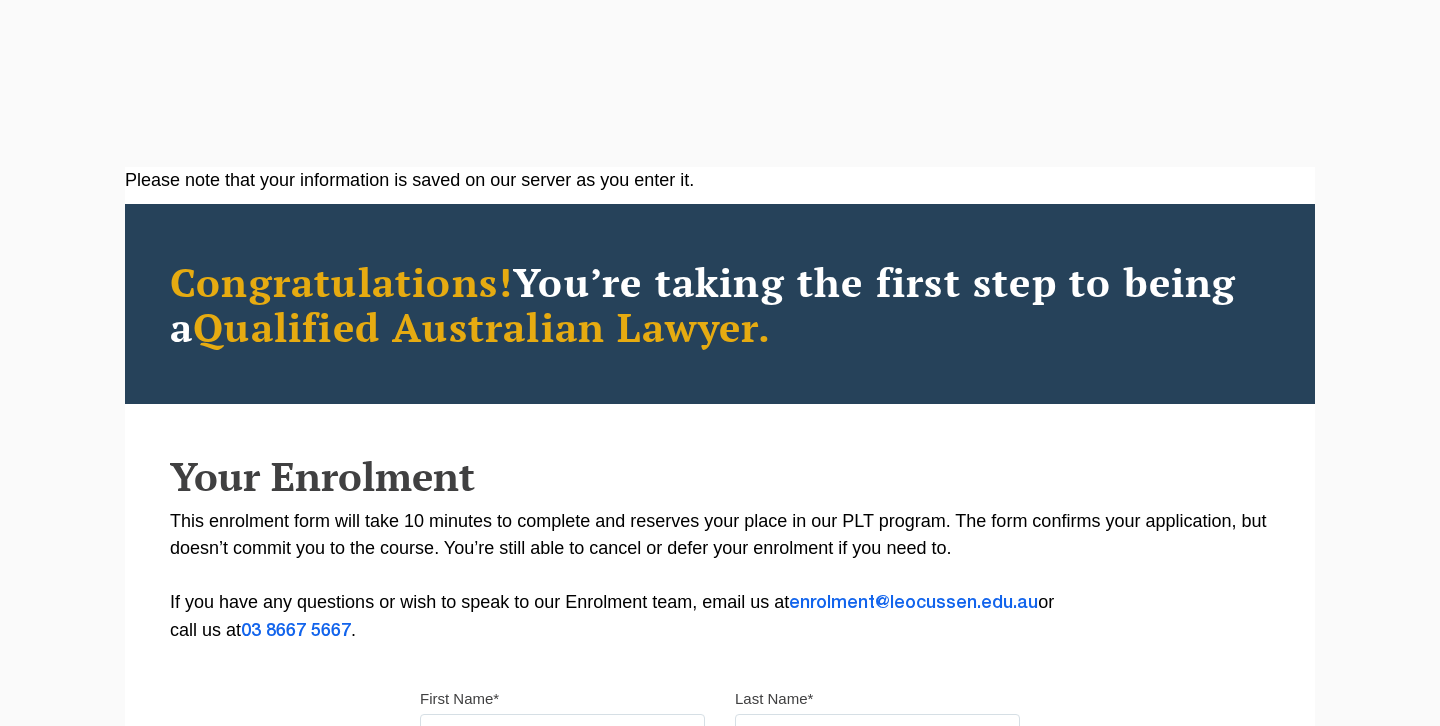 scroll, scrollTop: 355, scrollLeft: 0, axis: vertical 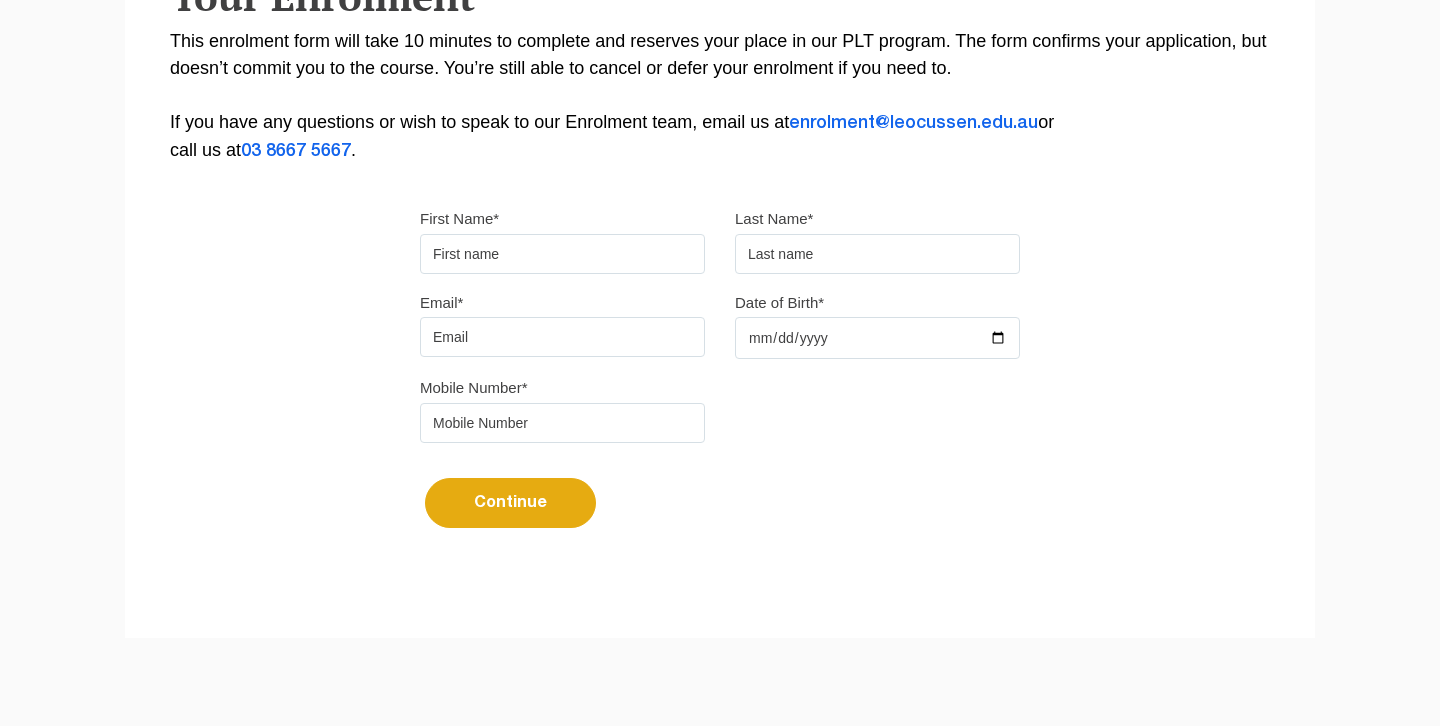 click on "First Name*" at bounding box center (562, 239) 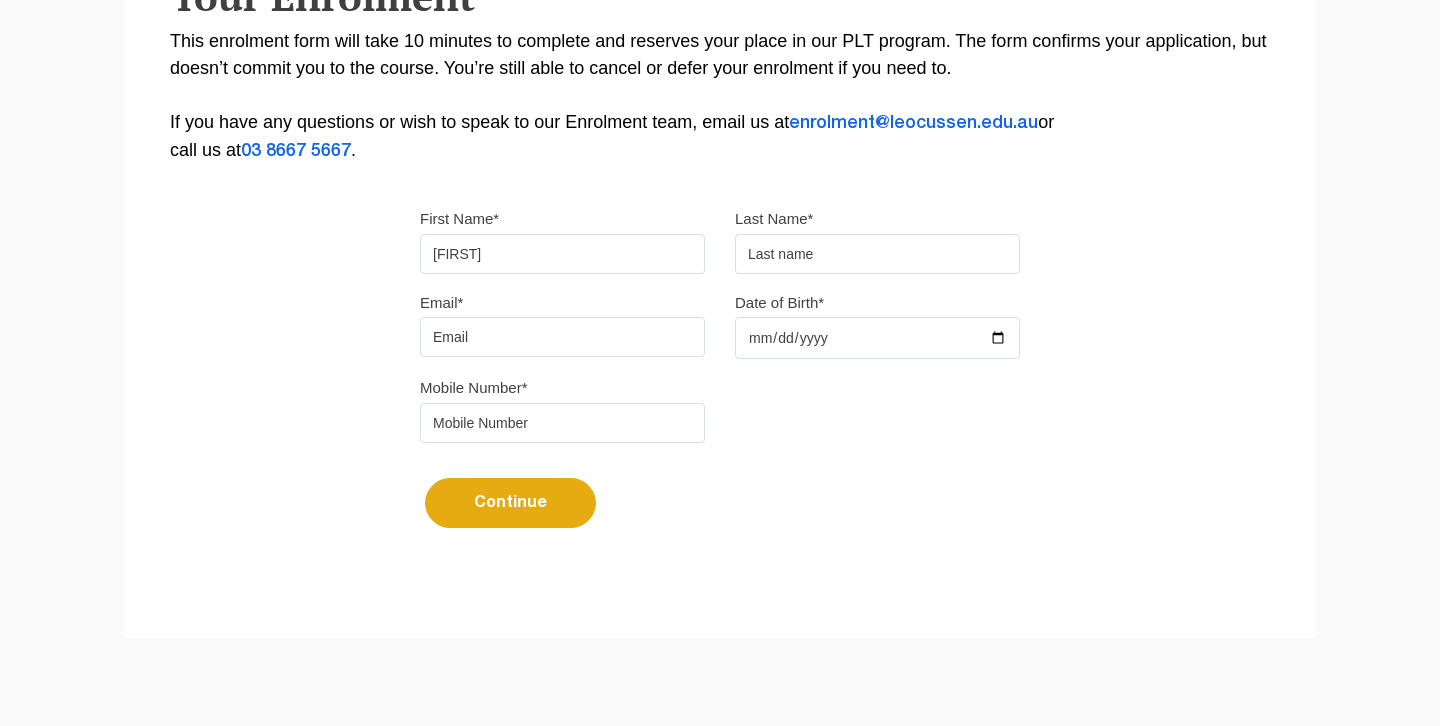 click on "First Name*     [FIRST]         Last Name*" at bounding box center [720, 247] 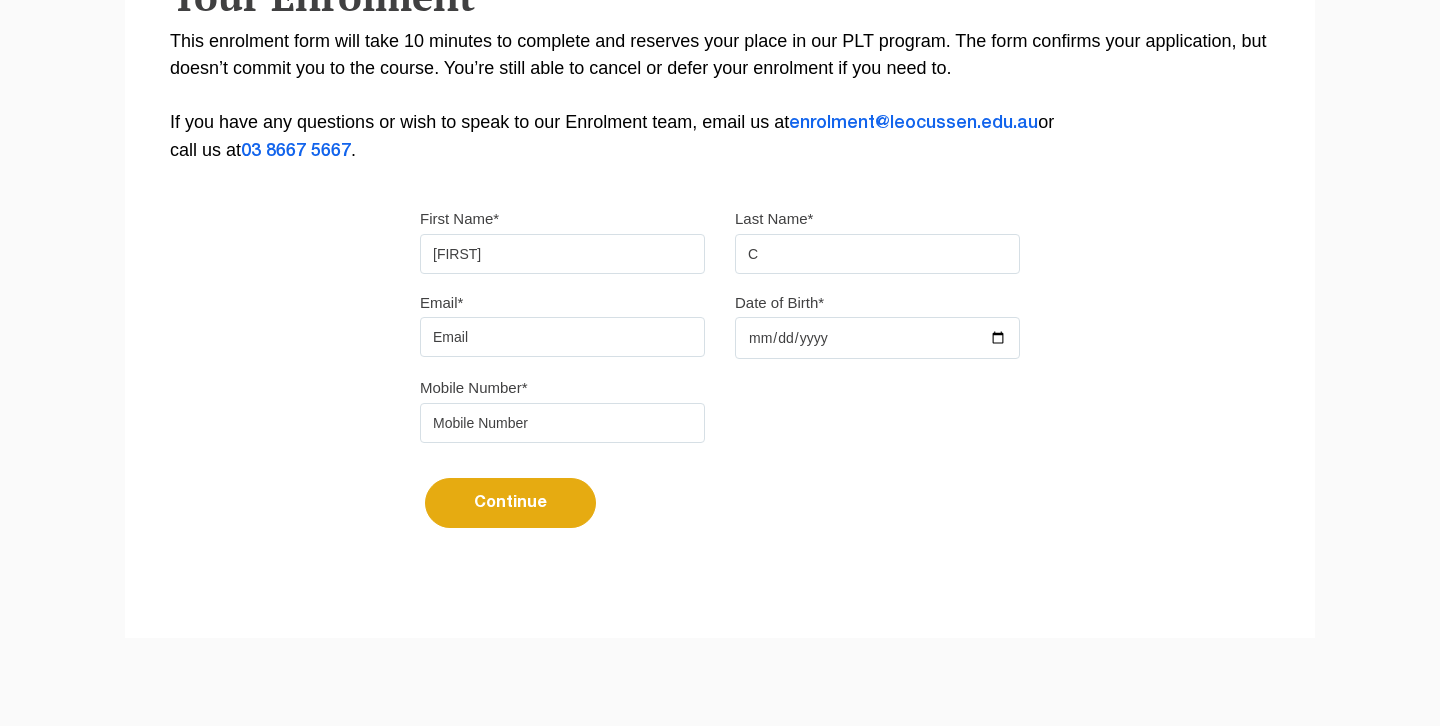 type on "[LAST]" 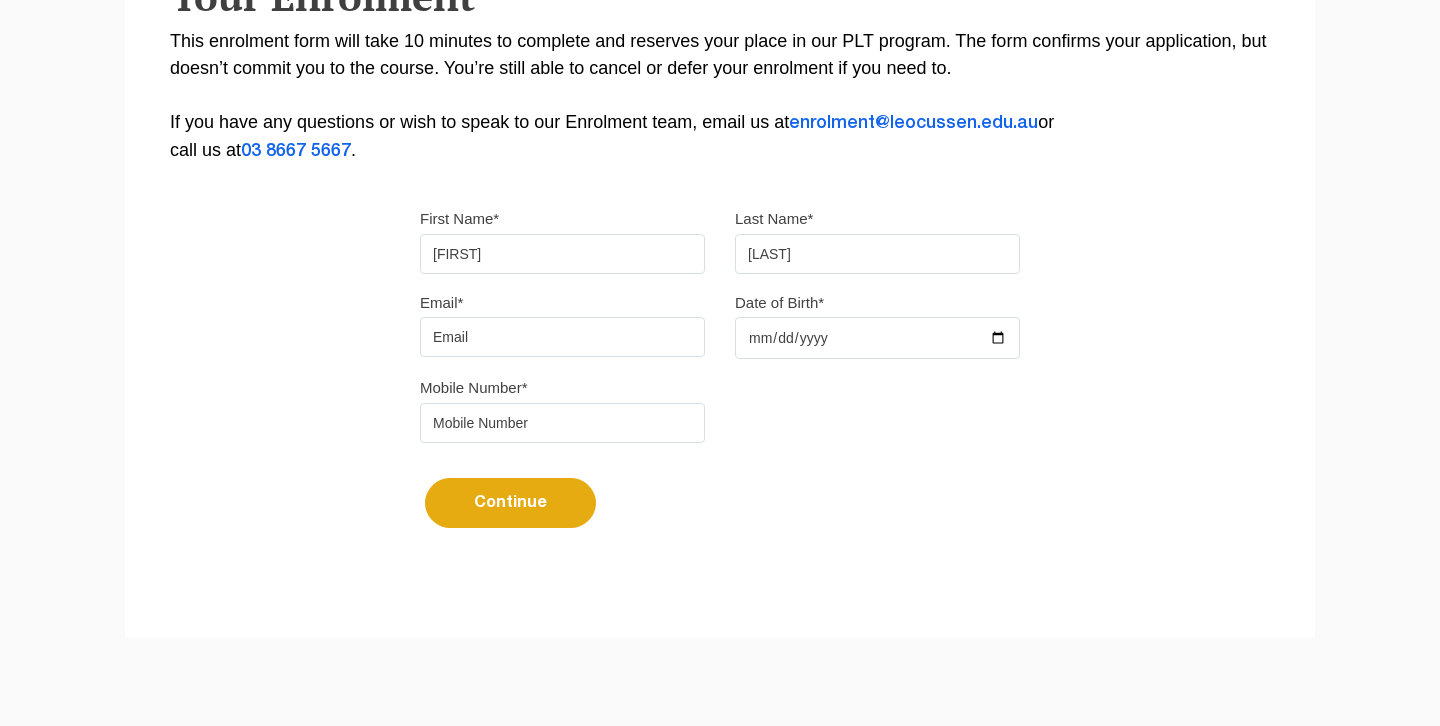 click on "Email*" at bounding box center [562, 337] 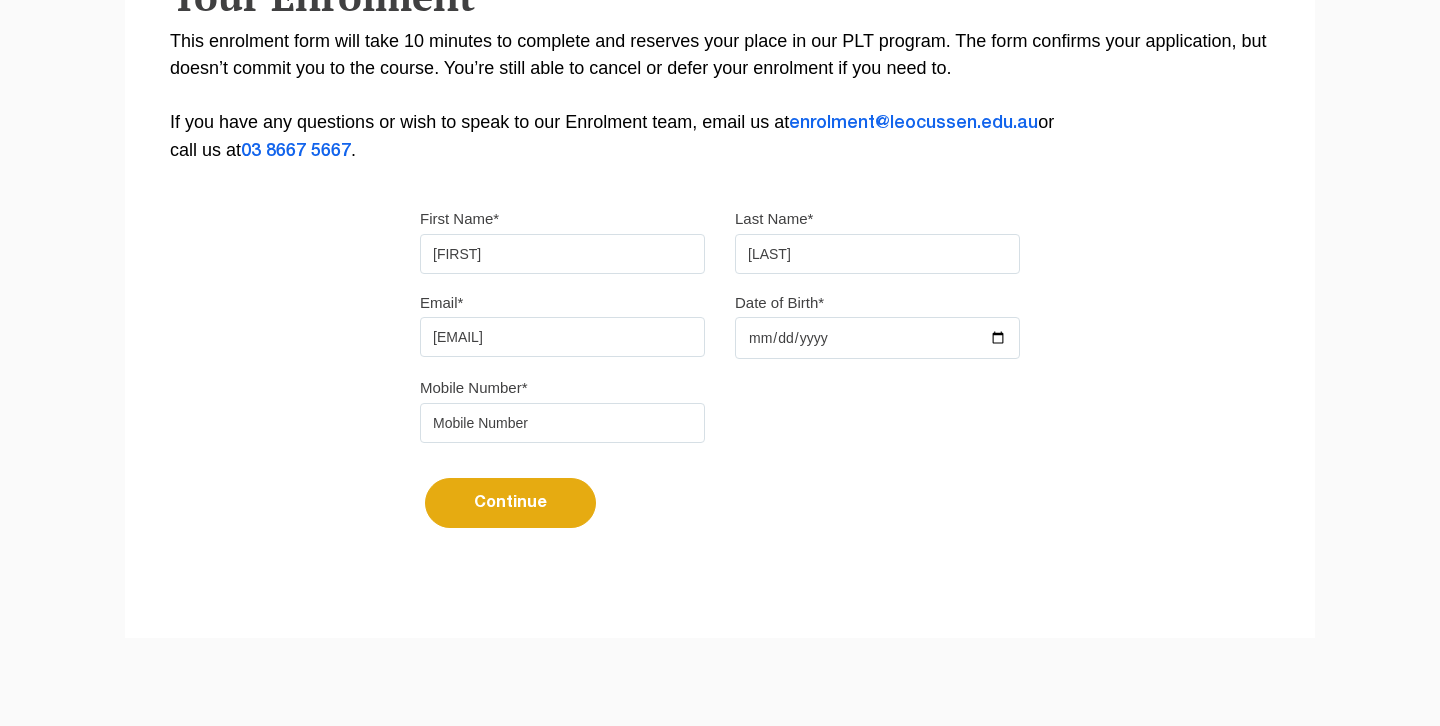 click on "Date of Birth*" at bounding box center (877, 338) 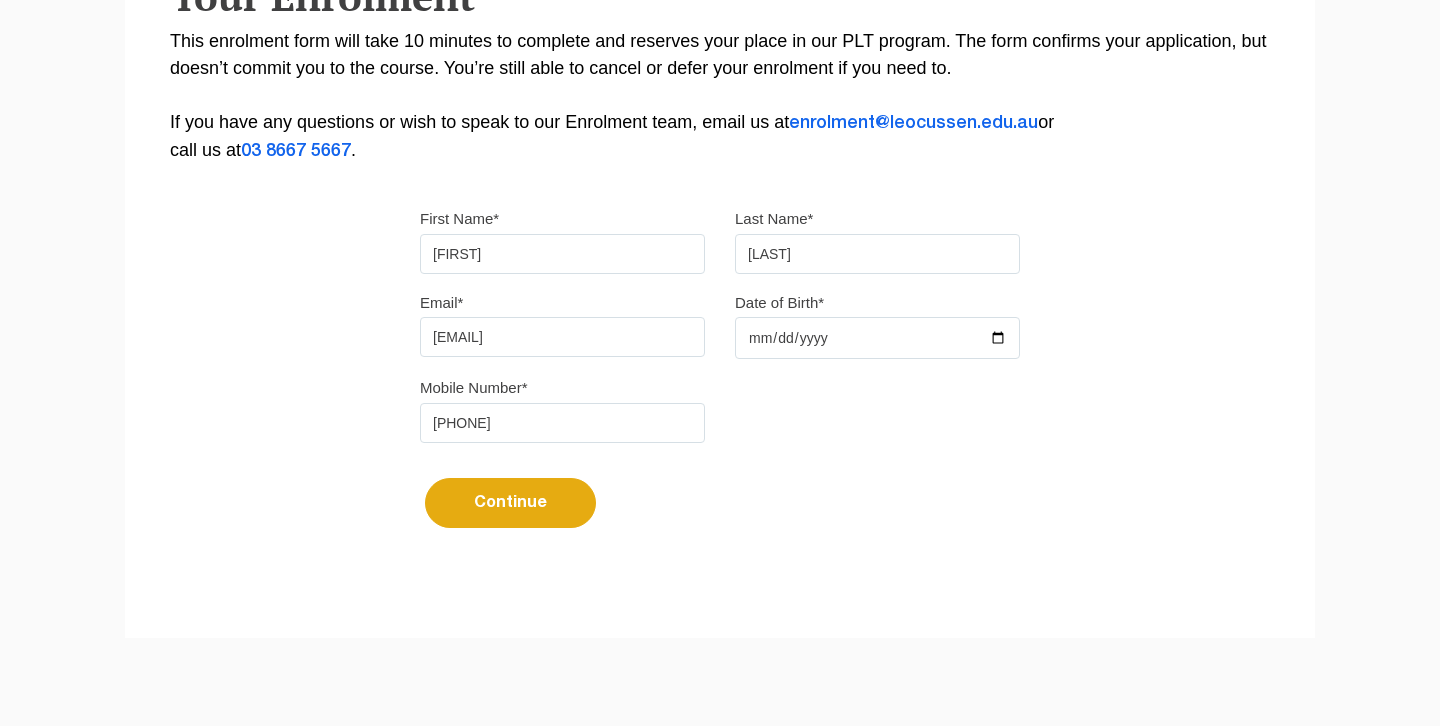 click on "Continue" at bounding box center [510, 503] 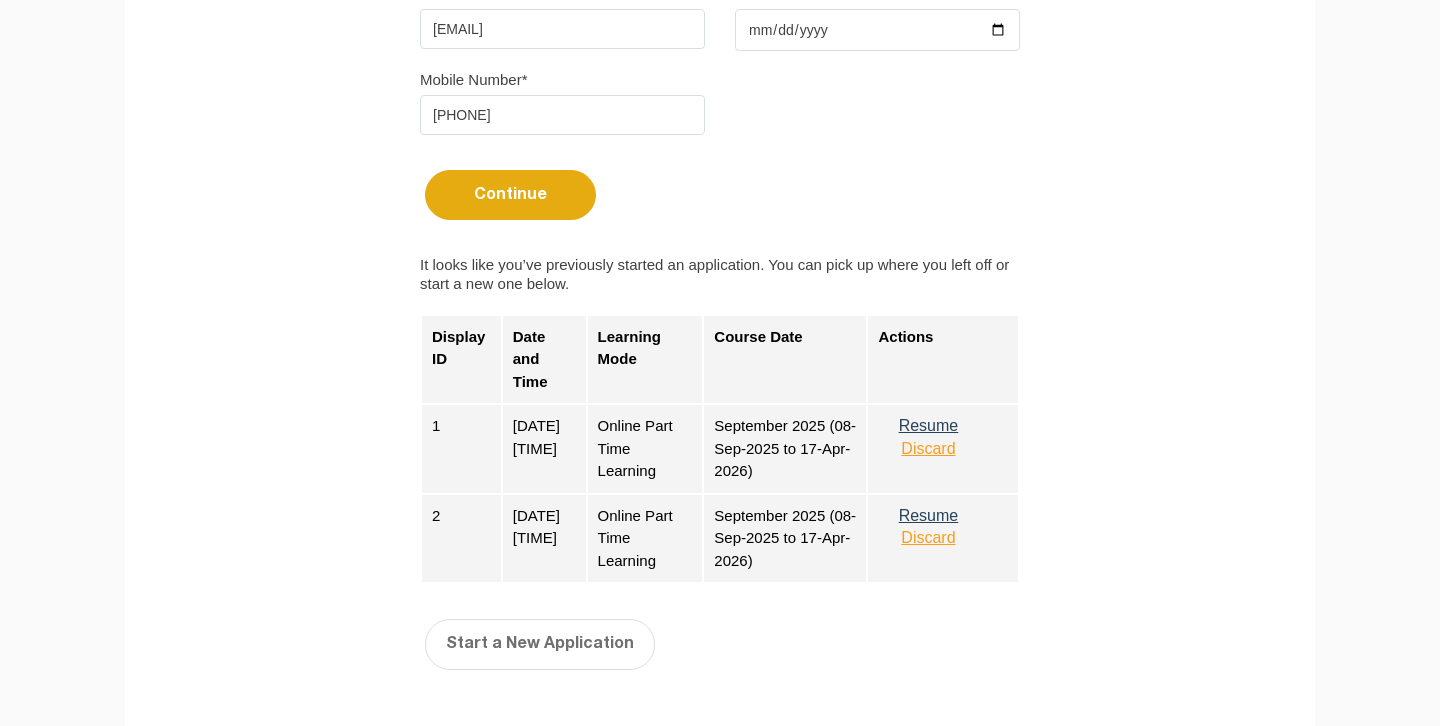 scroll, scrollTop: 847, scrollLeft: 0, axis: vertical 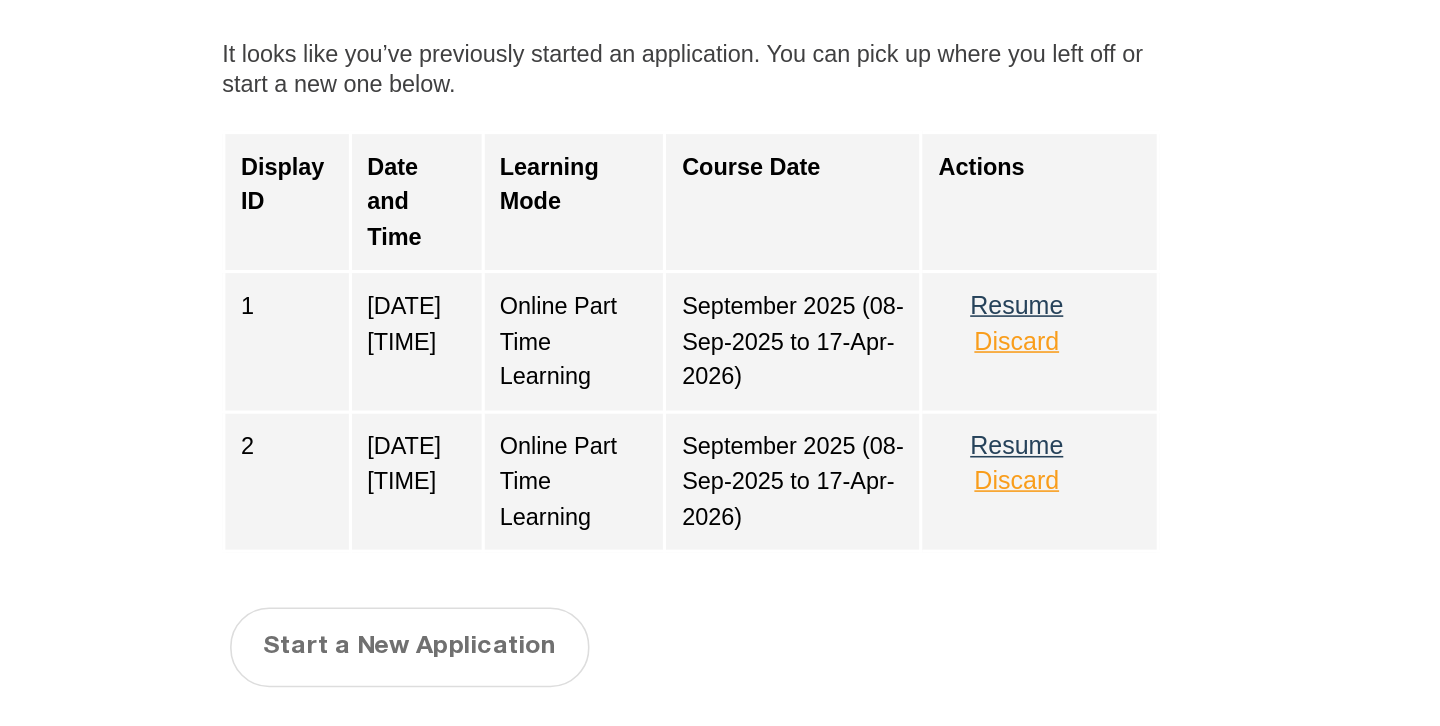 click on "Discard" at bounding box center (928, 390) 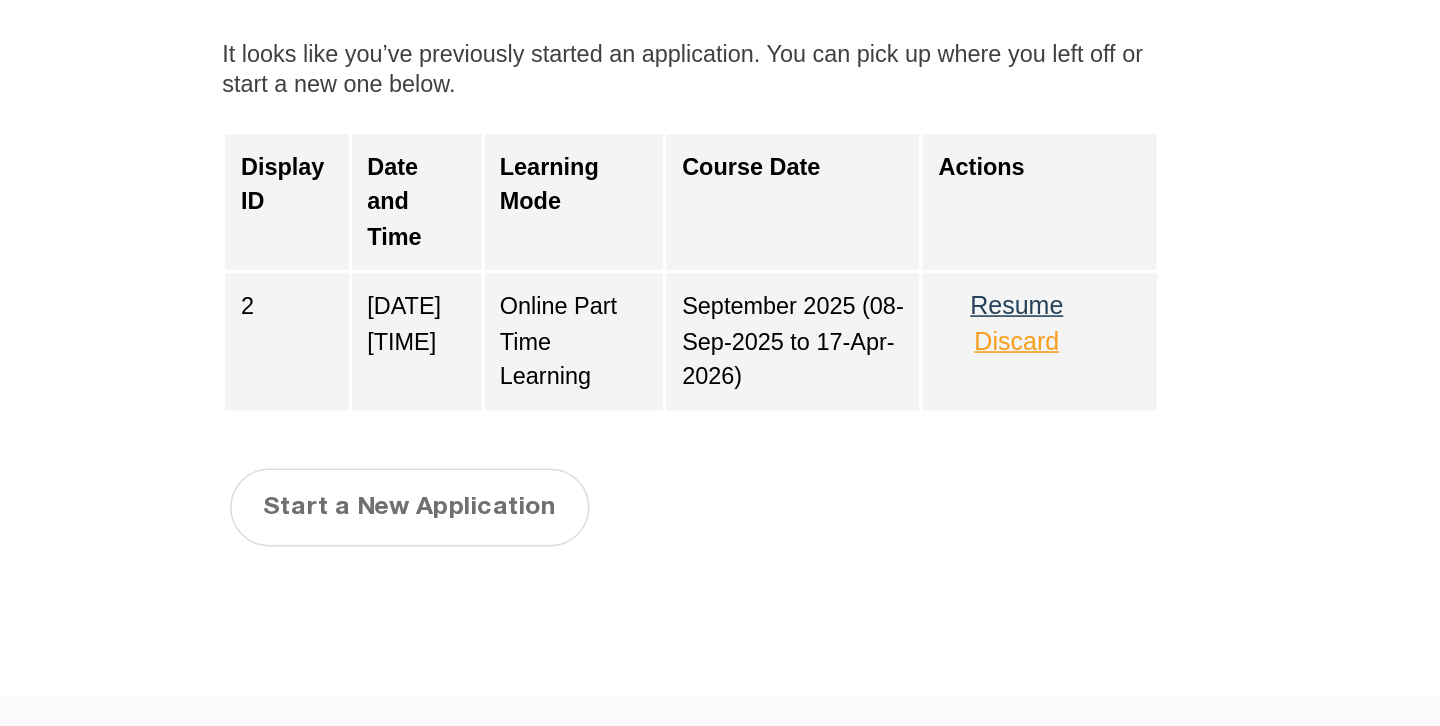click on "Resume" at bounding box center [928, 367] 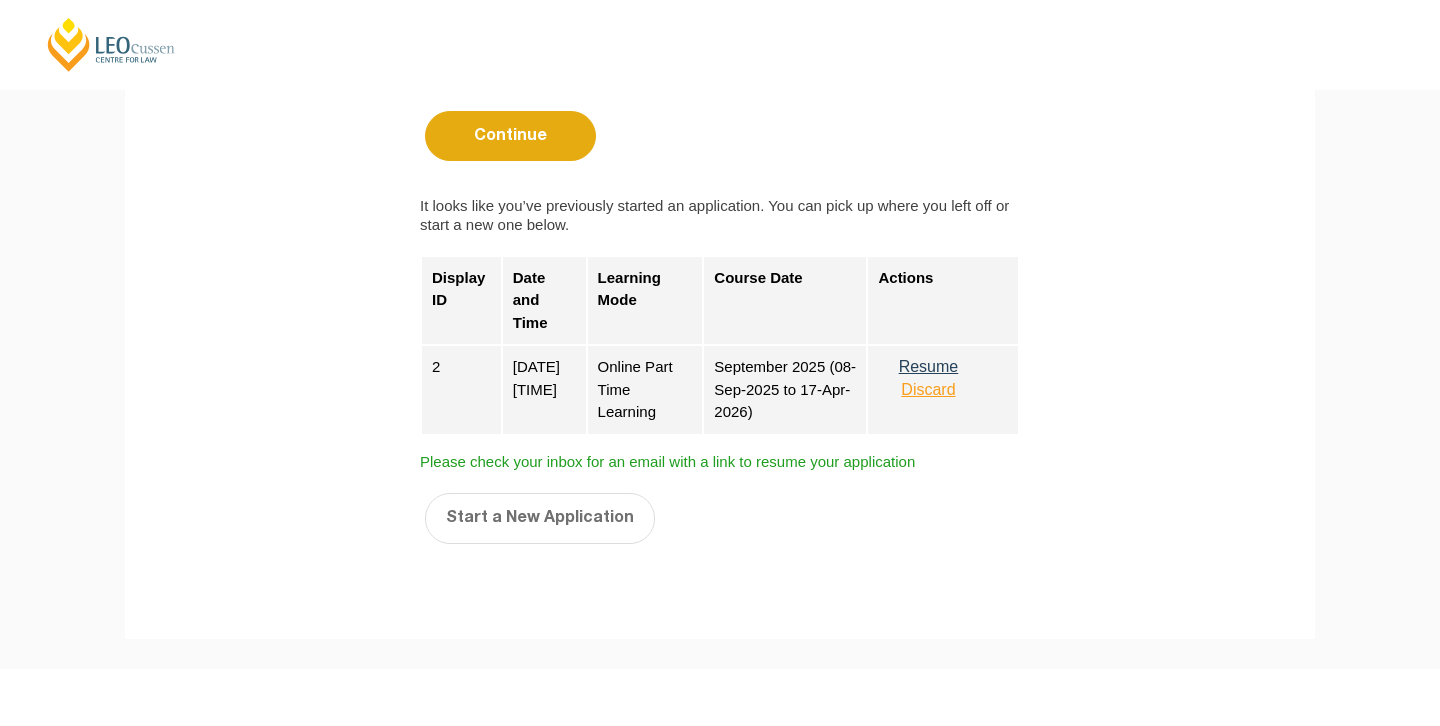 click on "Discard" at bounding box center (928, 390) 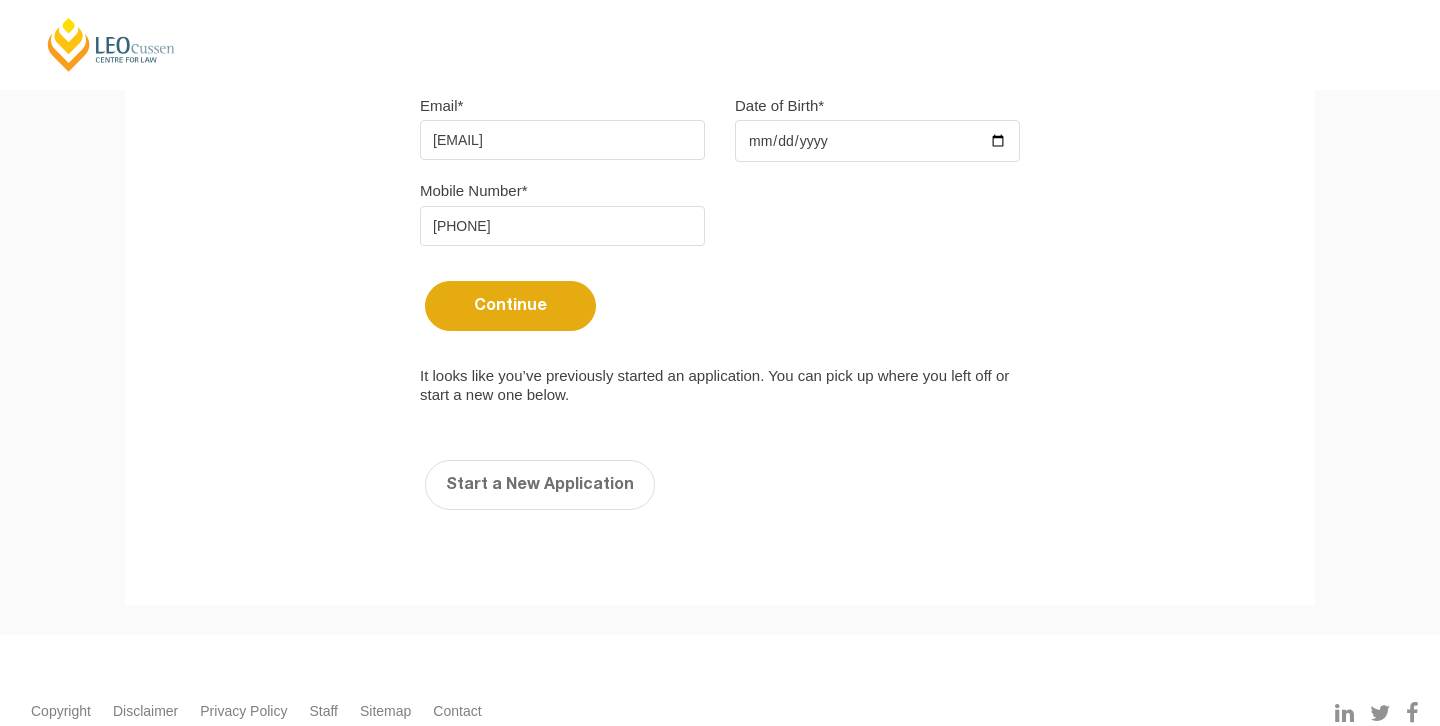 scroll, scrollTop: 521, scrollLeft: 0, axis: vertical 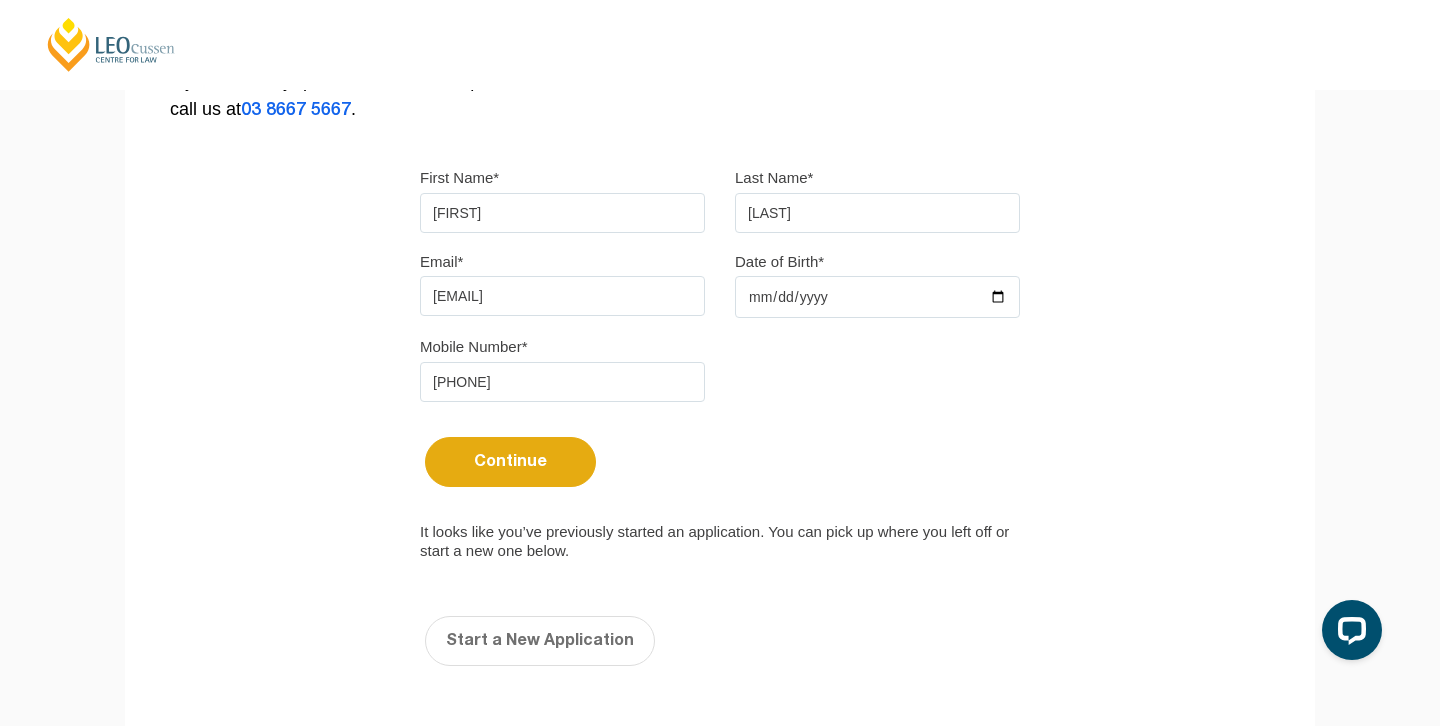 click on "Continue" at bounding box center [510, 462] 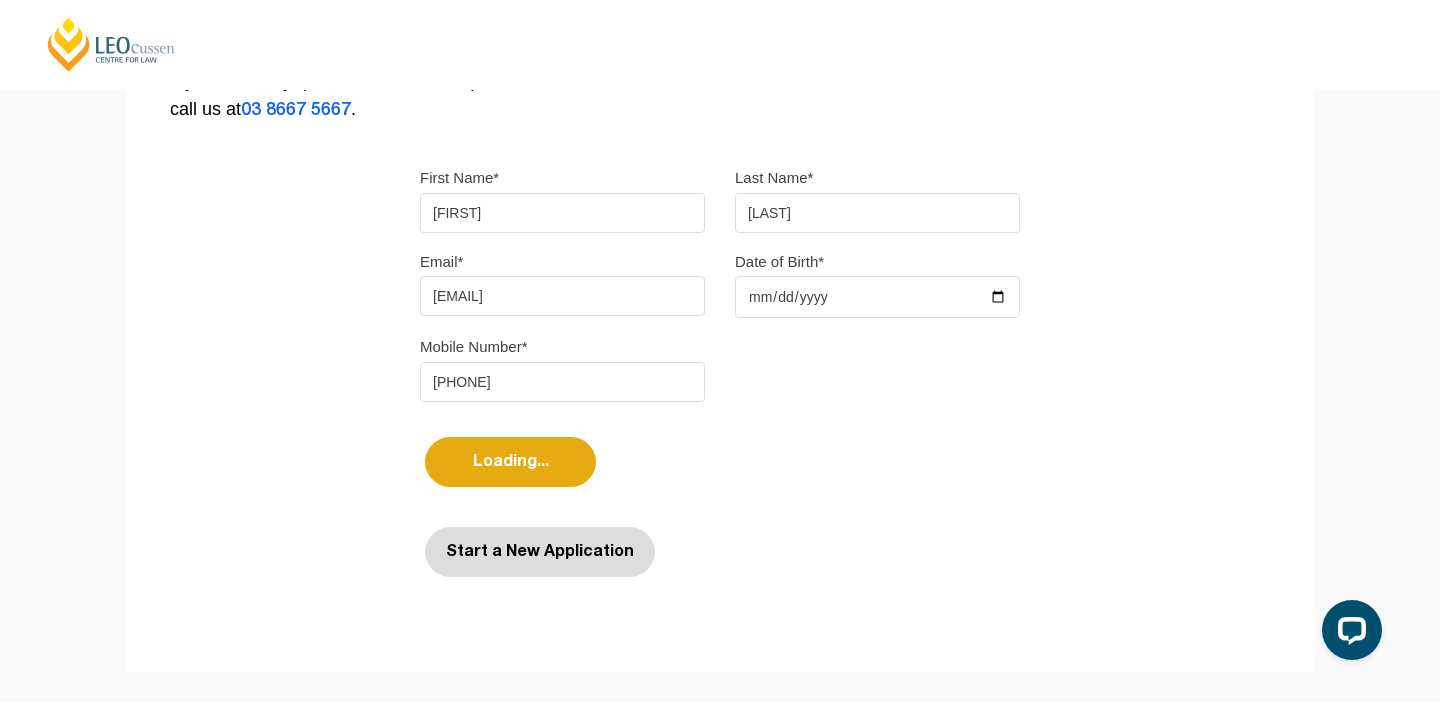 select 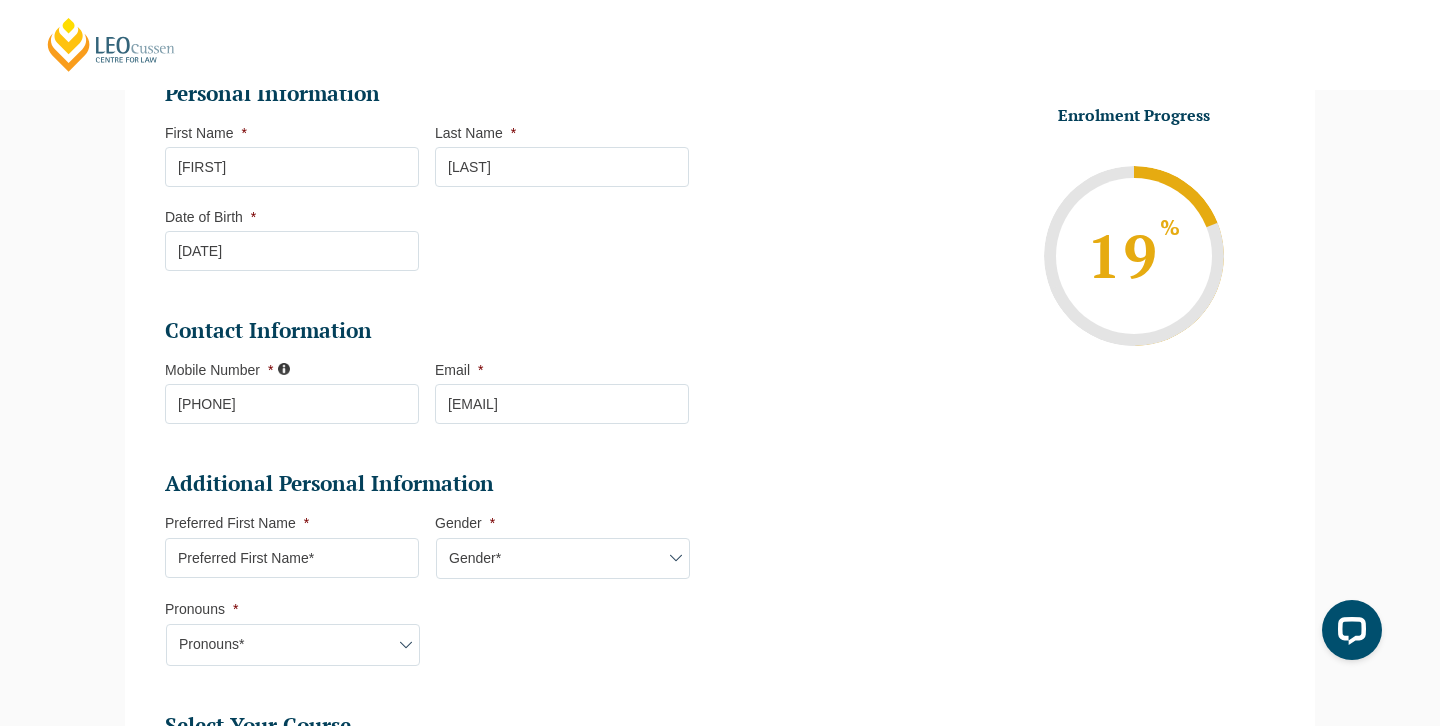 scroll, scrollTop: 302, scrollLeft: 0, axis: vertical 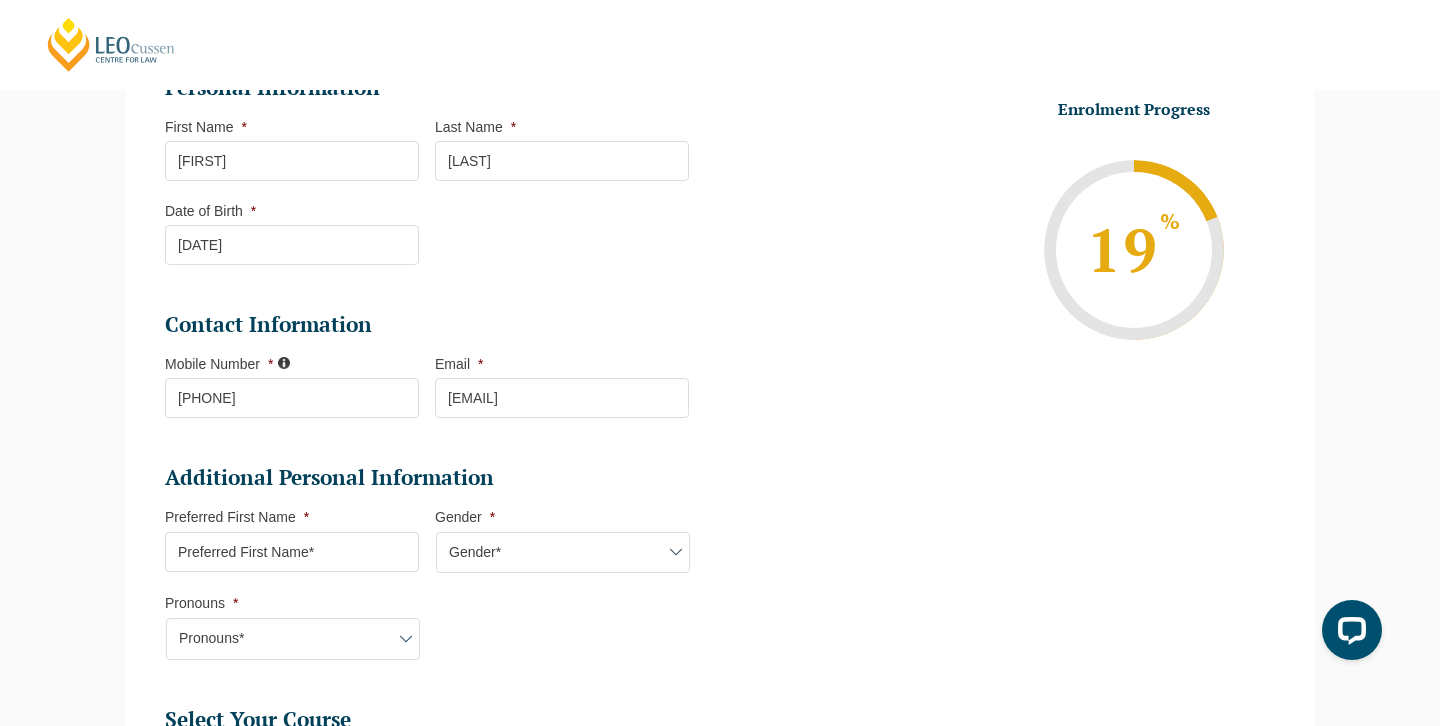 click on "Preferred First Name *" at bounding box center [292, 552] 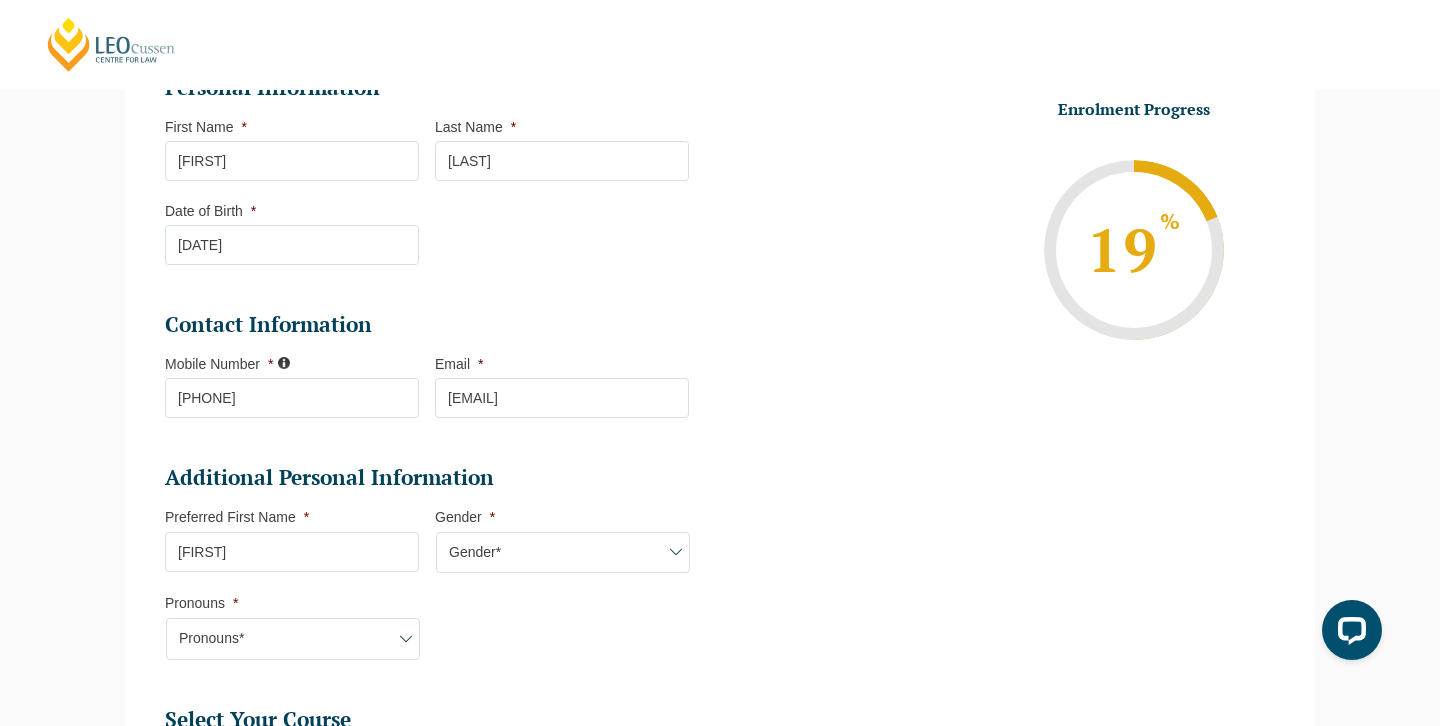 type on "[FIRST]" 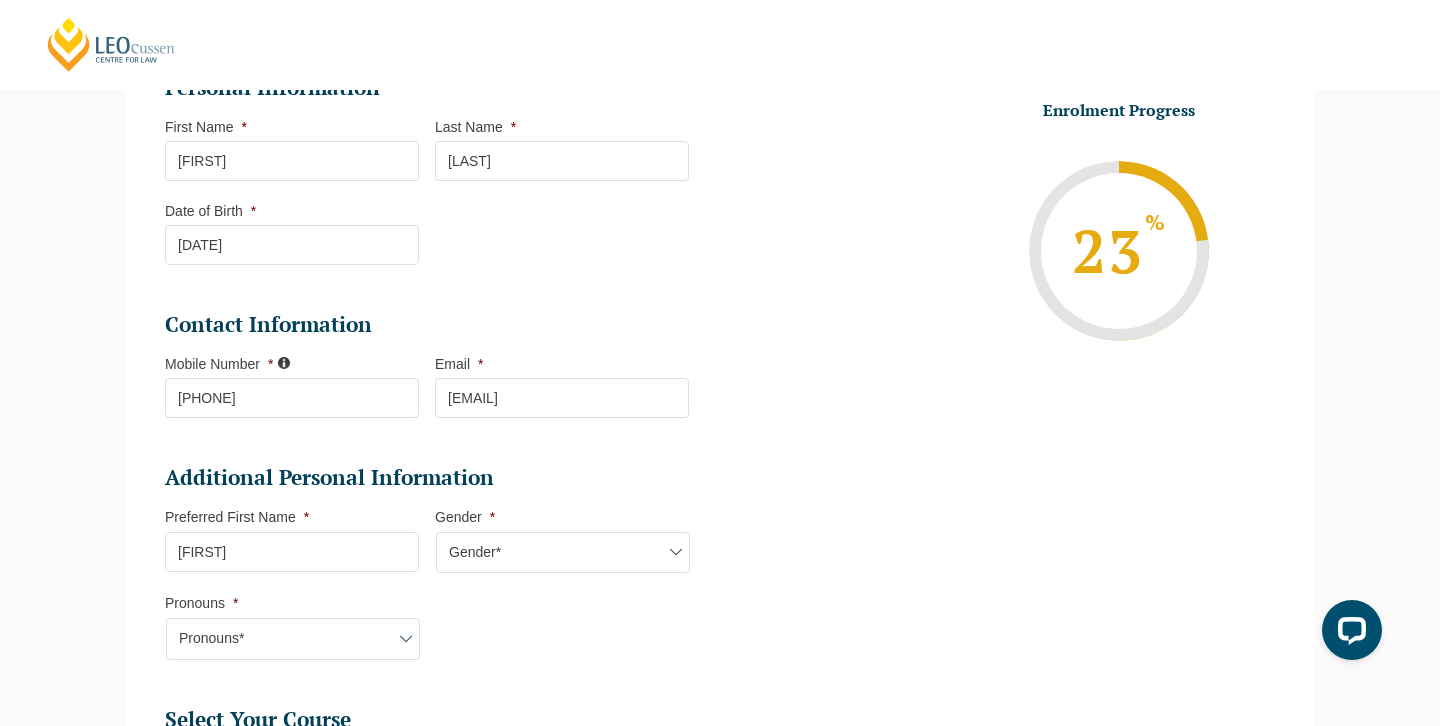 click on "Gender* Male Female Nonbinary Intersex Prefer not to disclose Other" at bounding box center (563, 553) 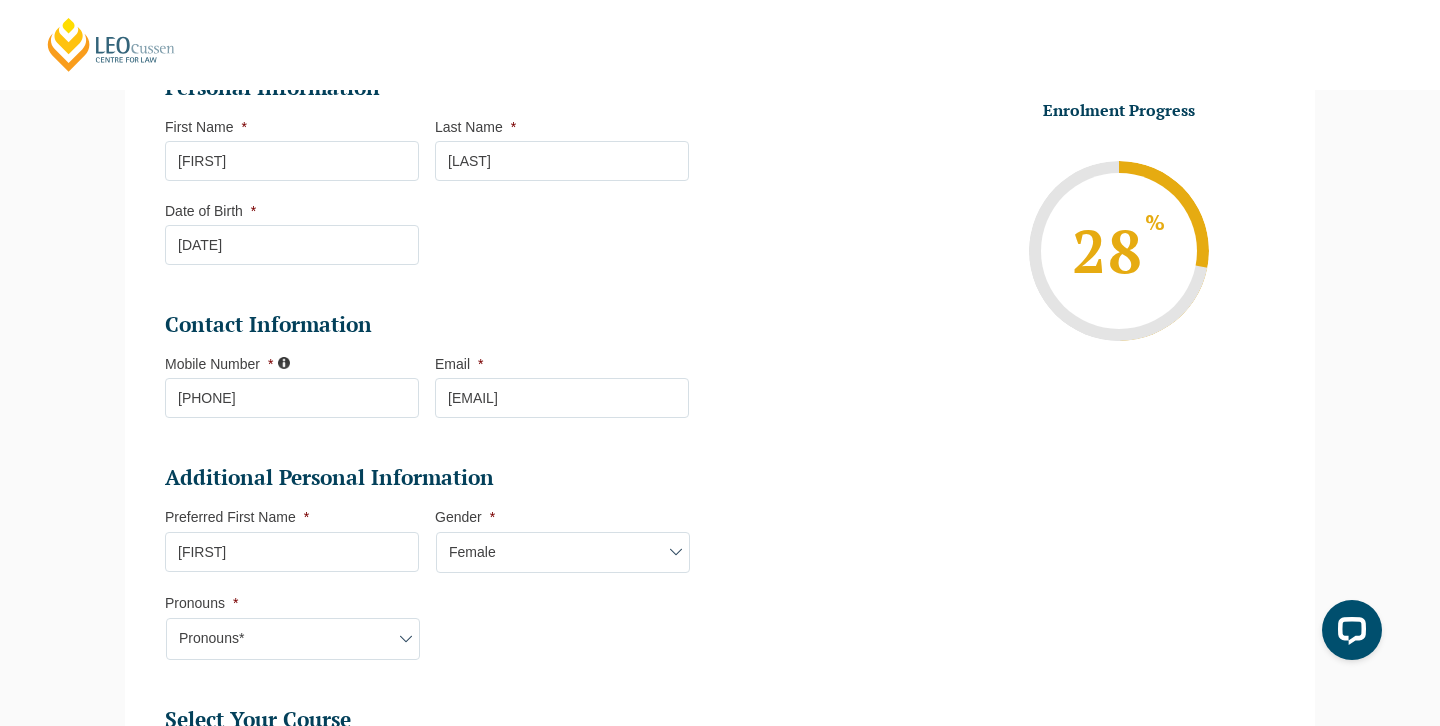 click on "Pronouns* She/Her/Hers He/Him/His They/Them/Theirs Other Prefer not to disclose" at bounding box center [293, 639] 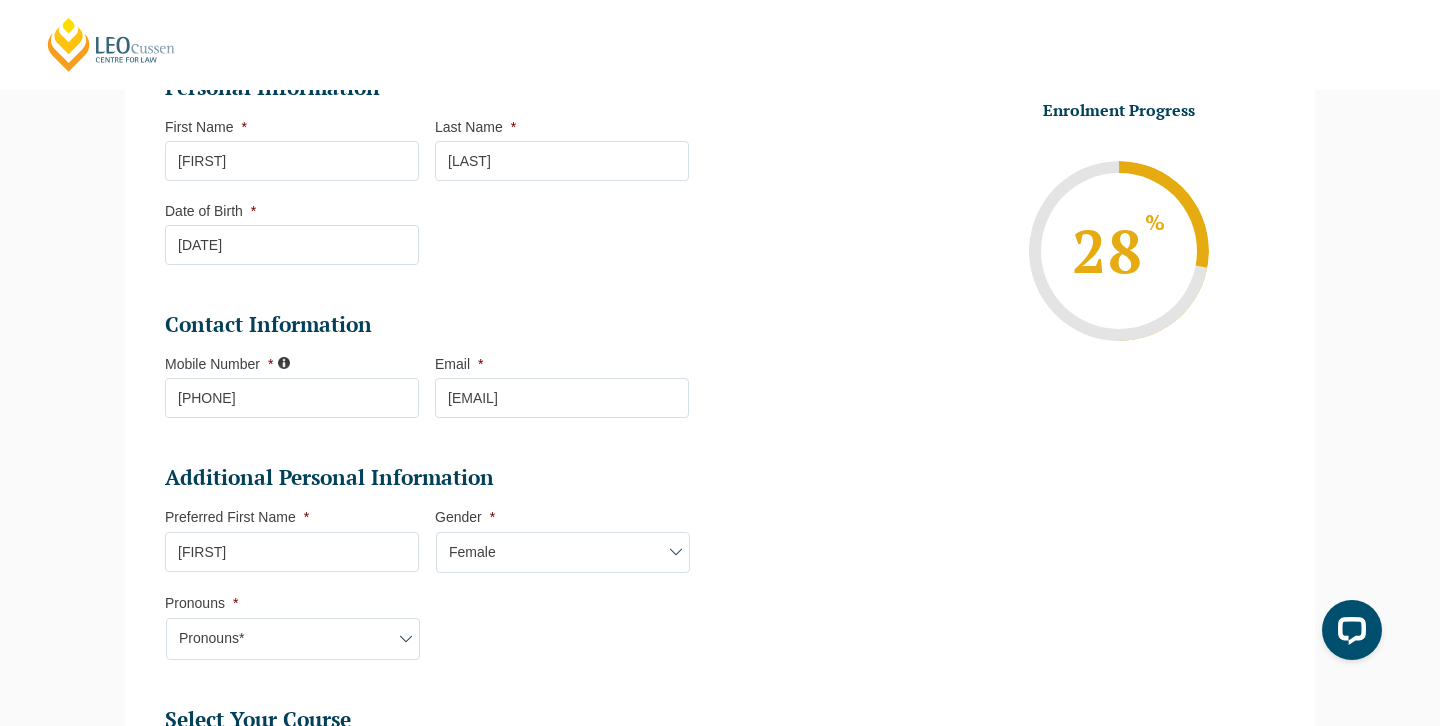 select on "She/Her/Hers" 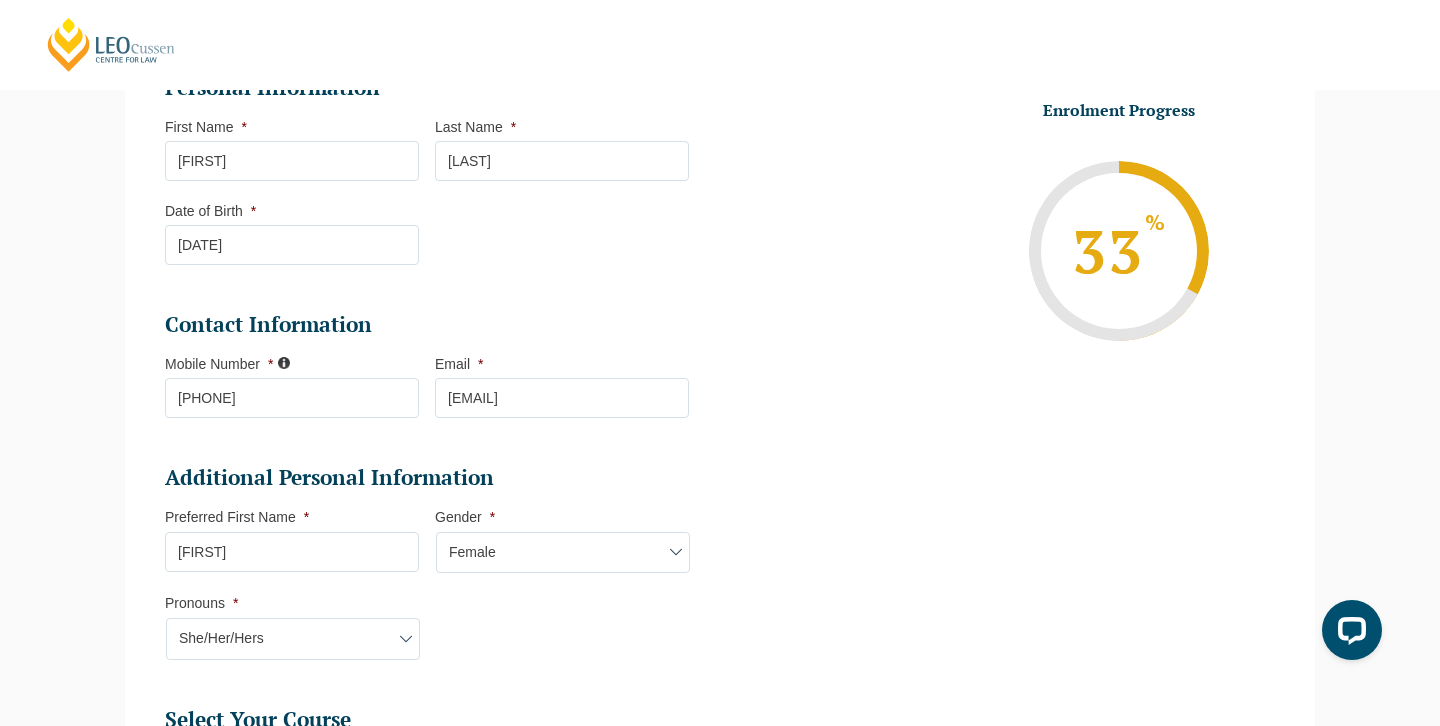 click on "Additional Personal Information Preferred First Name * [FIRST] Gender * Gender* Male Female Nonbinary Intersex Prefer not to disclose Other Pronouns * Pronouns* She/Her/Hers He/Him/His They/Them/Theirs Other Prefer not to disclose Other pronouns" at bounding box center (435, 572) 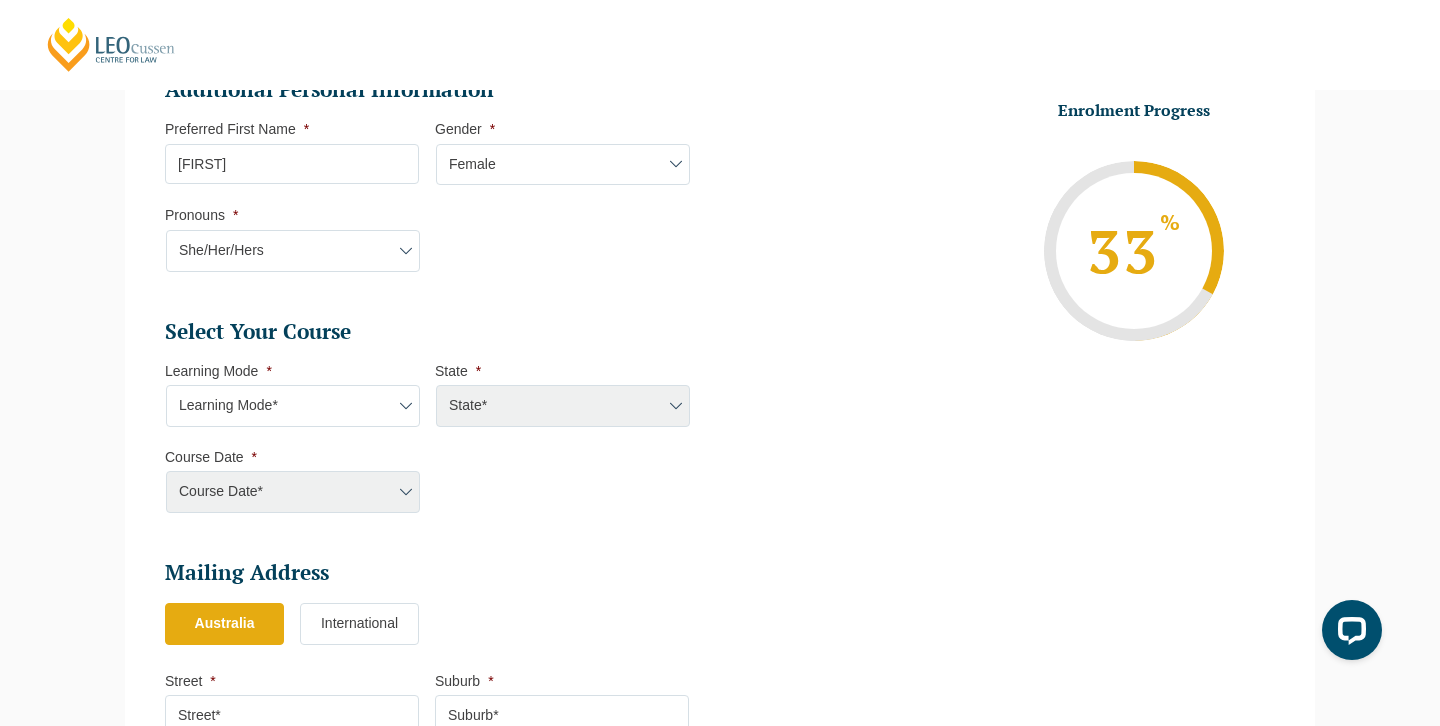 scroll, scrollTop: 693, scrollLeft: 0, axis: vertical 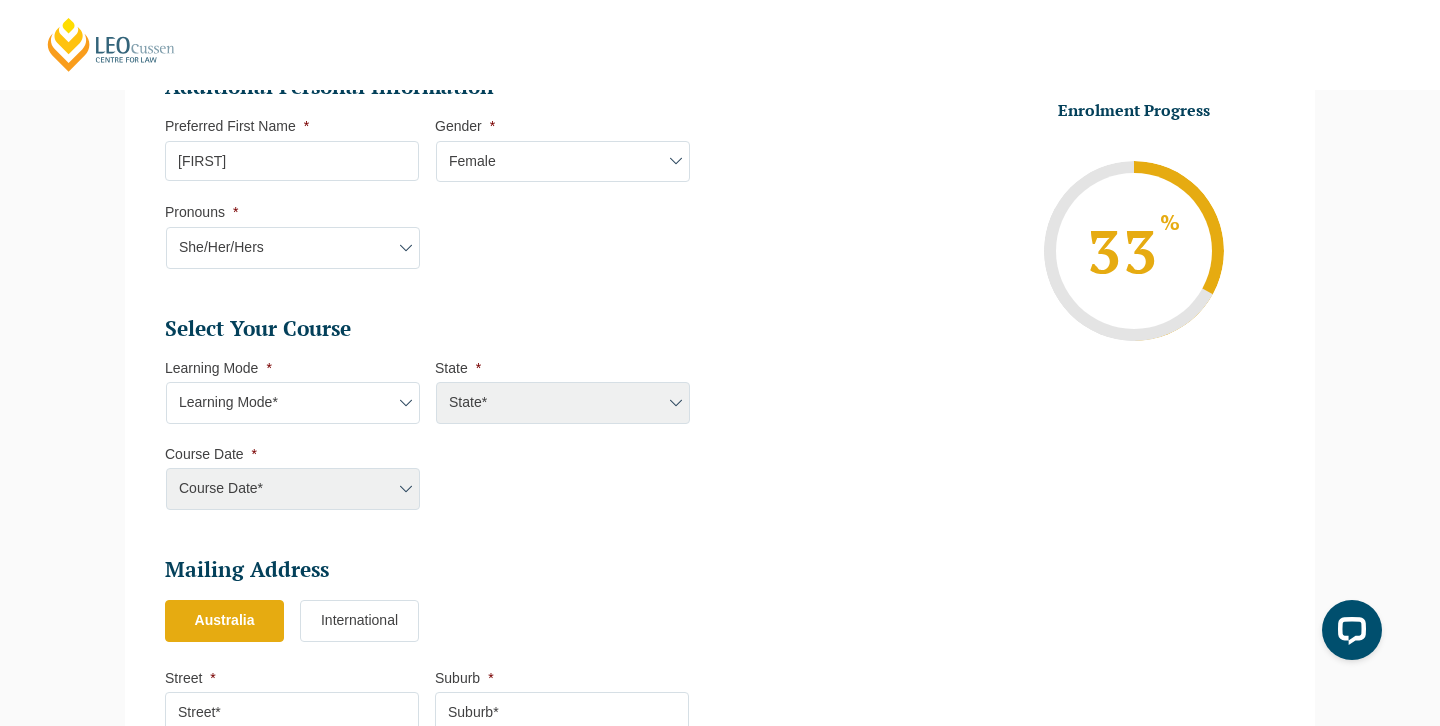 click on "Learning Mode* Online Full Time Learning Online Part Time Learning Blended Full Time Learning Blended Part Time Learning Onsite Full Time Learning" at bounding box center [293, 403] 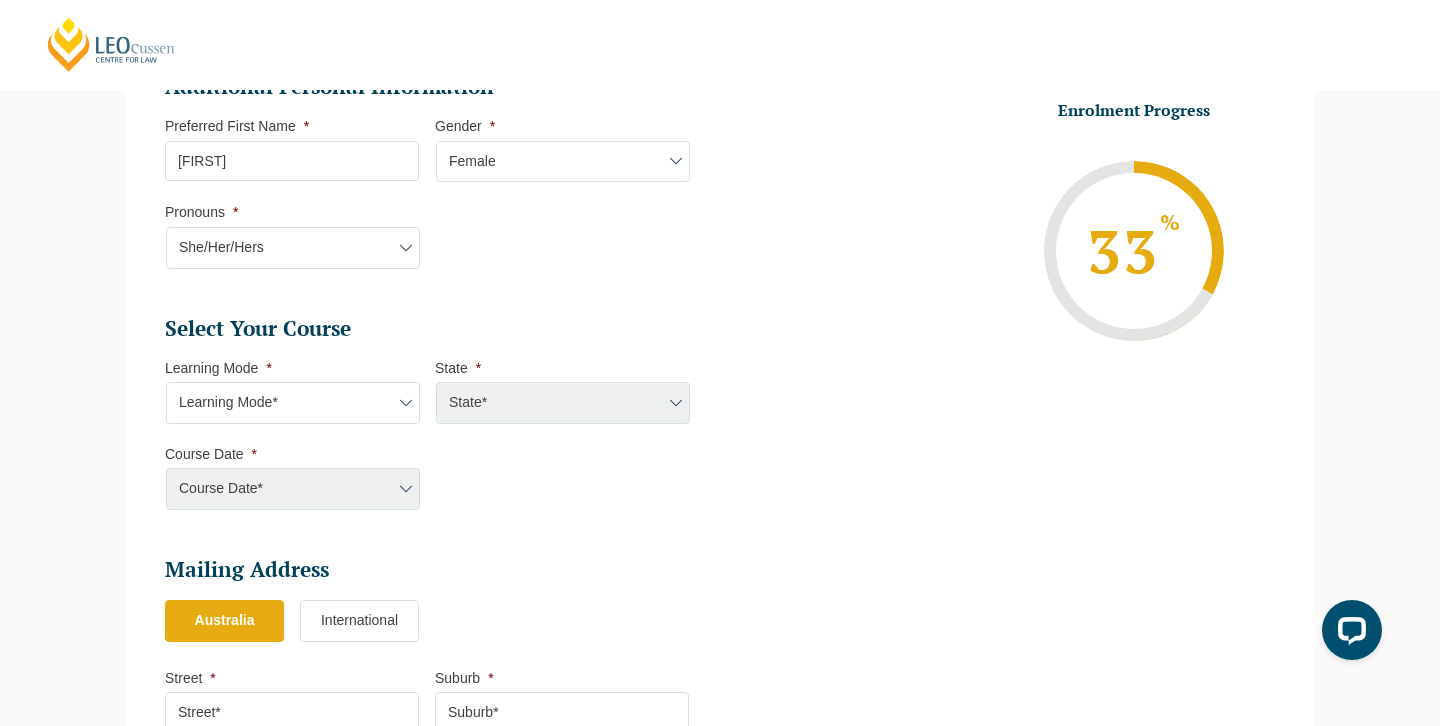 select on "Online Part Time Learning" 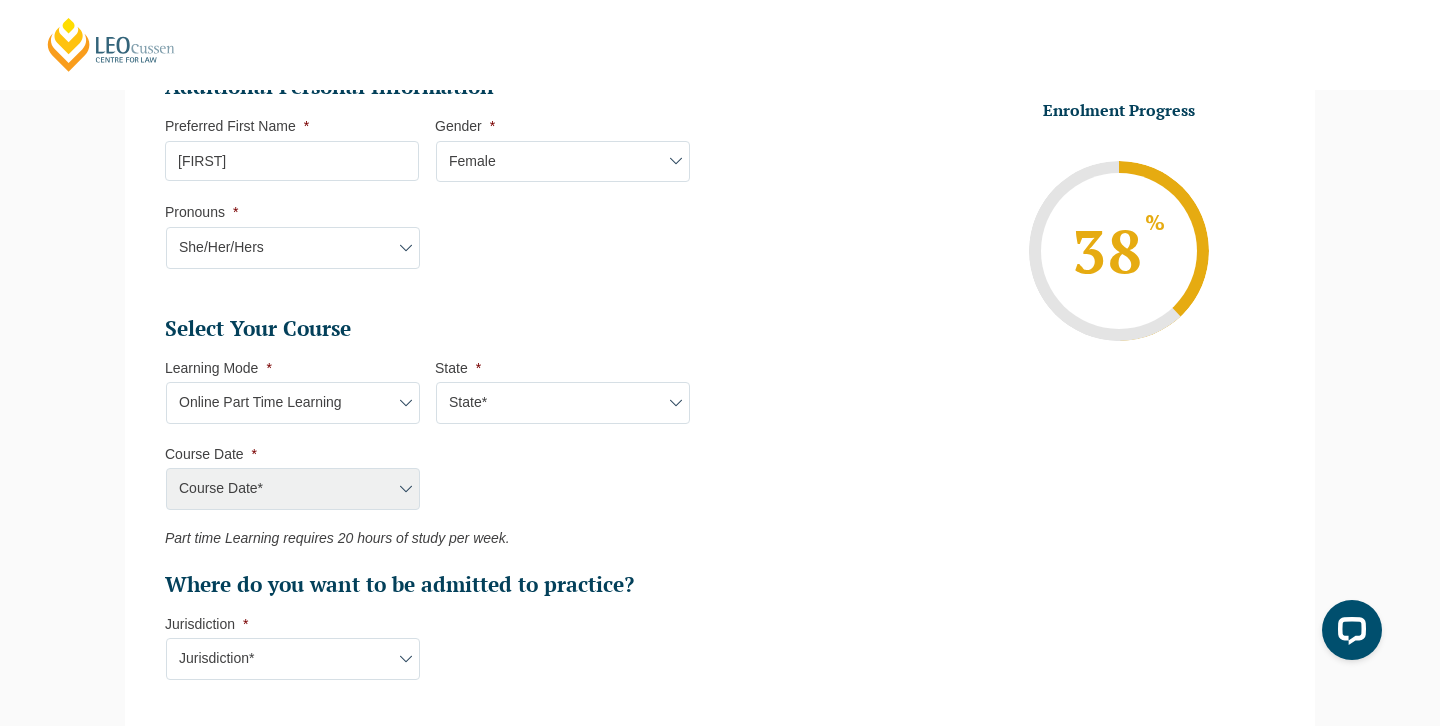 click on "State* National (ACT/NSW, VIC, QLD, SA, WA)" at bounding box center (563, 403) 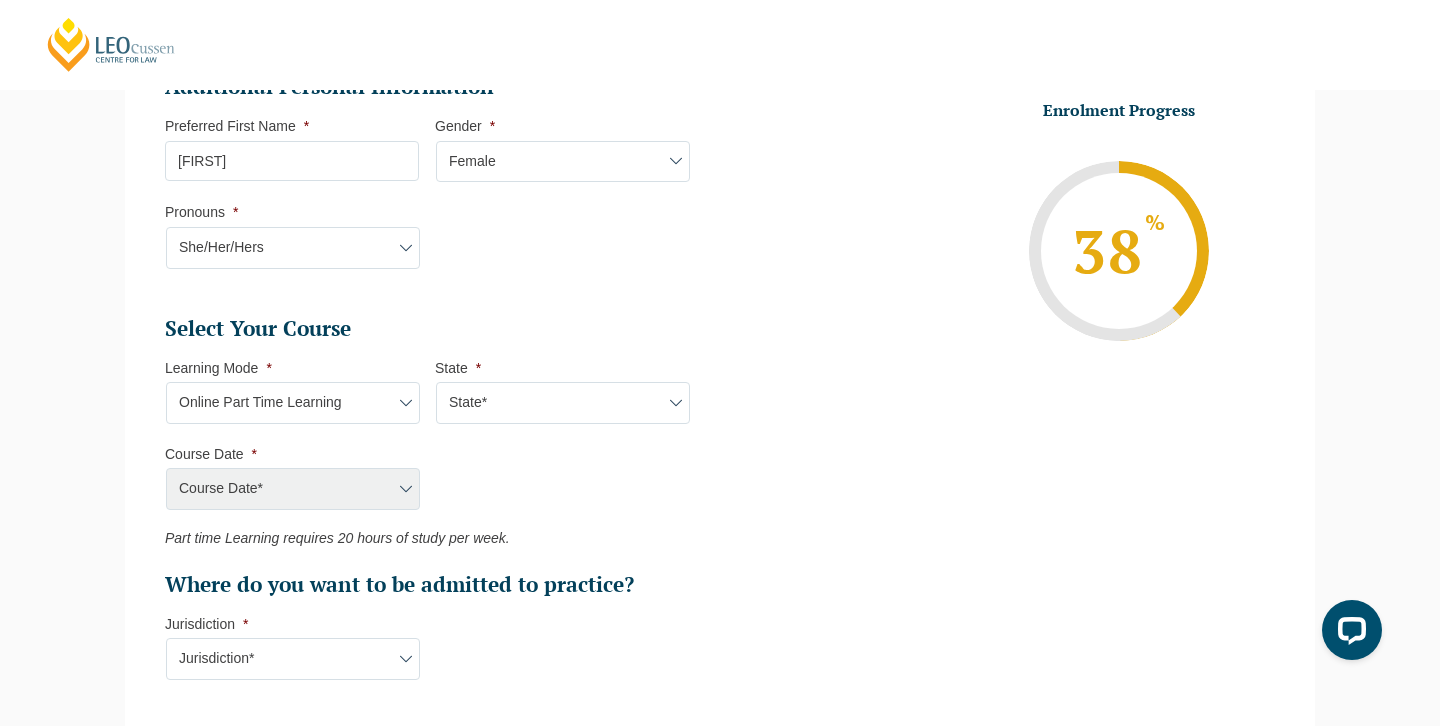 select on "National (ACT/NSW, VIC, QLD, SA, WA)" 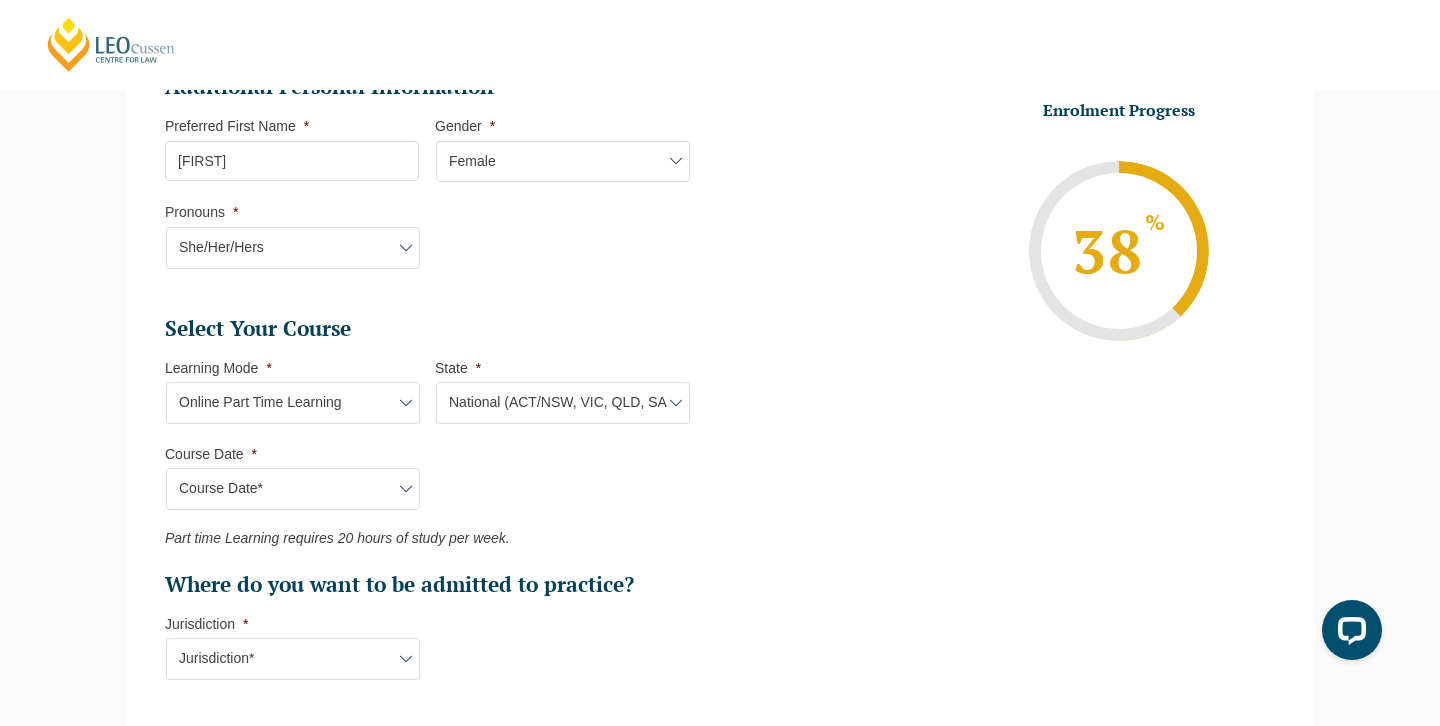 click on "Course Date* September 2025 (08-Sep-2025 to 17-Apr-2026) January 2026 (27-Jan-2026 to 21-Aug-2026) March 2026 (30-Mar-2026 to 23-Oct-2026) May 2026 (11-May-2026 to 04-Dec-2026) September 2026 (07-Sep-2026 to 16-Apr-2027)" at bounding box center (293, 489) 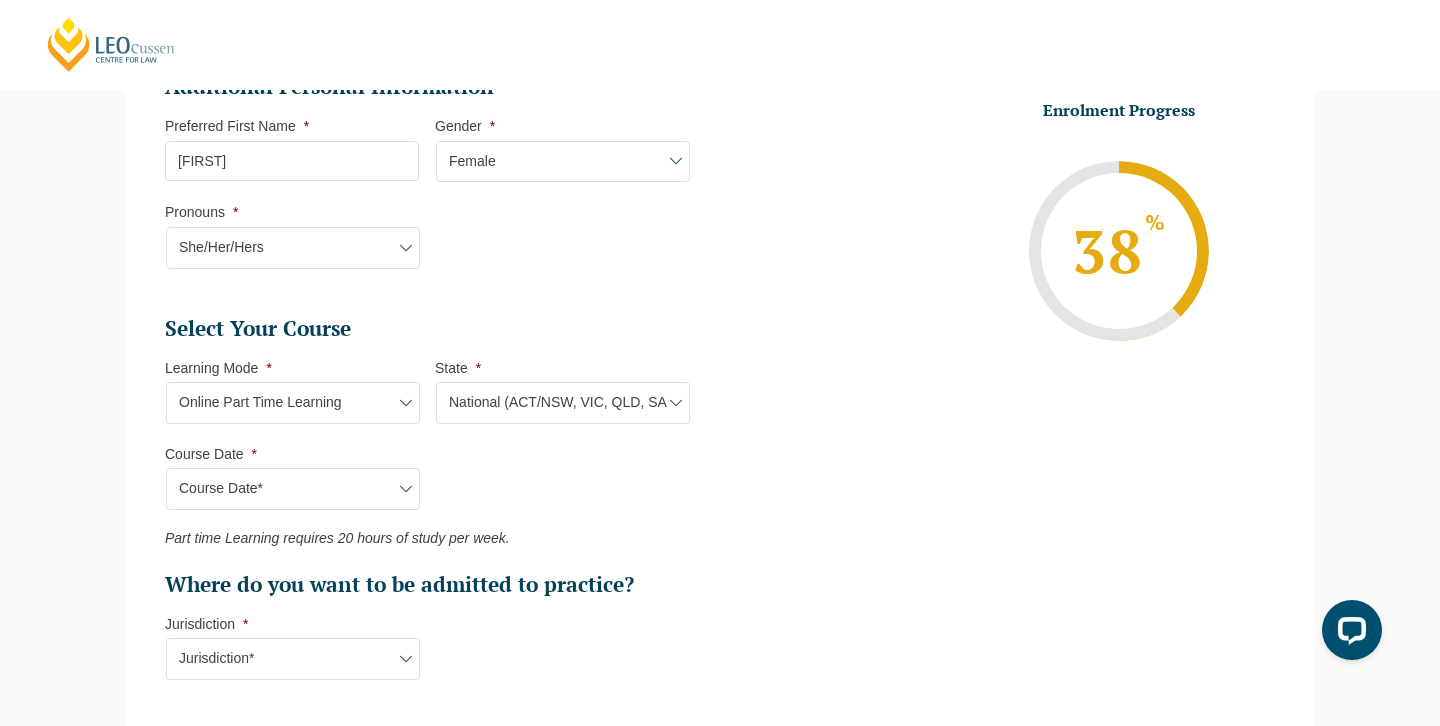 select on "September 2025 (08-Sep-2025 to 17-Apr-2026)" 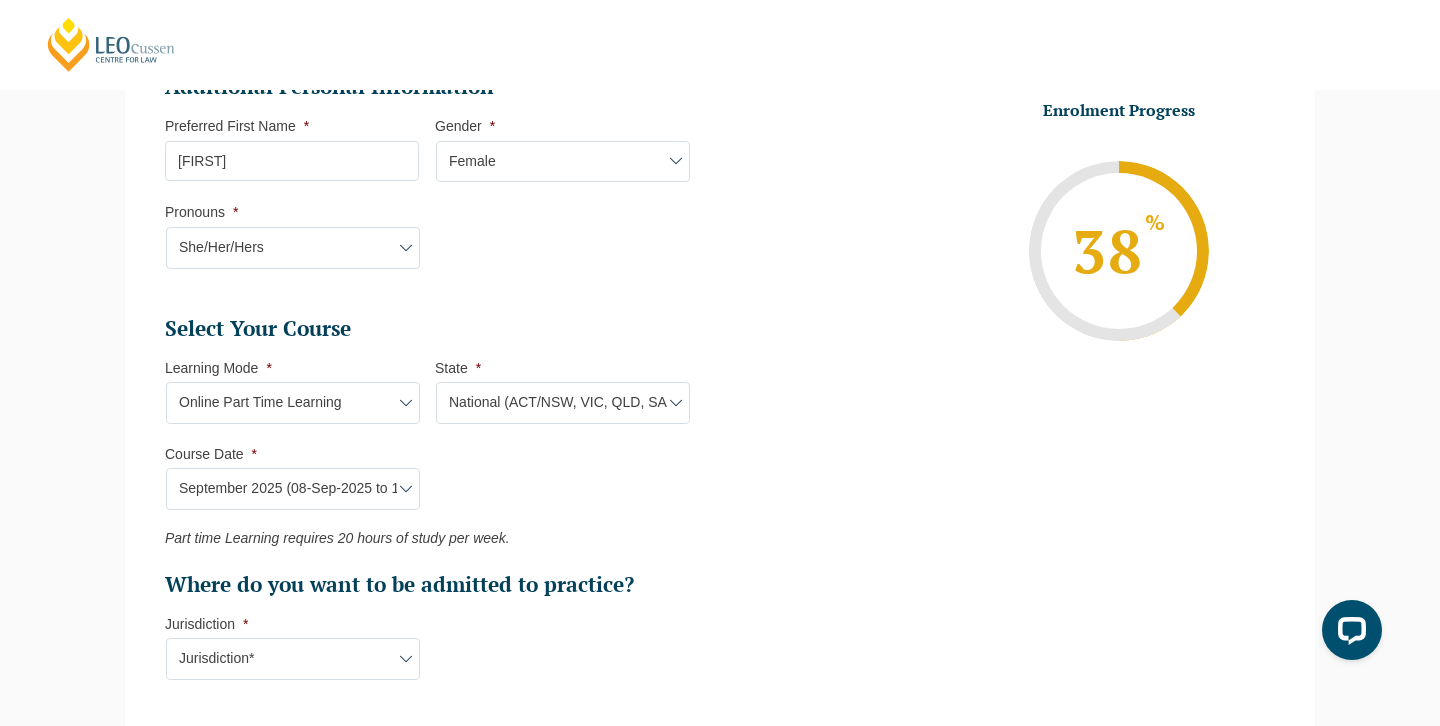 type on "Intake 09 September 2025 PT" 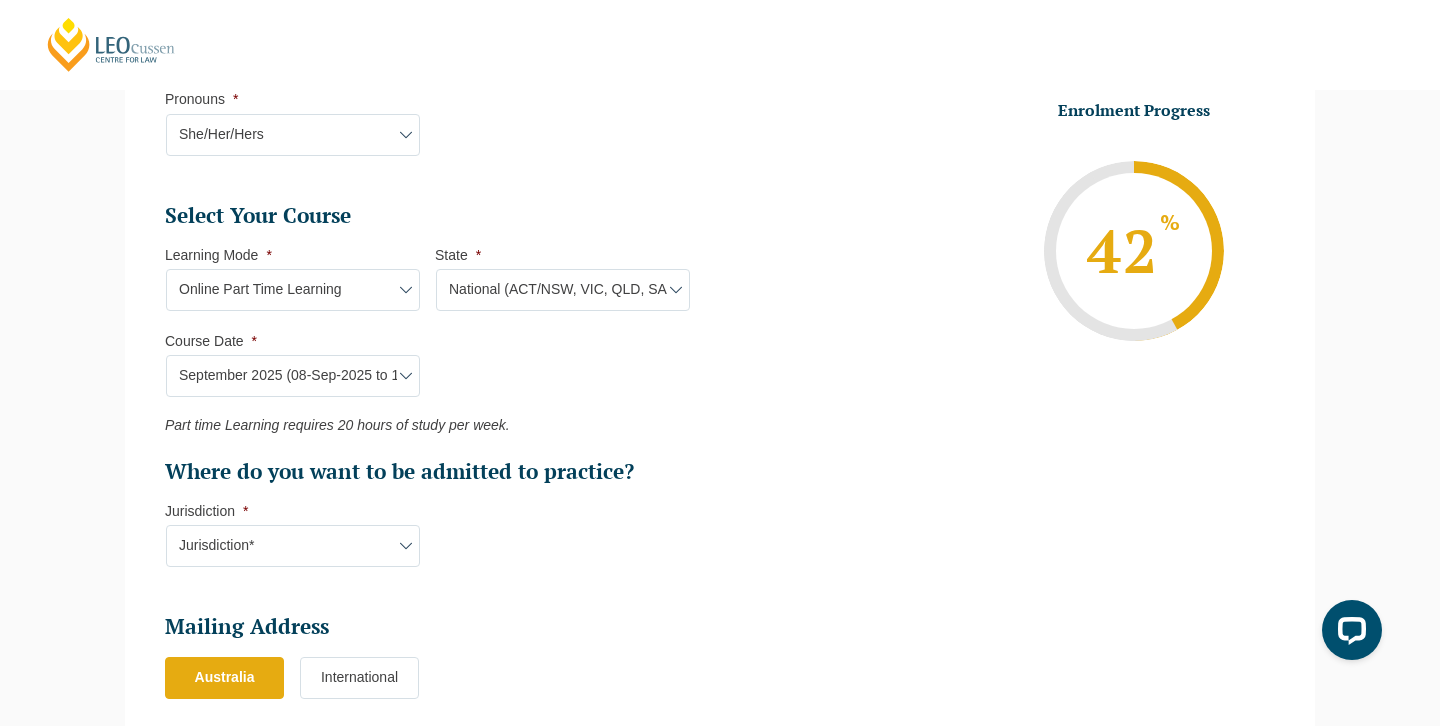 scroll, scrollTop: 809, scrollLeft: 0, axis: vertical 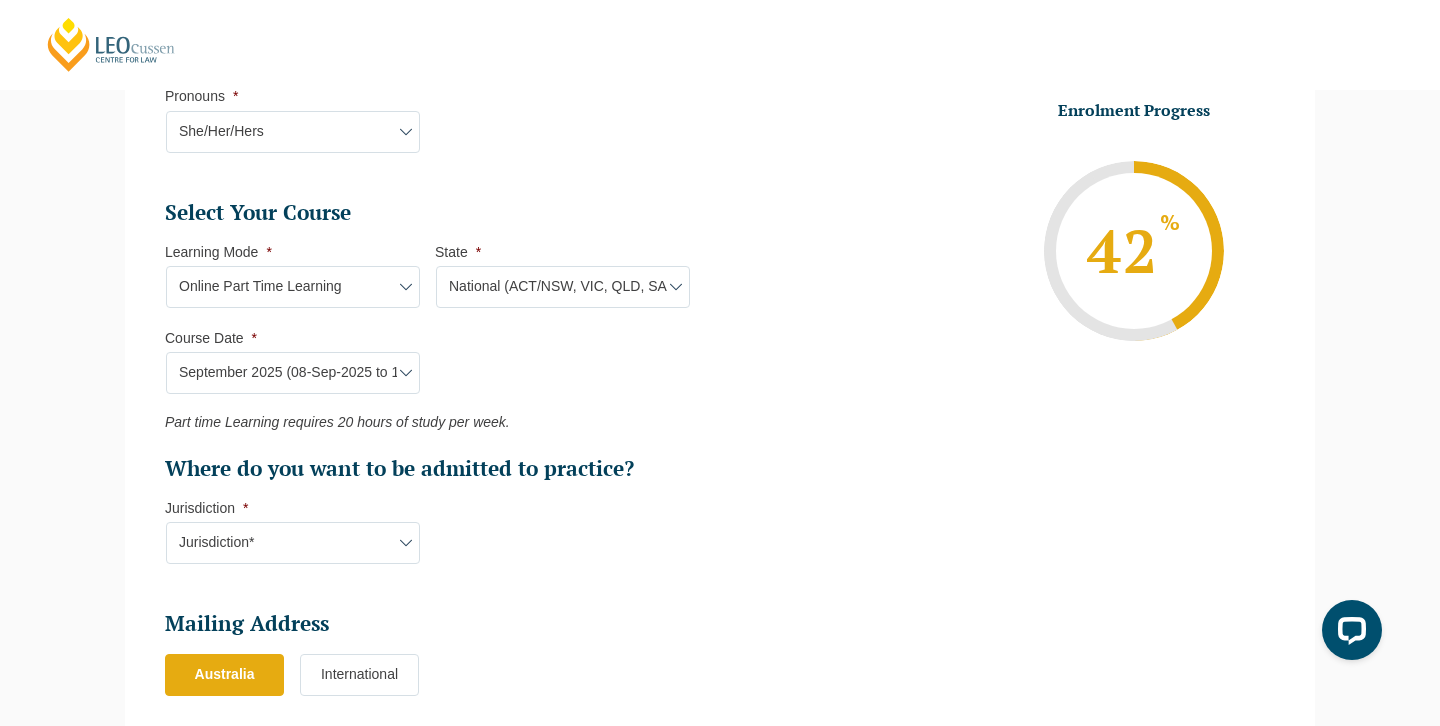click on "Select Your Course This field is hidden when viewing the form Only for Flinder Only for Flinder flindersPLT flindersPLTpartprograms Learning Mode * Learning Mode* Online Full Time Learning Online Part Time Learning Blended Full Time Learning Blended Part Time Learning Onsite Full Time Learning State * State* National (ACT/NSW, VIC, QLD, SA, WA) Flinders Topic Code * Flinders Topic Code LLAW7004 LLAW8306 Flinders Topic Code multi * LLAW7000 LLAW7001 LLAW7002 LLAW7003 Hold down the ctrl or shift button to select multiple options. This field is hidden when viewing the form Flinders Topic Code multi salesforce * LLAW7000 LLAW7001 LLAW7002 LLAW7003 LLAW7004 LLAW8306 Hold down the ctrl or shift button to select multiple options. Course Date * Course Date* September 2025 ([DATE] to [DATE]) January 2026 ([DATE] to [DATE]) March 2026 ([DATE] to [DATE]) May 2026 ([DATE] to [DATE]) September 2026 ([DATE] to [DATE]) Flinders Student ID * Closing on Sunday. Enrol now Mode" at bounding box center (435, 392) 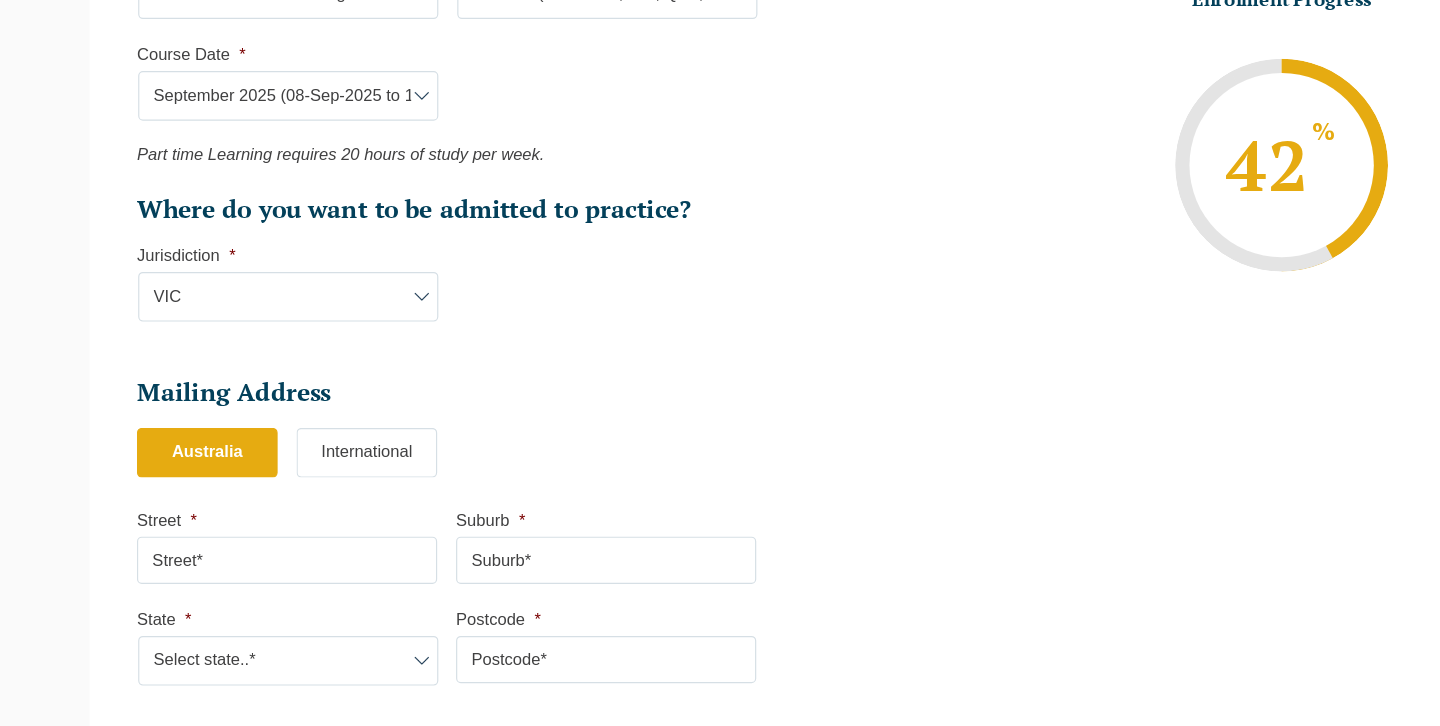 scroll, scrollTop: 1006, scrollLeft: 0, axis: vertical 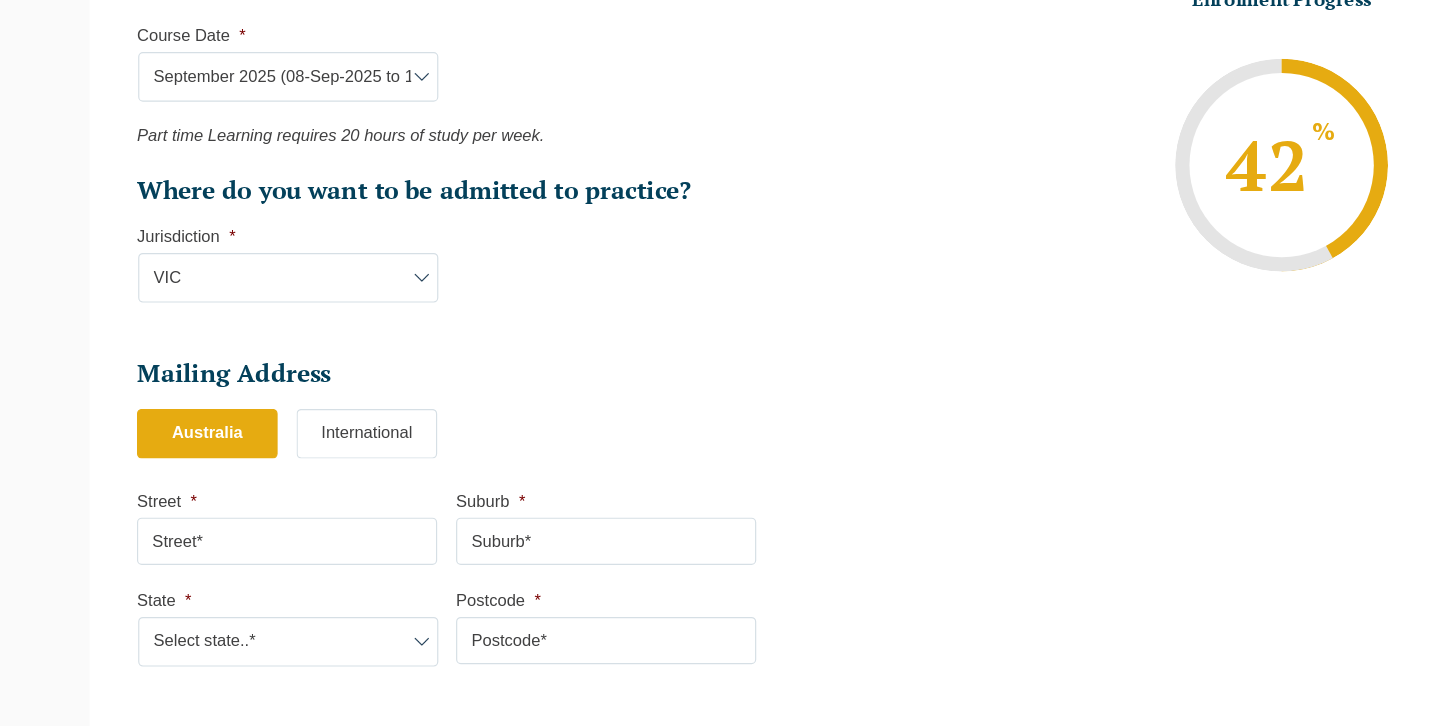 click on "Australia" at bounding box center (224, 478) 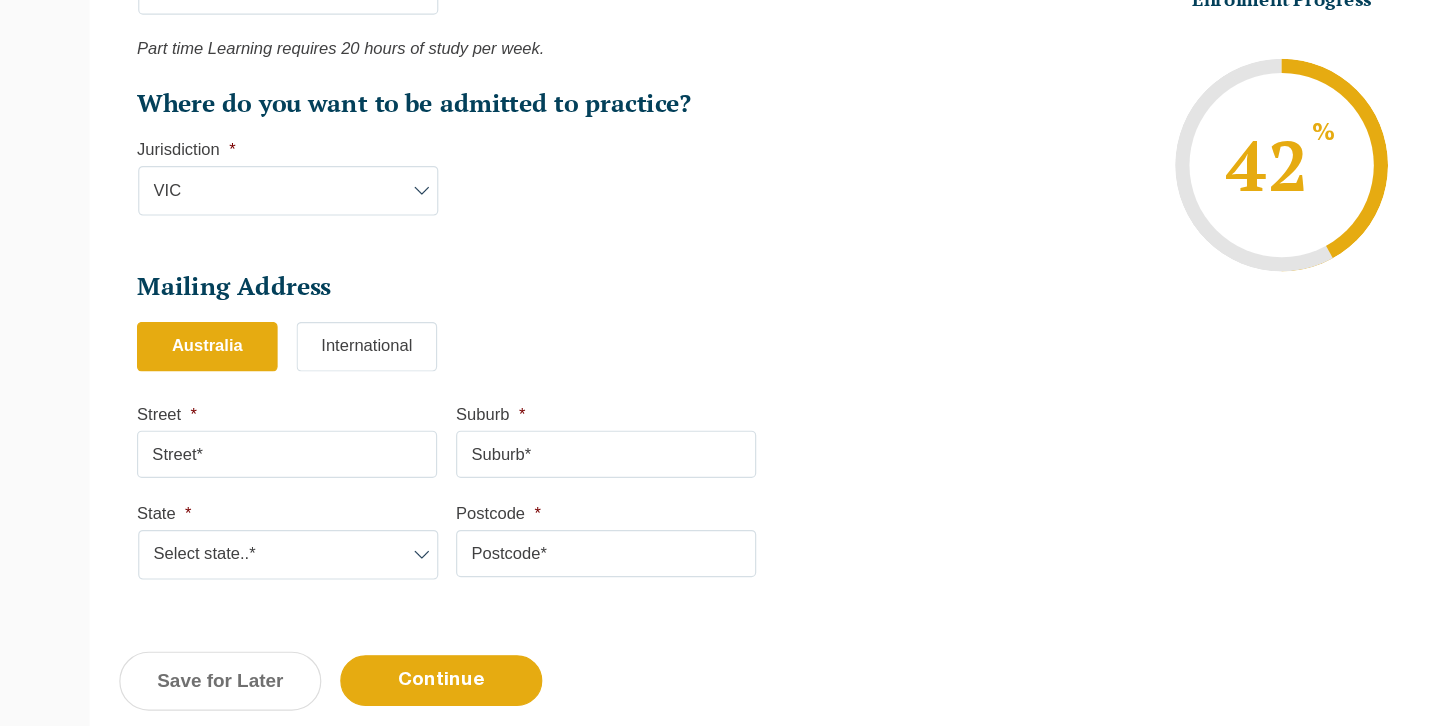 scroll, scrollTop: 1110, scrollLeft: 0, axis: vertical 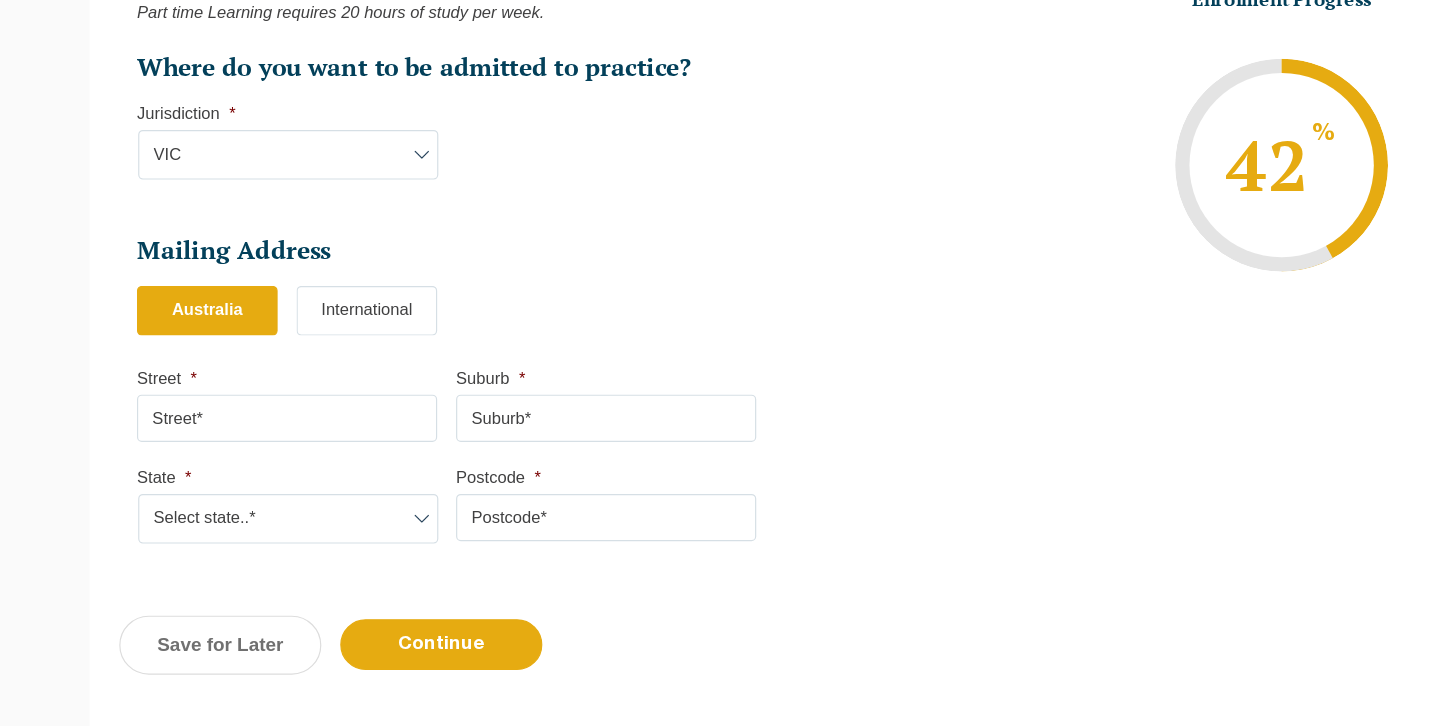 click on "Street *" at bounding box center [292, 465] 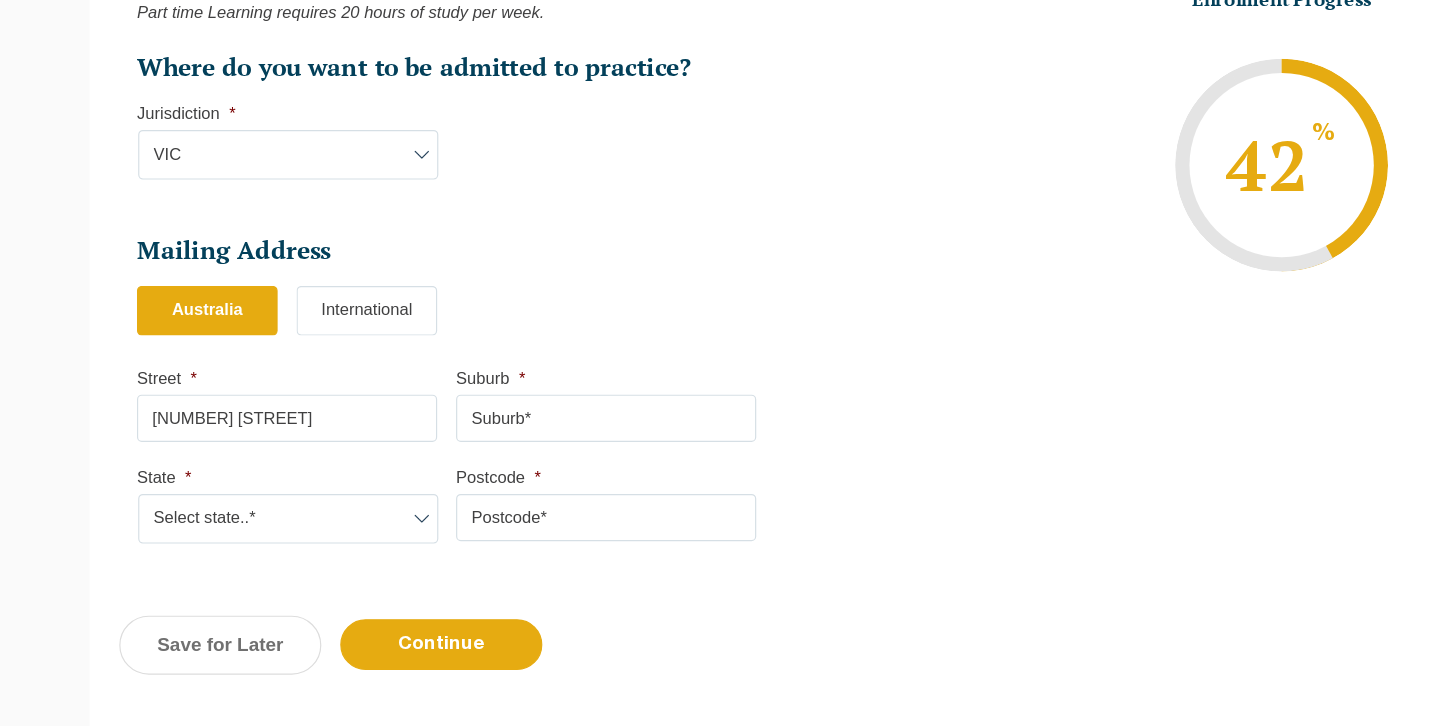 type on "[NUMBER] [STREET]" 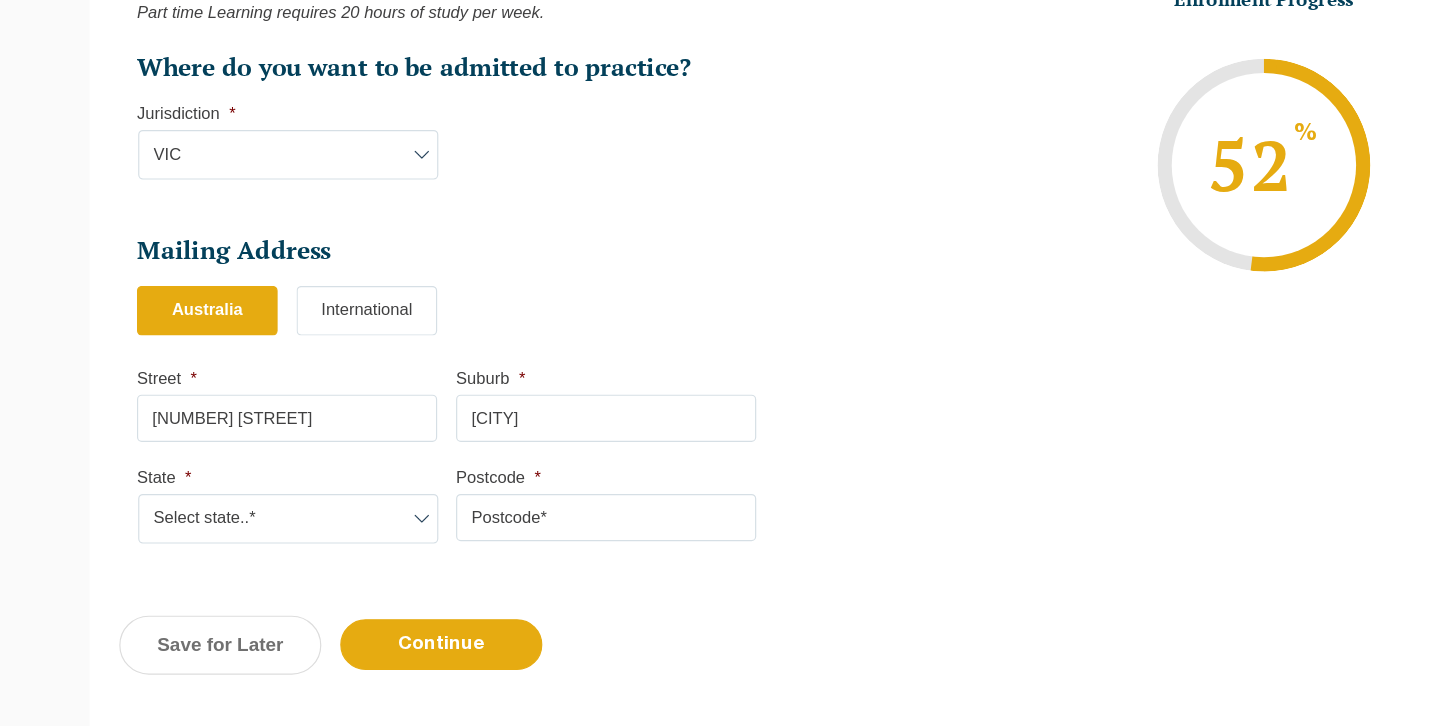 click on "[CITY]" at bounding box center (562, 465) 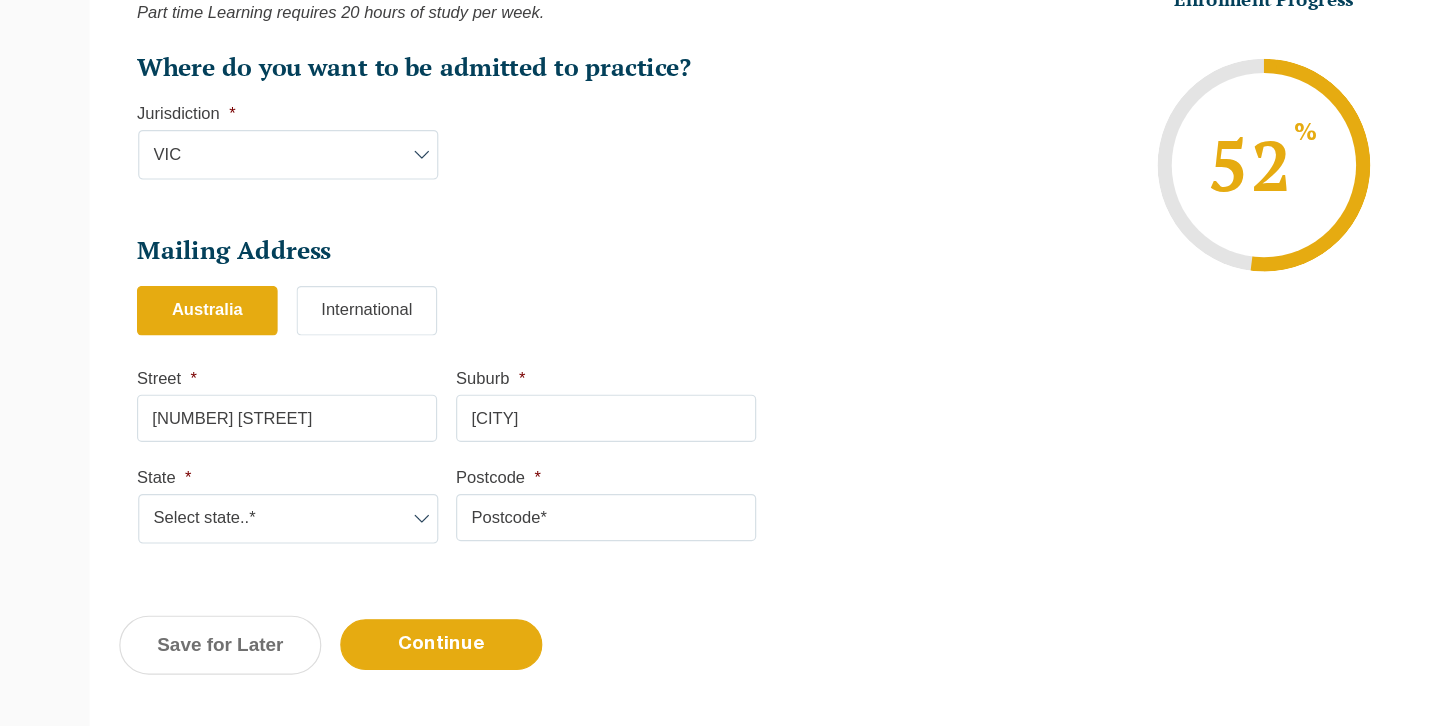 type on "[CITY]" 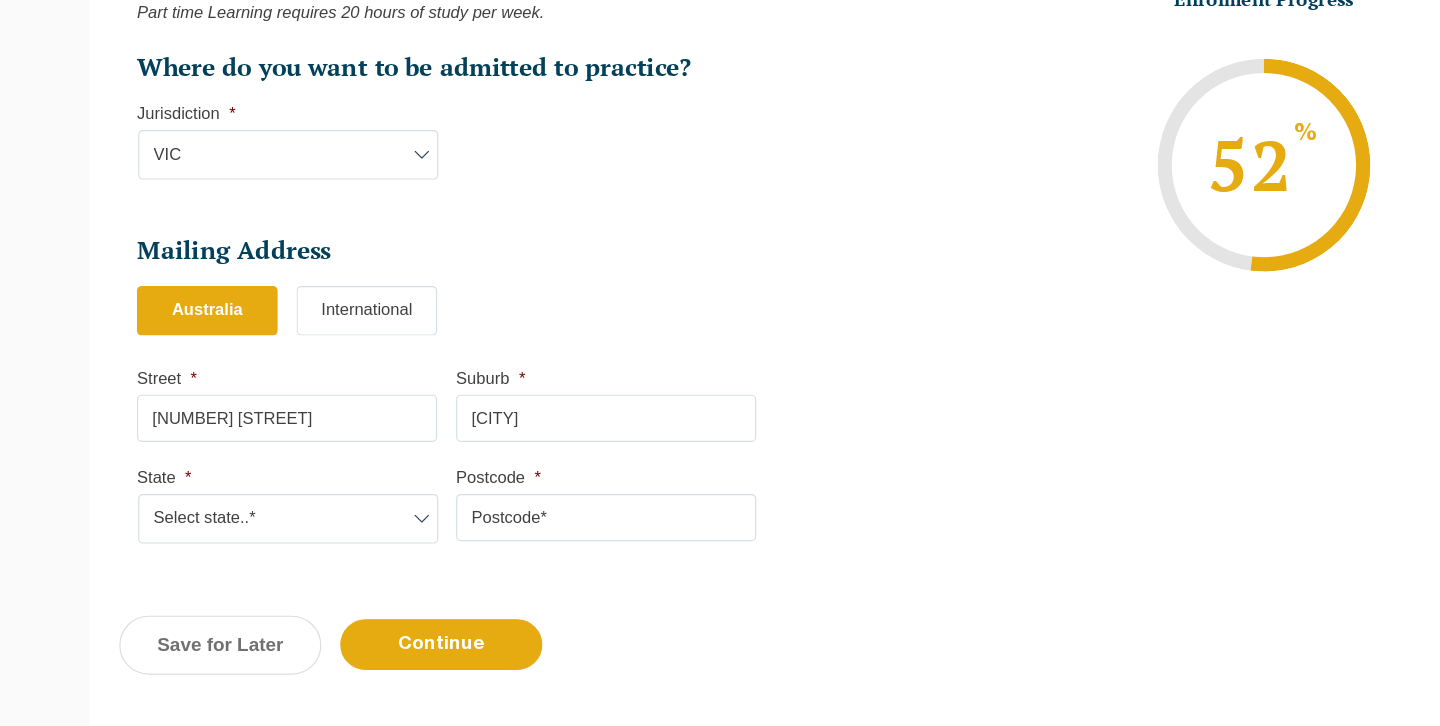 click on "Select state..* VIC WA QLD SA NSW NT ACT TAS" at bounding box center (293, 550) 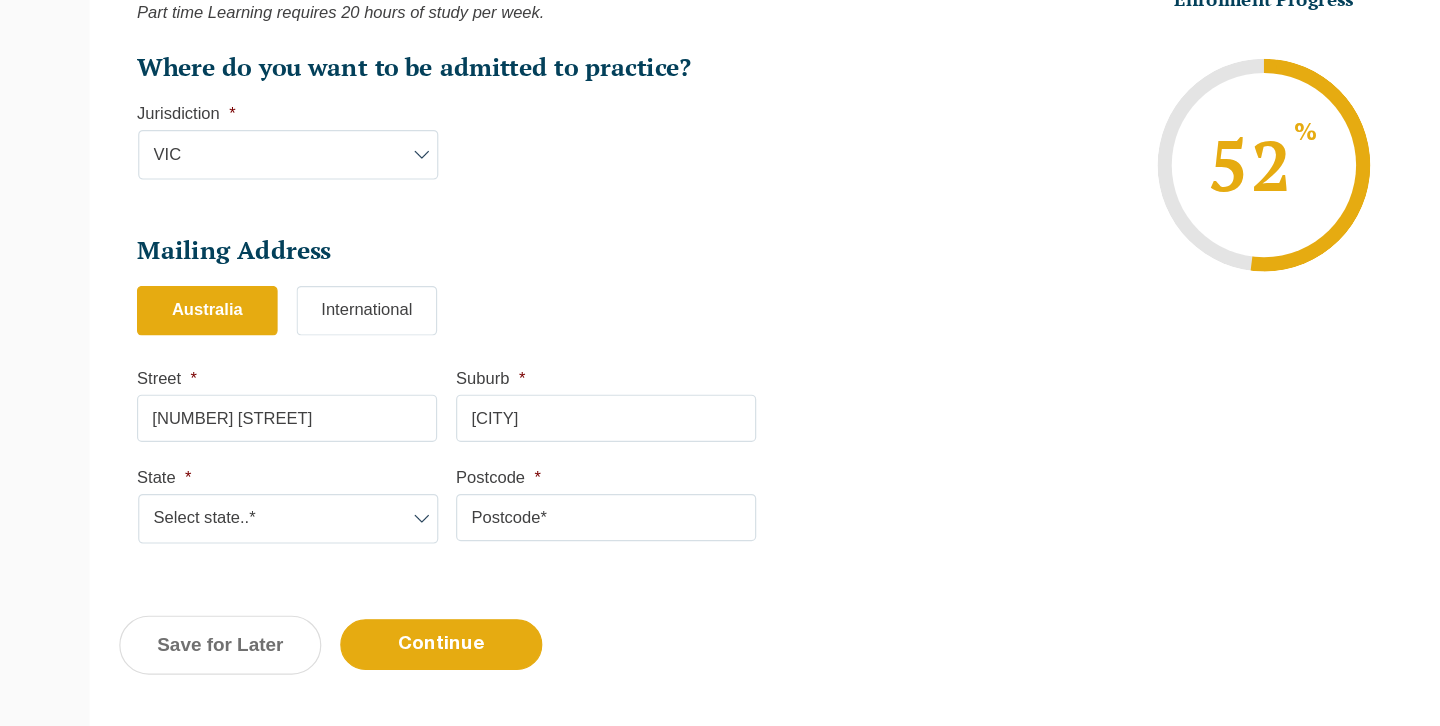 select on "VIC" 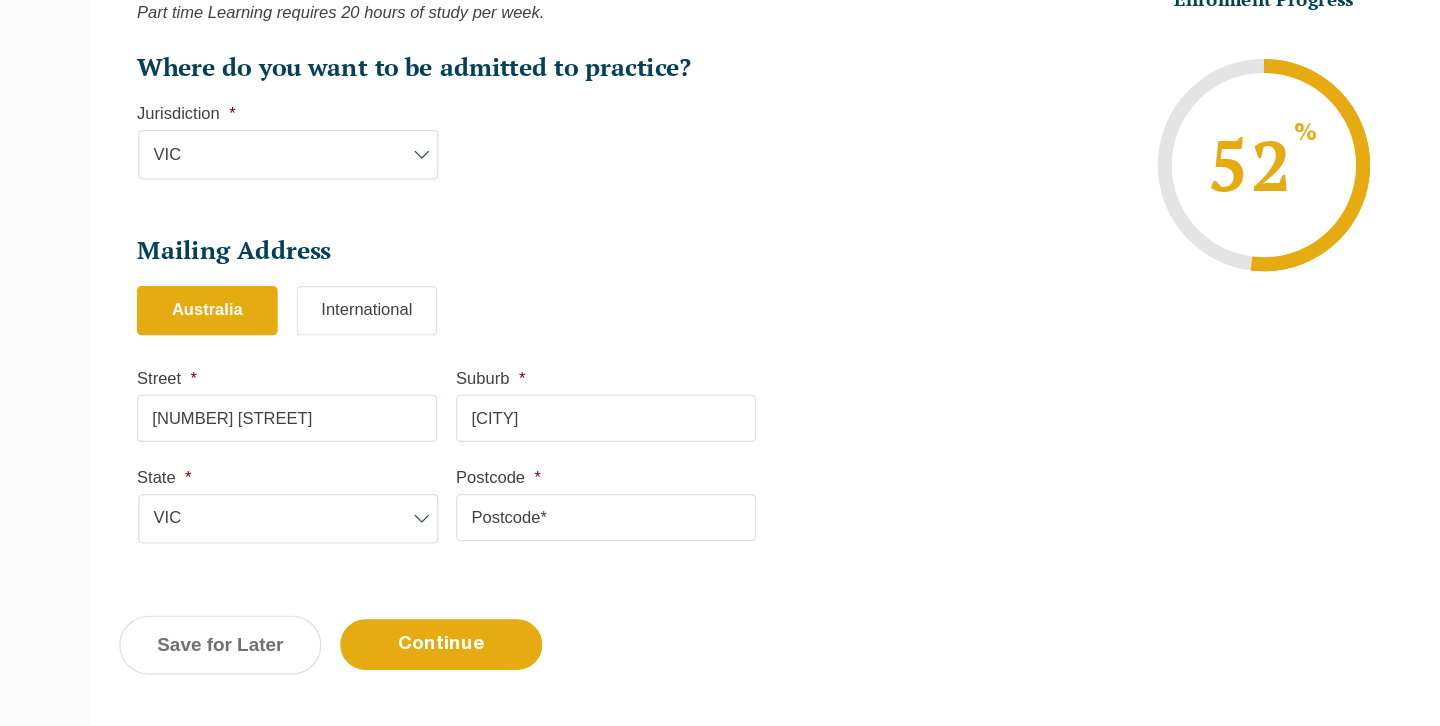 click on "Postcode *" at bounding box center [562, 549] 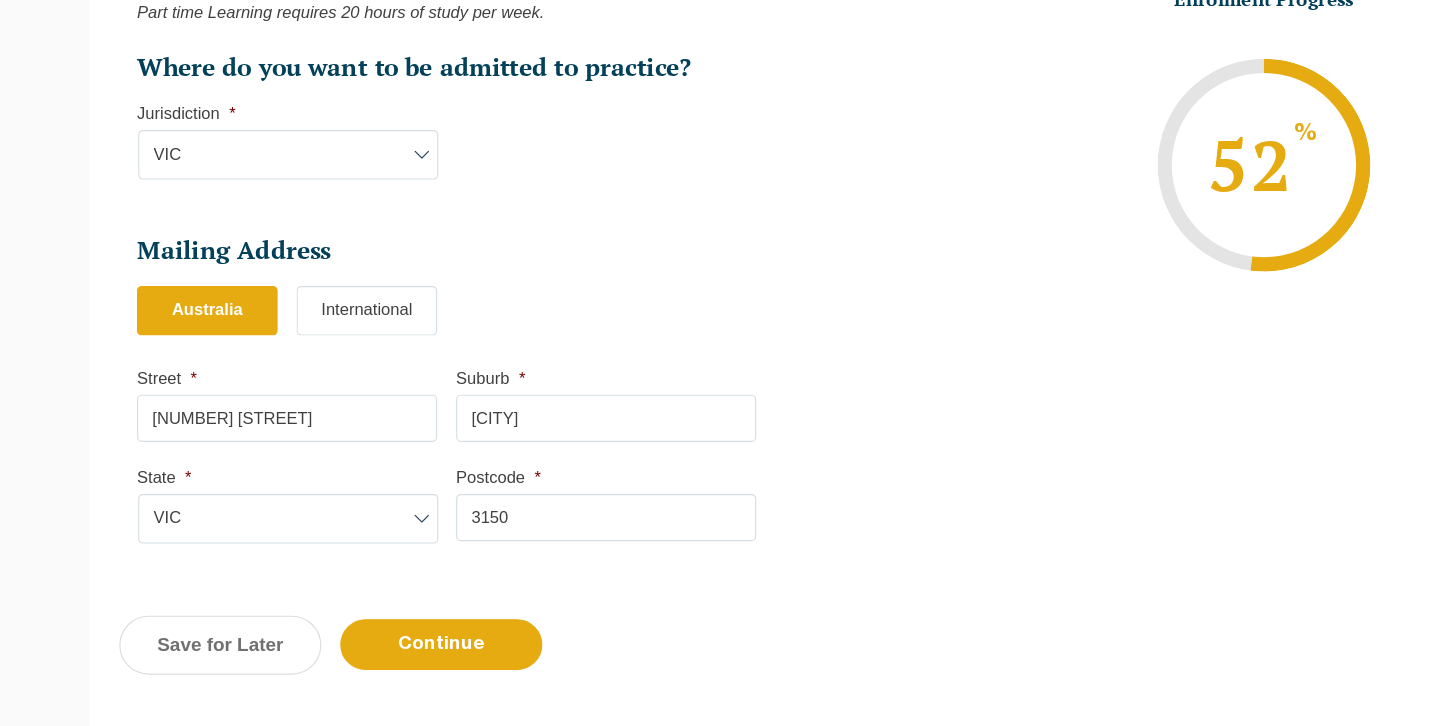 type on "3150" 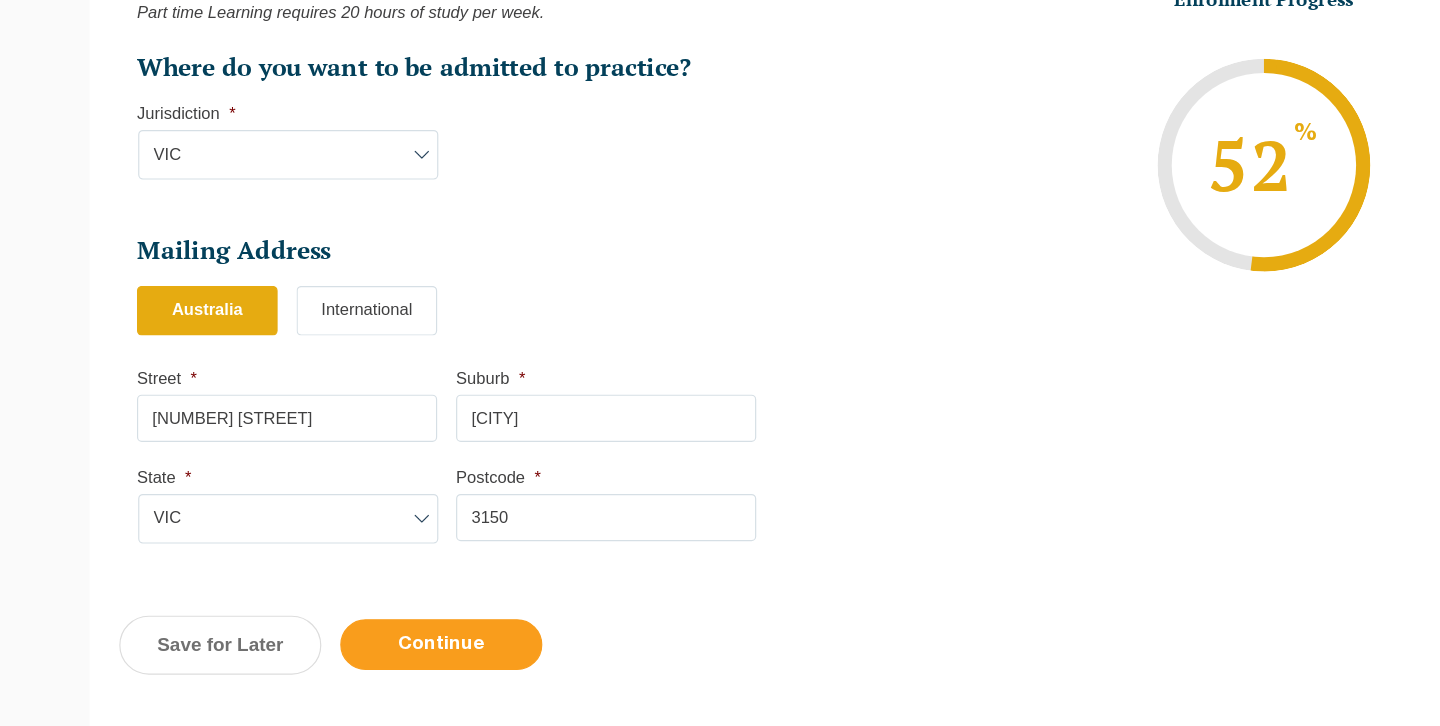 click on "Continue" at bounding box center [422, 656] 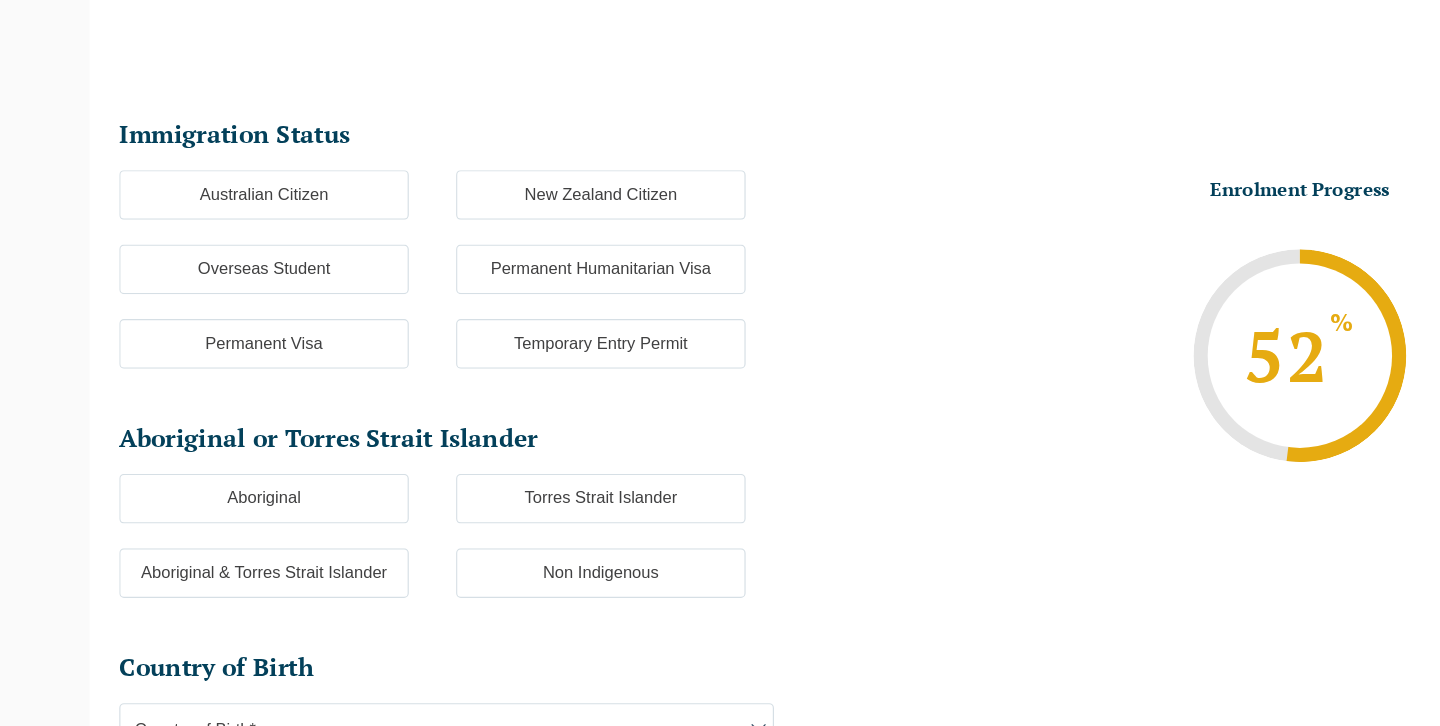 scroll, scrollTop: 173, scrollLeft: 0, axis: vertical 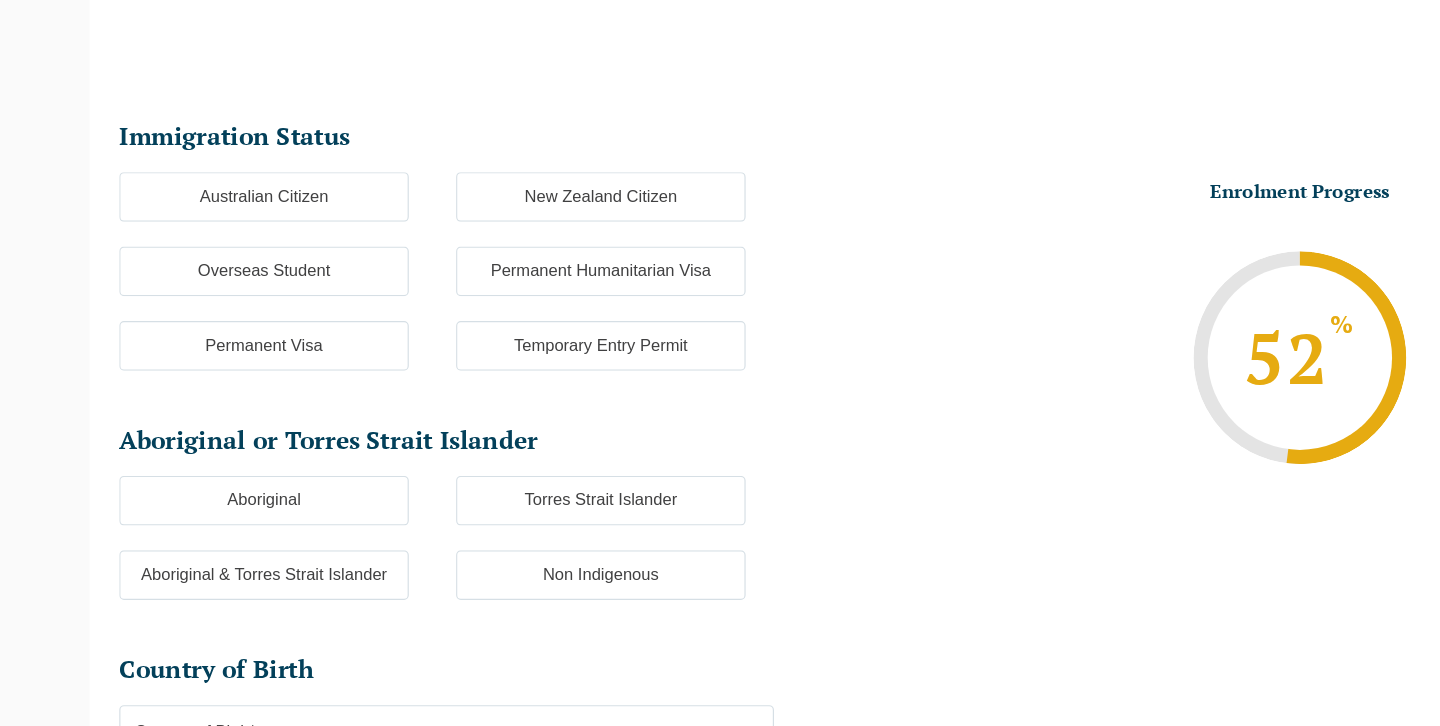 click on "Australian Citizen" at bounding box center (272, 278) 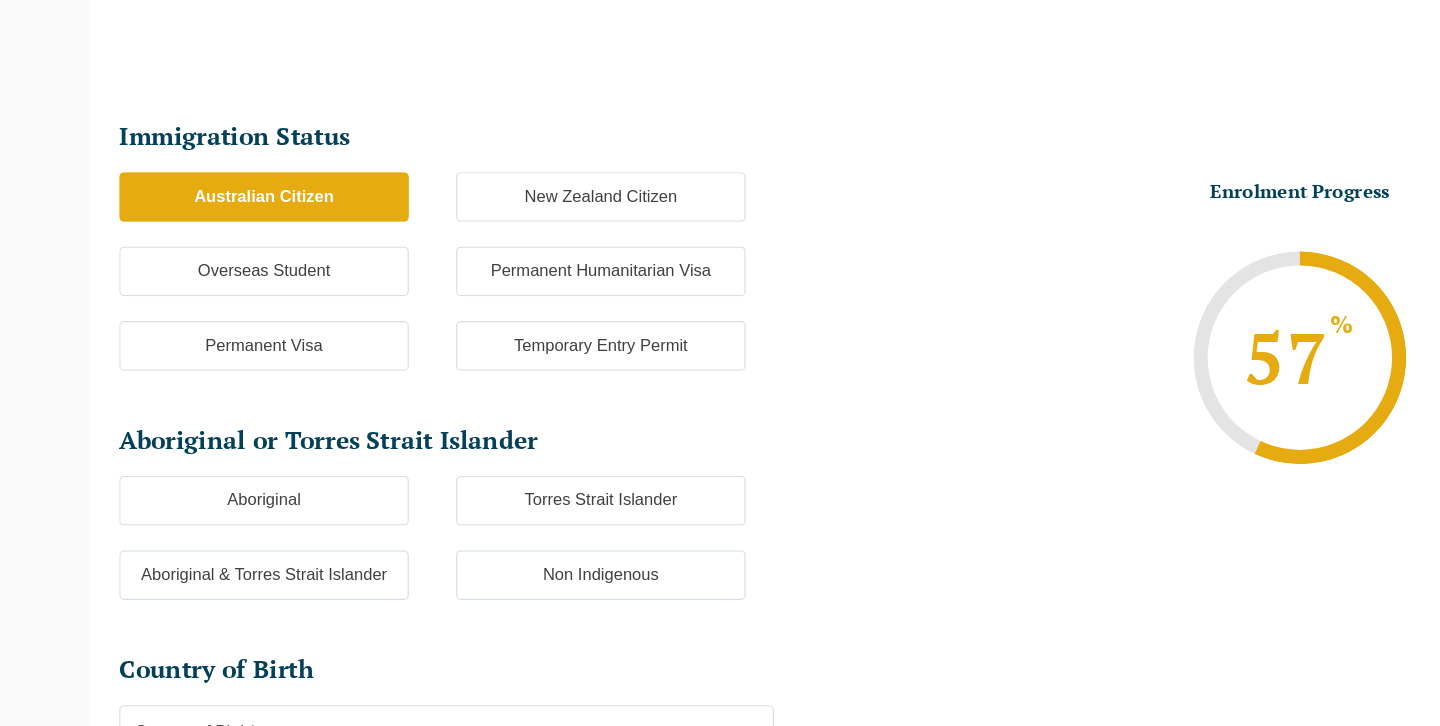 click on "Non Indigenous" at bounding box center (557, 598) 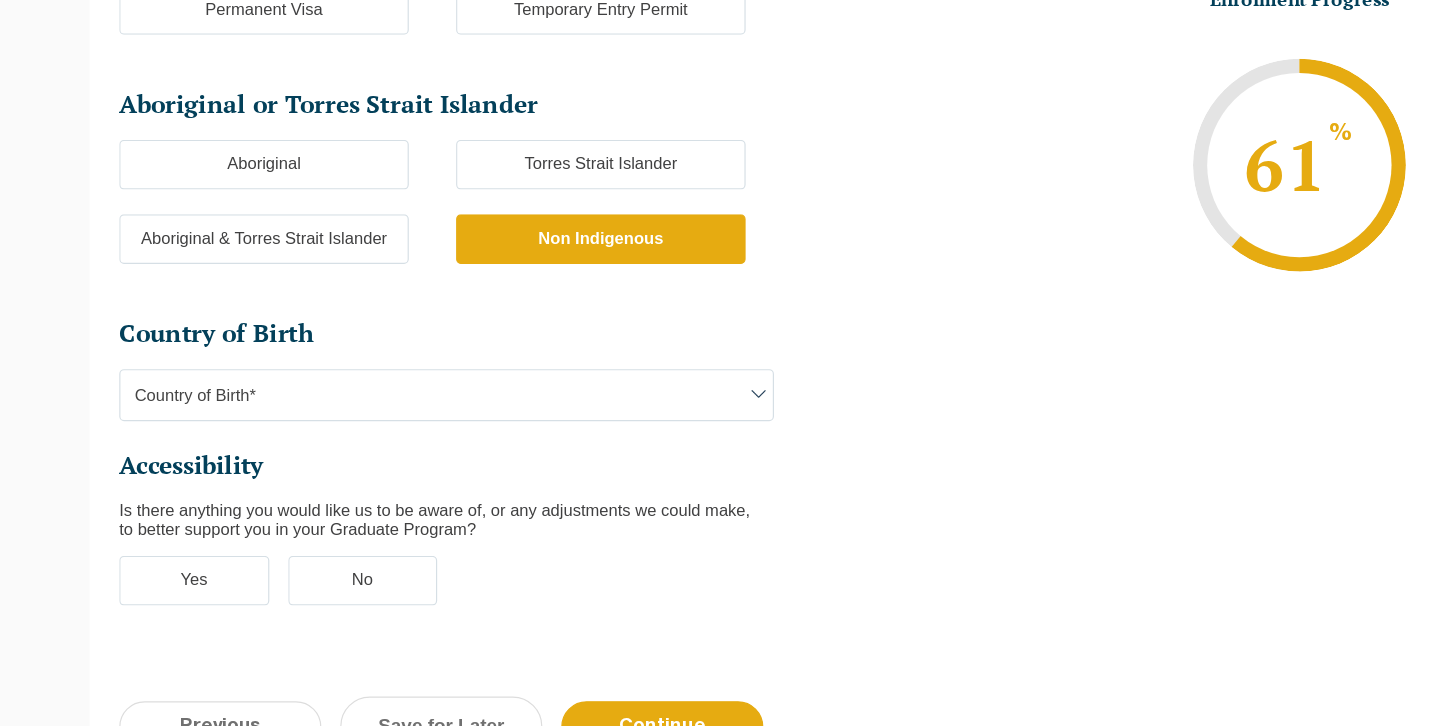 scroll, scrollTop: 485, scrollLeft: 0, axis: vertical 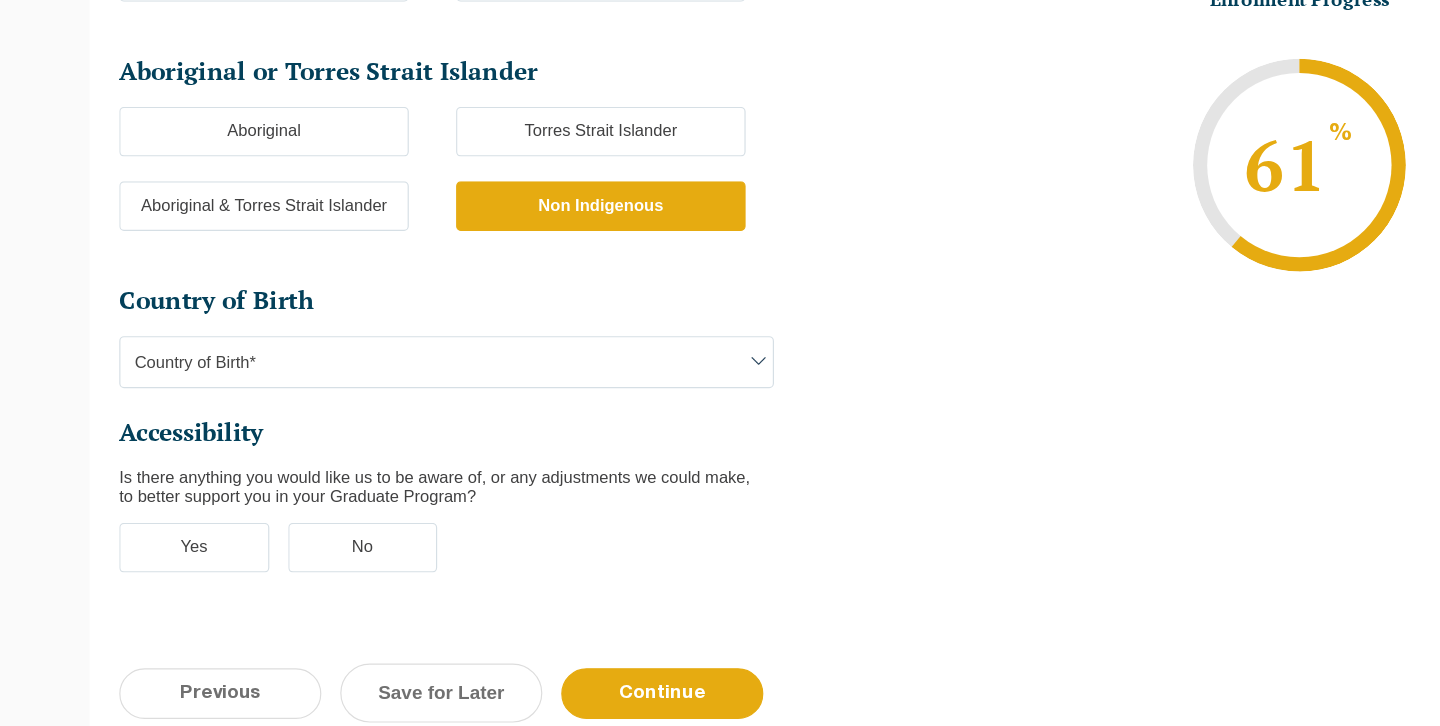 click on "Country of Birth*" at bounding box center [427, 418] 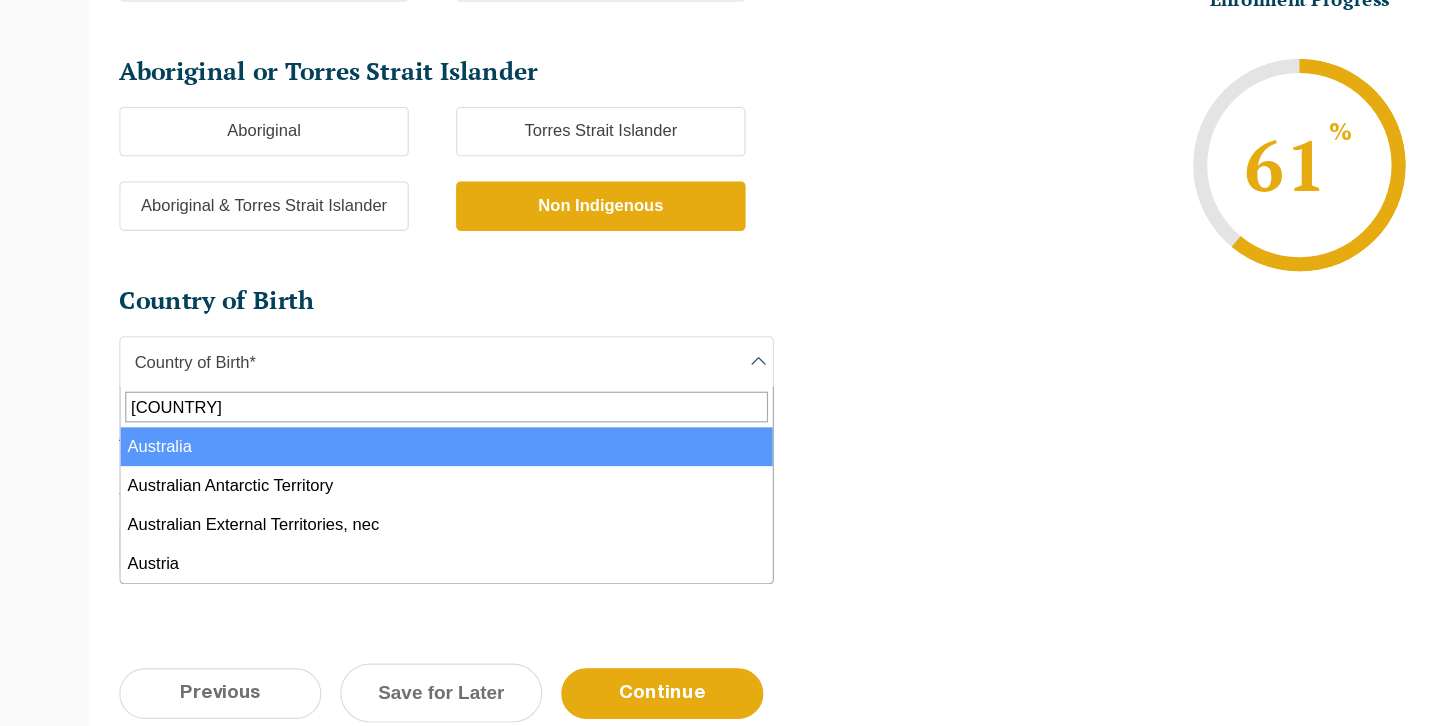 type on "[COUNTRY]" 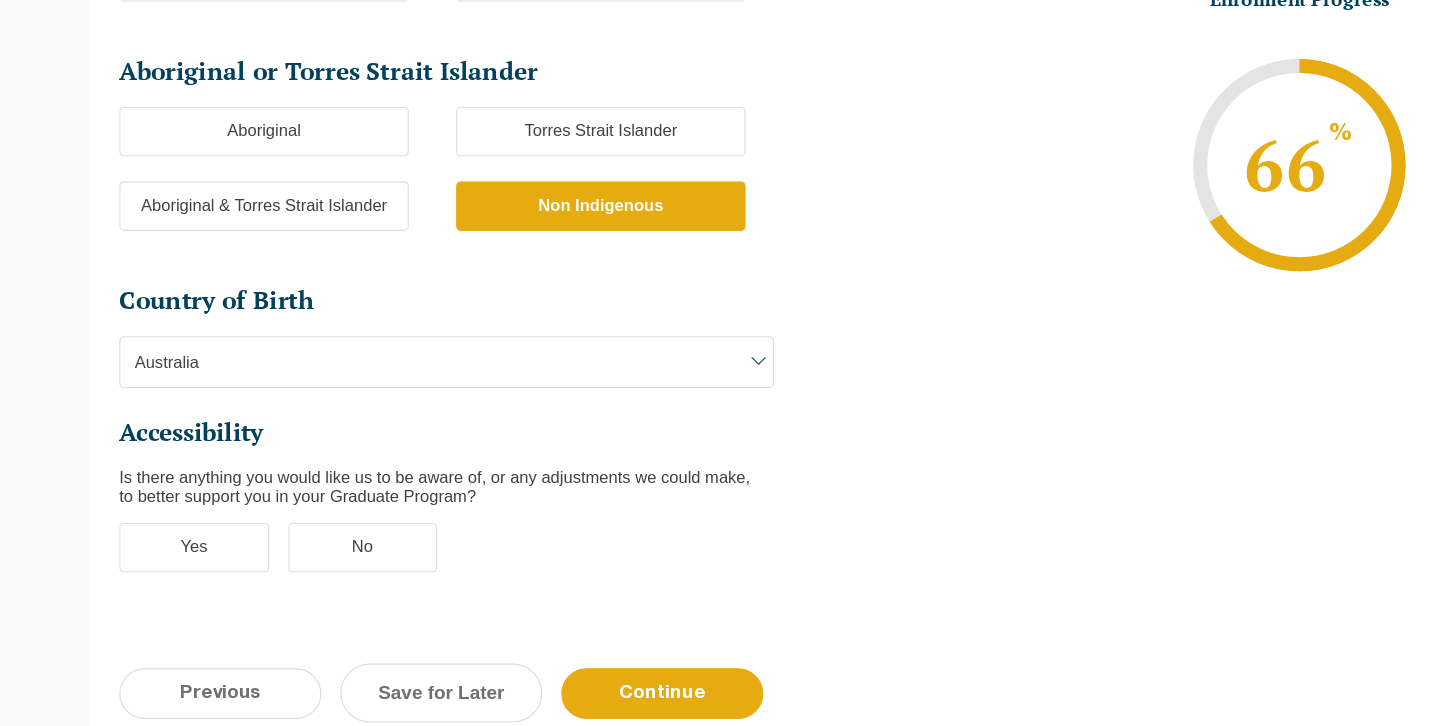 click on "No" at bounding box center [356, 575] 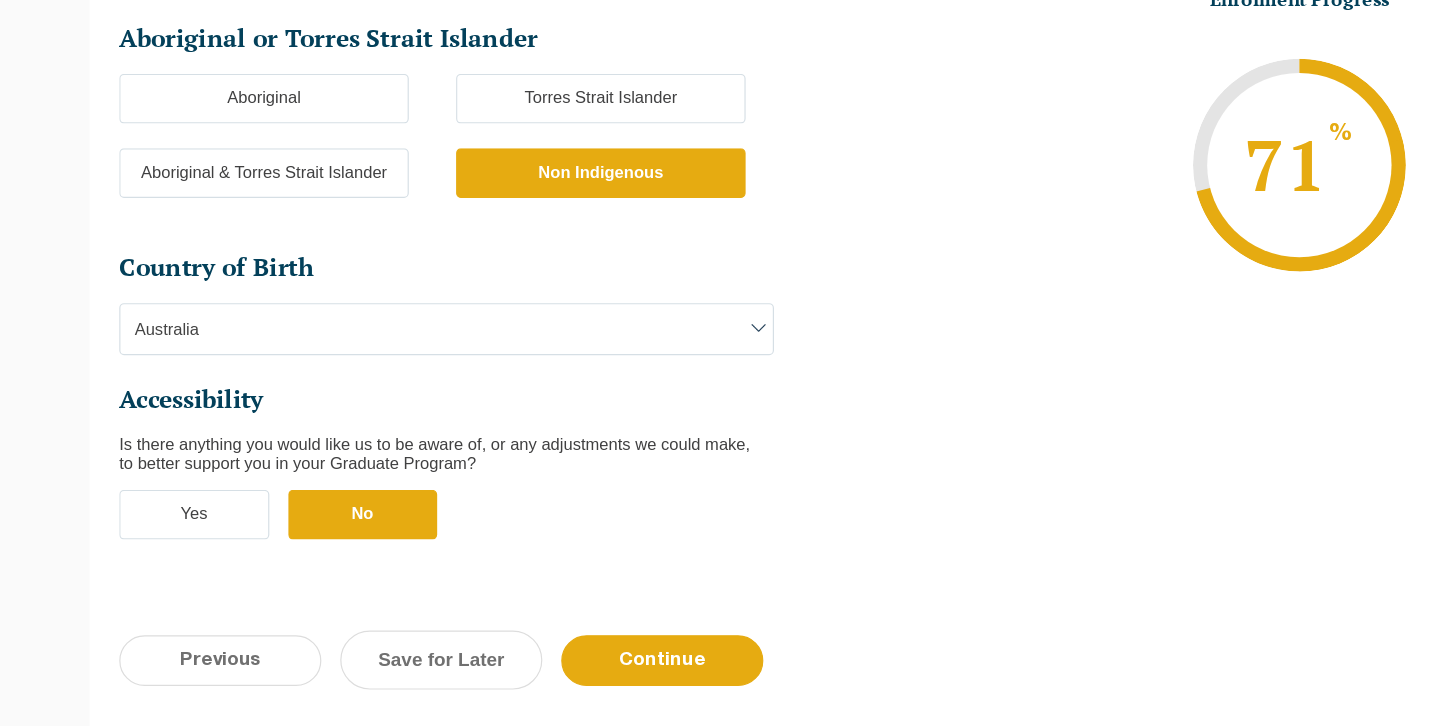 scroll, scrollTop: 544, scrollLeft: 0, axis: vertical 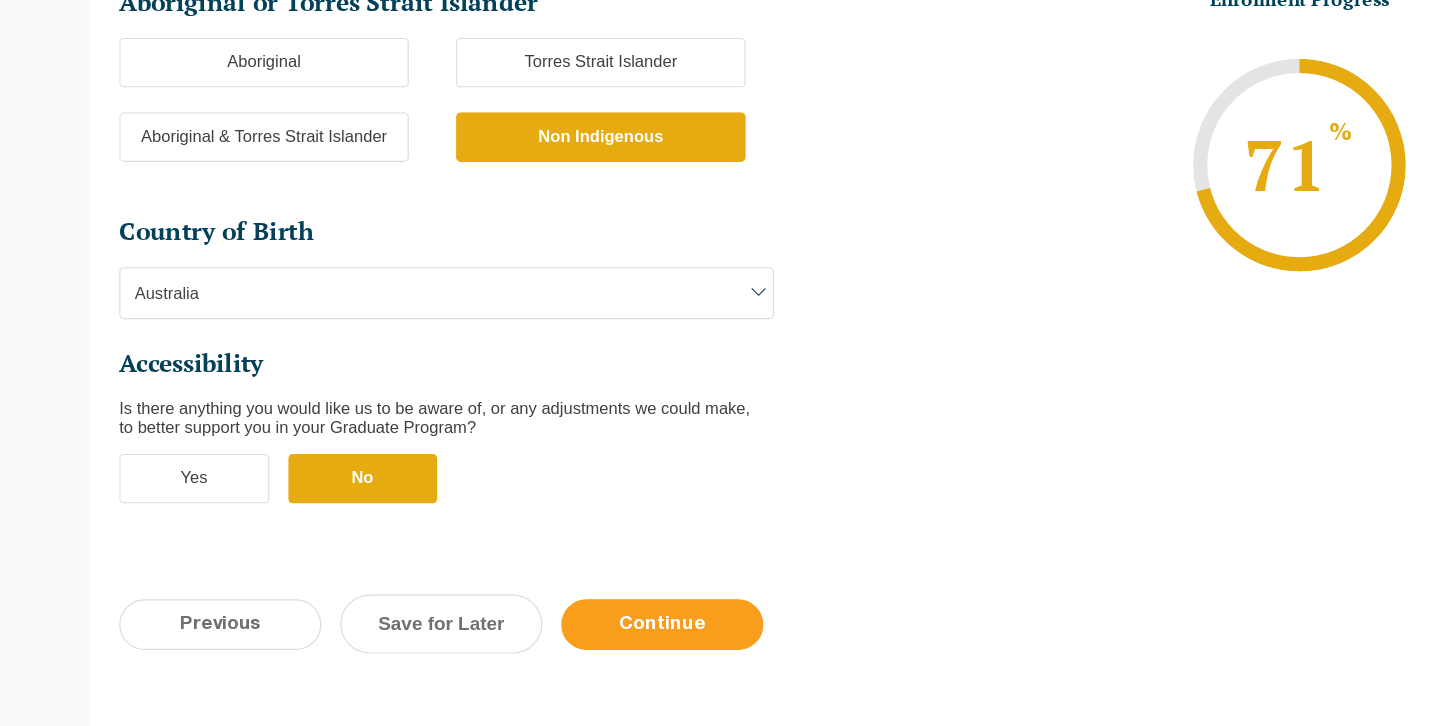 click on "Continue" at bounding box center [609, 639] 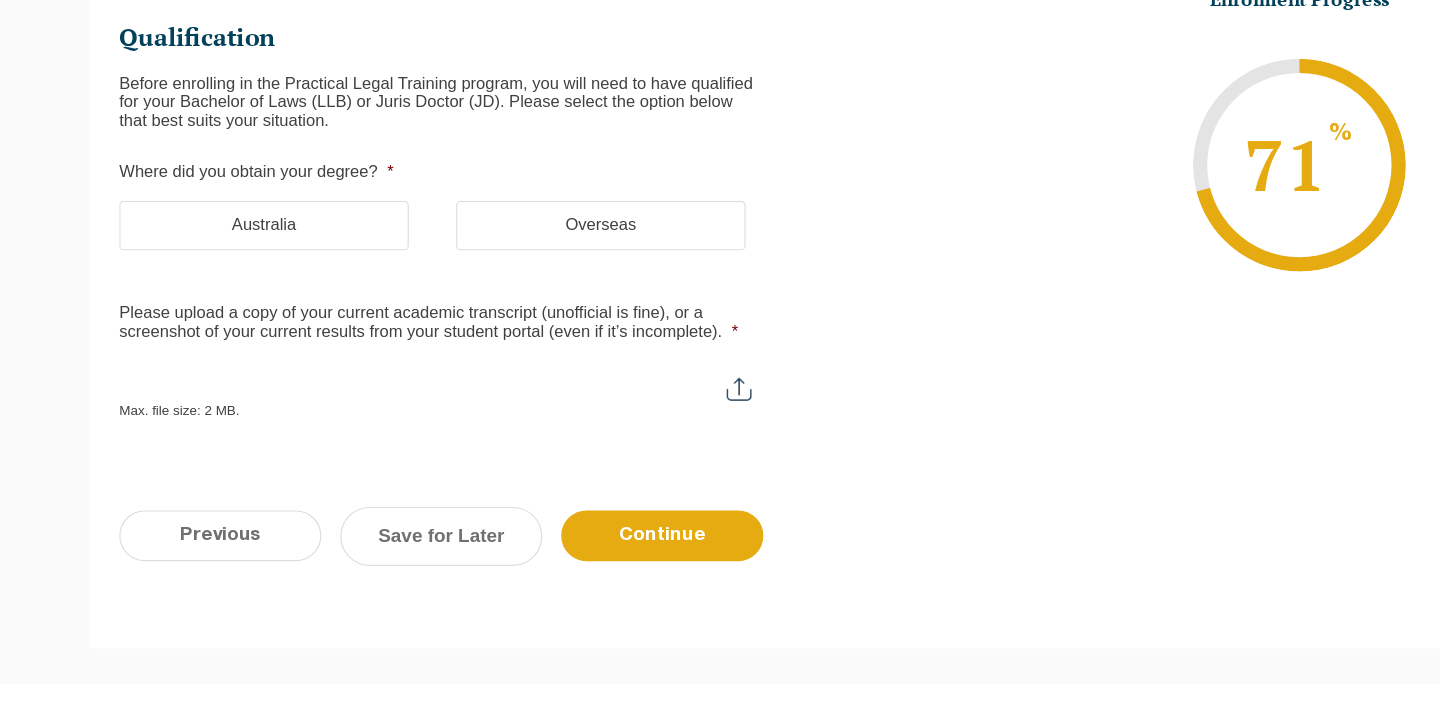 scroll, scrollTop: 173, scrollLeft: 0, axis: vertical 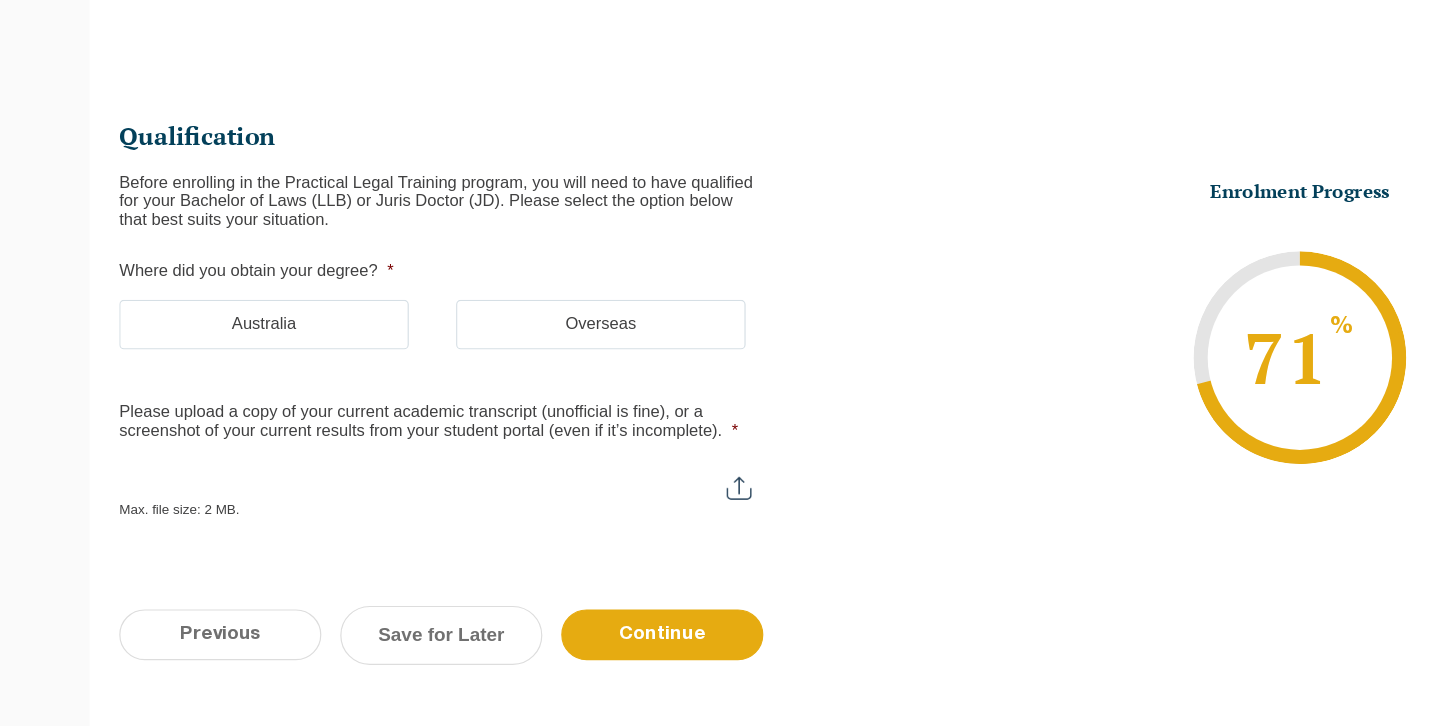 click on "Australia" at bounding box center [272, 386] 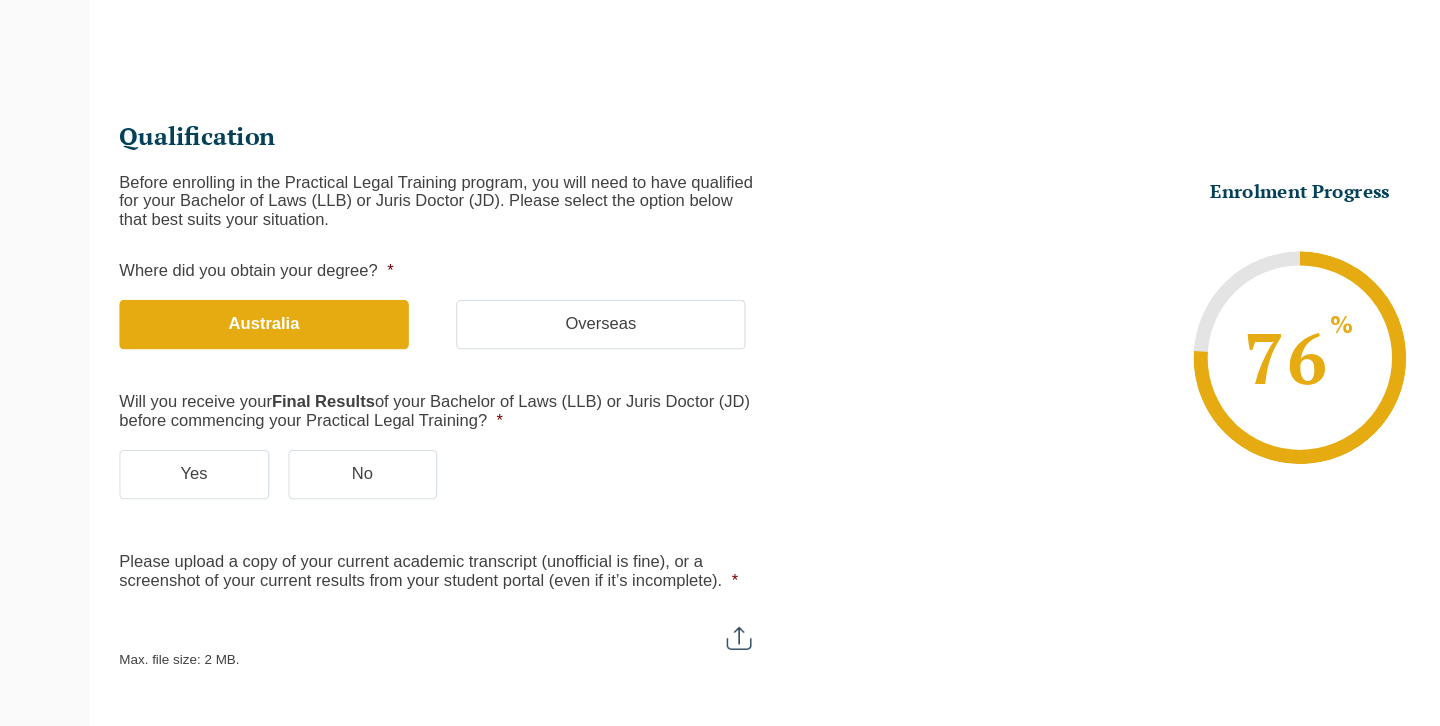 click on "Yes" at bounding box center (213, 513) 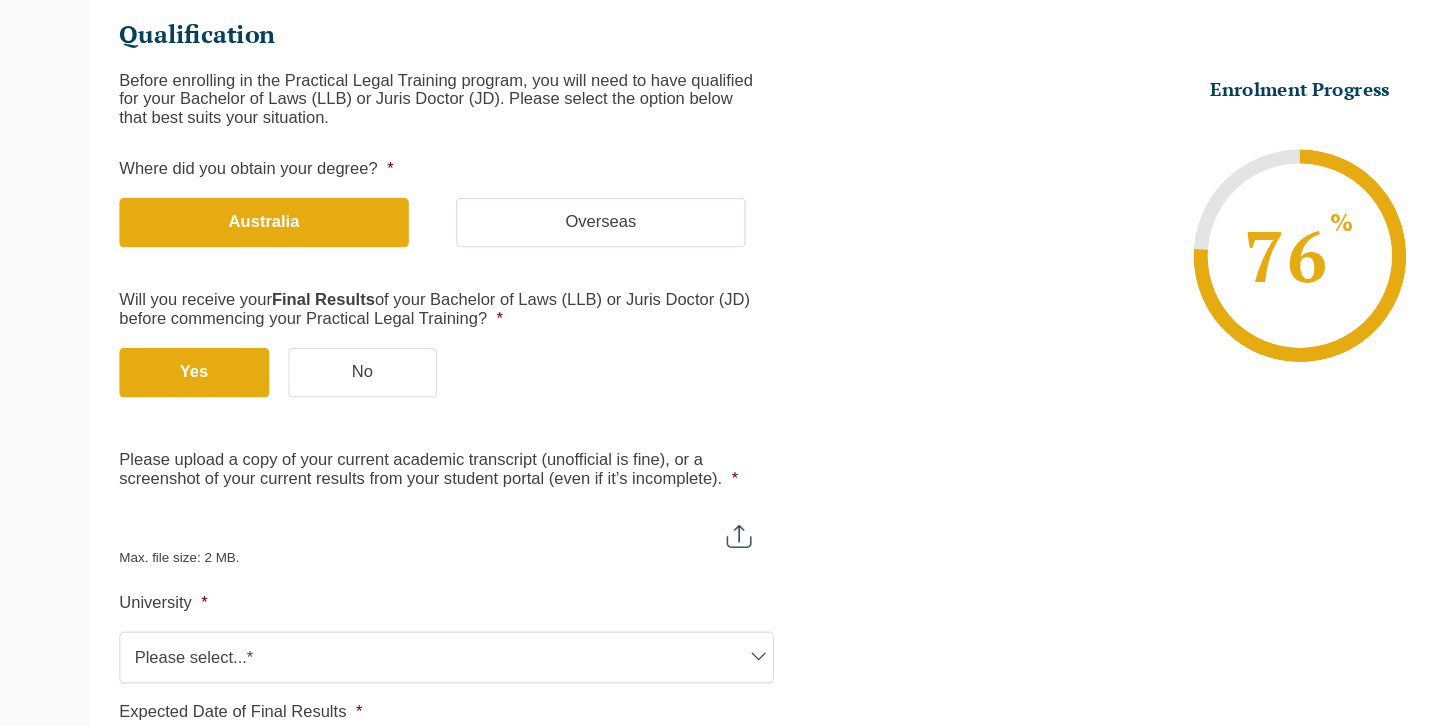 scroll, scrollTop: 308, scrollLeft: 0, axis: vertical 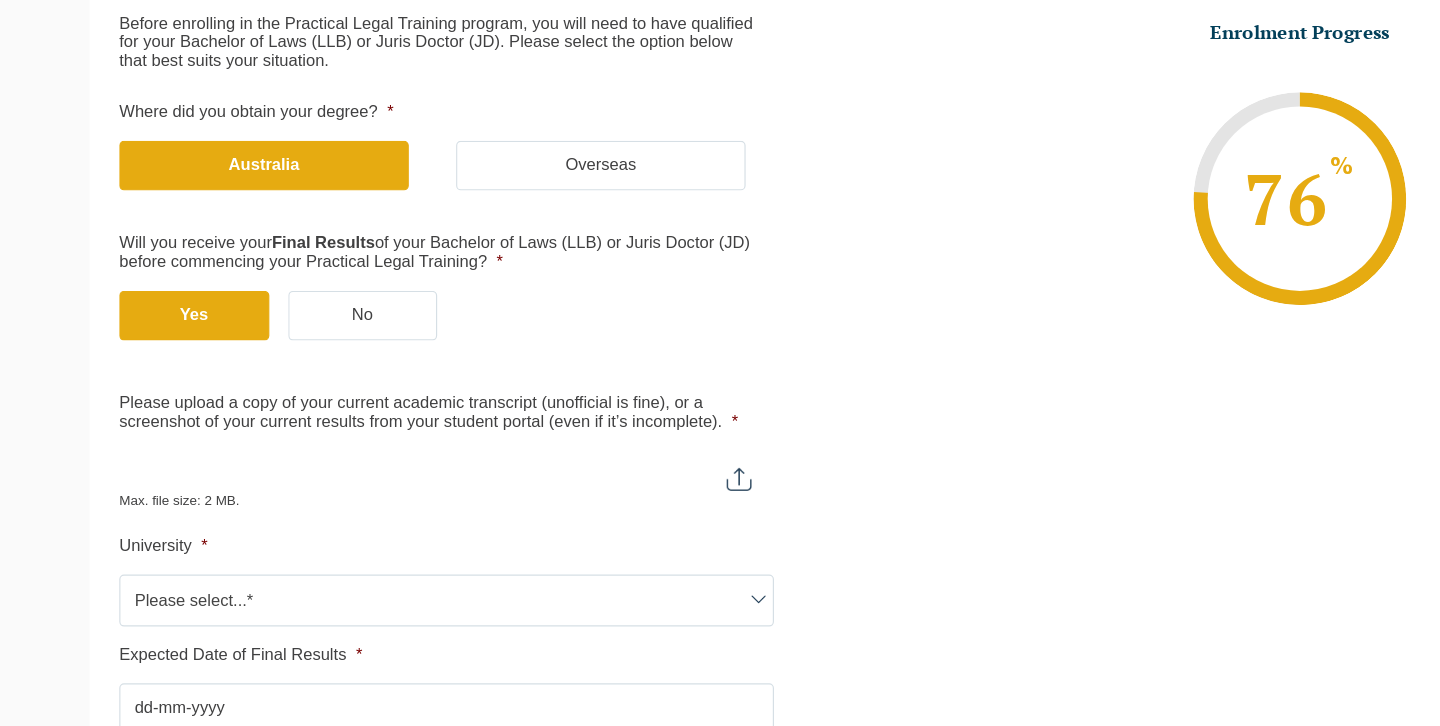 click on "Please upload a copy of your current academic transcript (unofficial is fine), or a screenshot of your current results from your student portal (even if it’s incomplete). *" at bounding box center [427, 509] 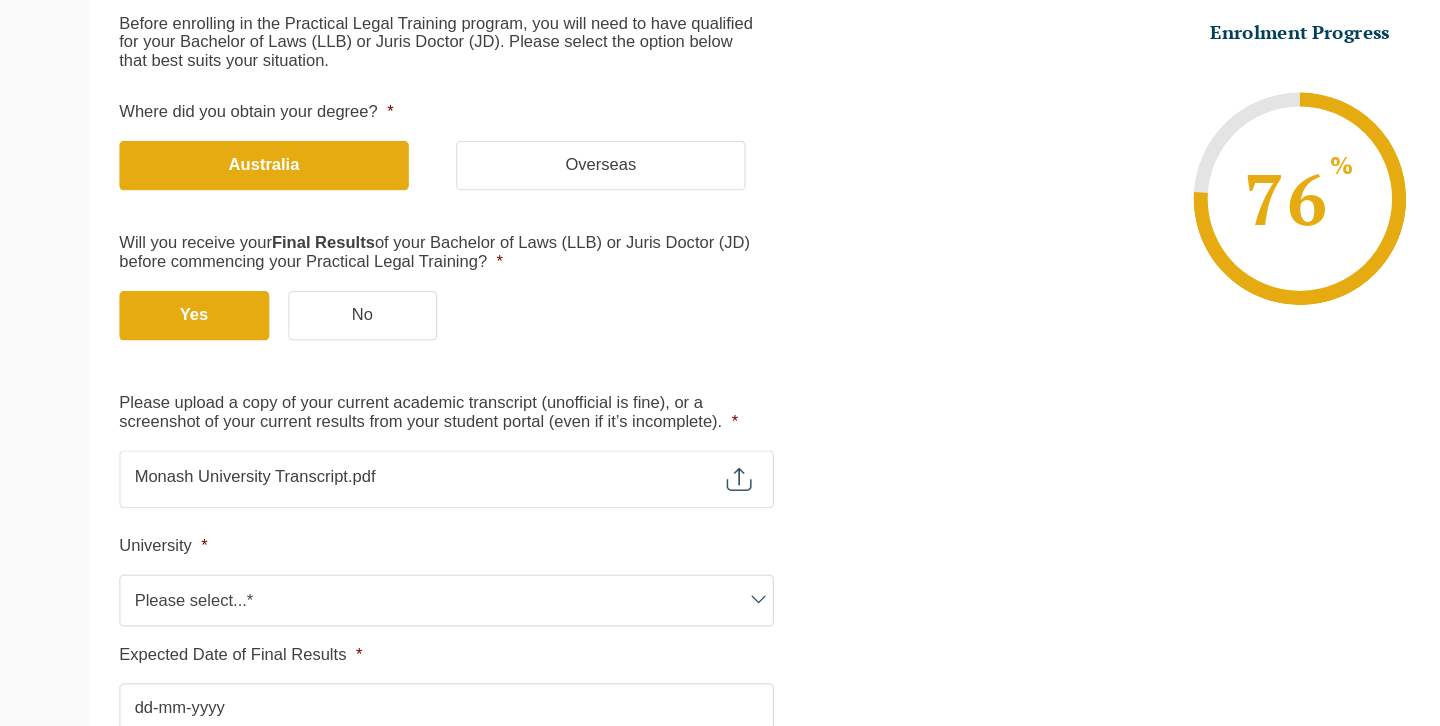 click on "Please upload a copy of your current academic transcript (unofficial is fine), or a screenshot of your current results from your student portal (even if it’s incomplete). *" at bounding box center [427, 509] 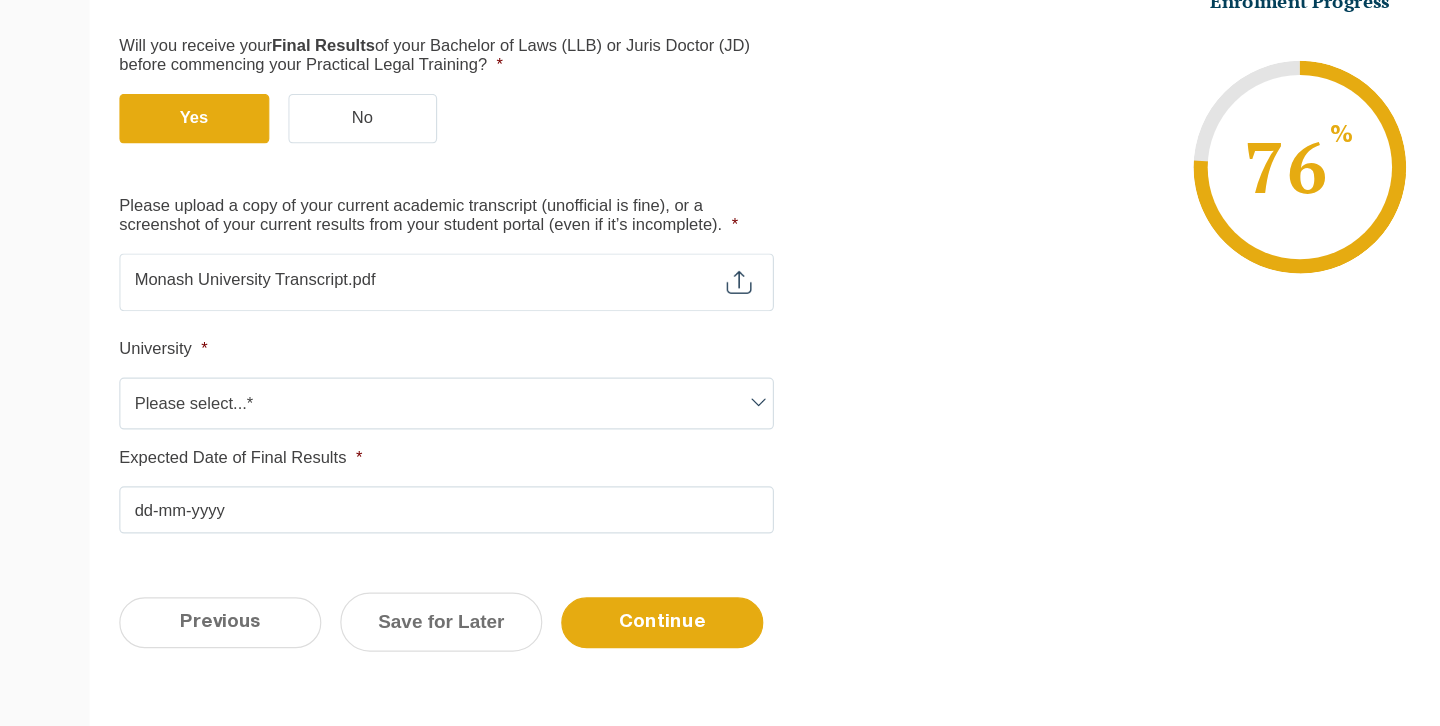 scroll, scrollTop: 523, scrollLeft: 0, axis: vertical 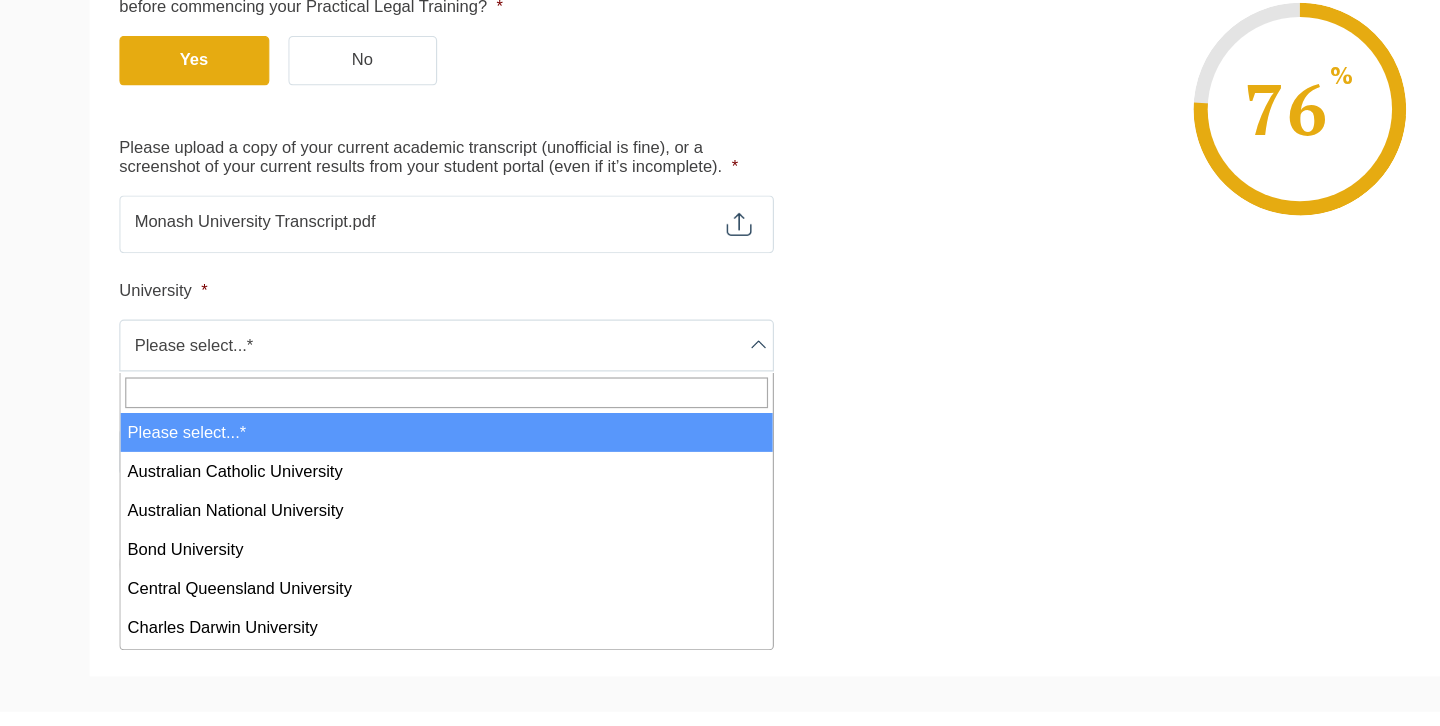 click on "Please select...*" at bounding box center (427, 404) 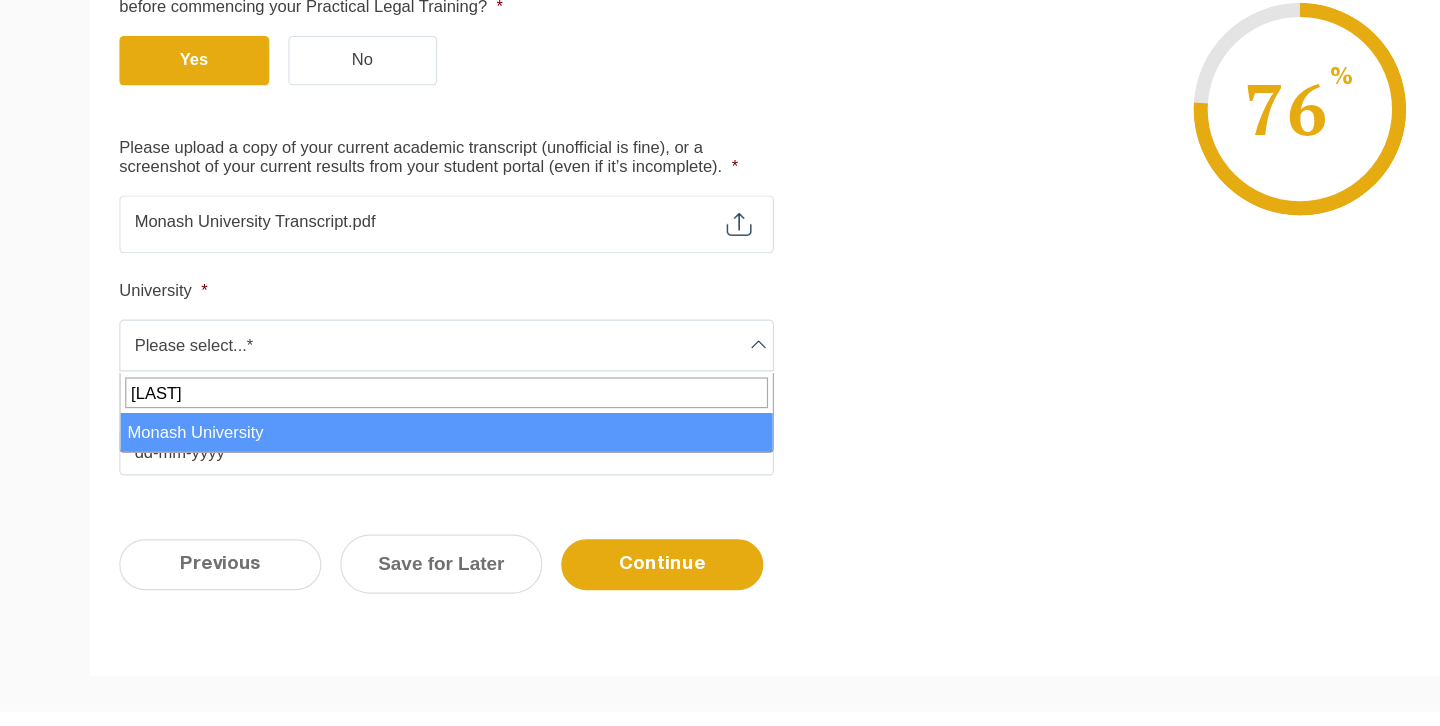 type on "[LAST]" 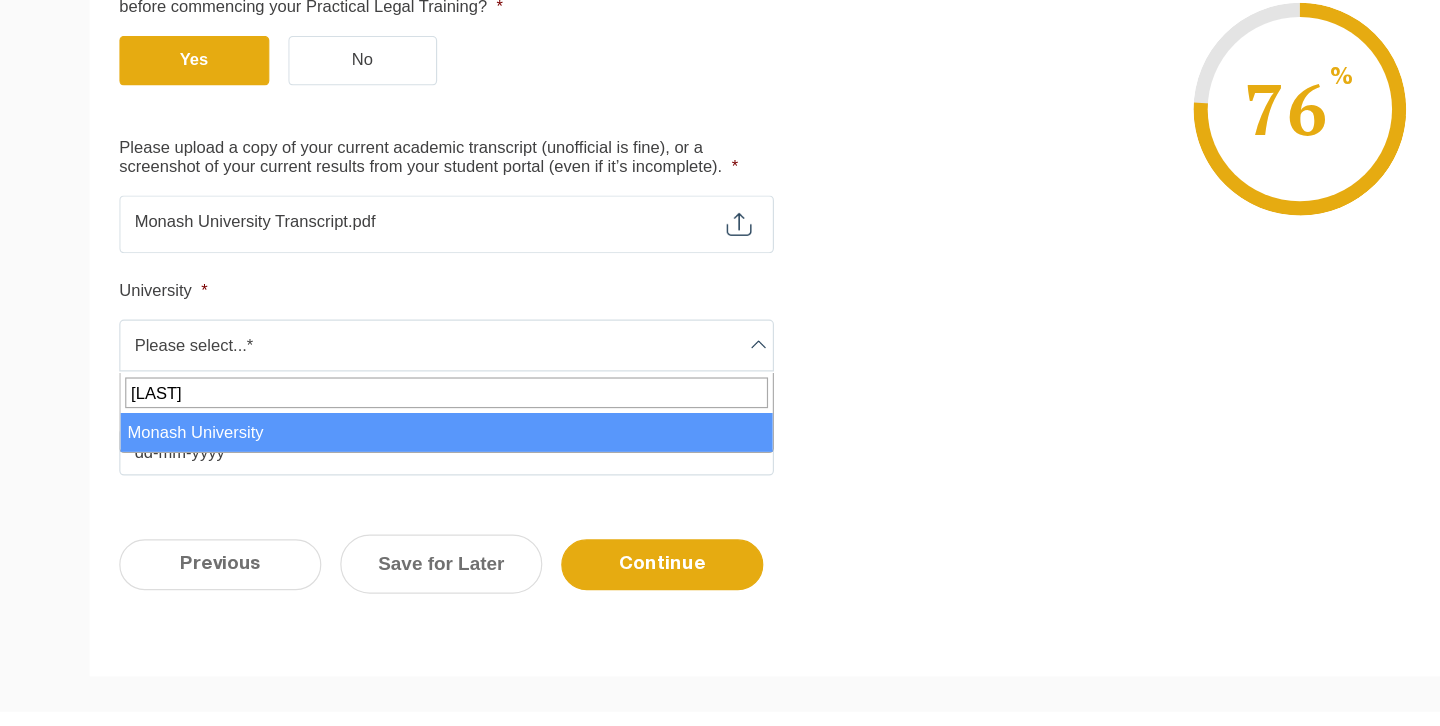 select on "Monash University" 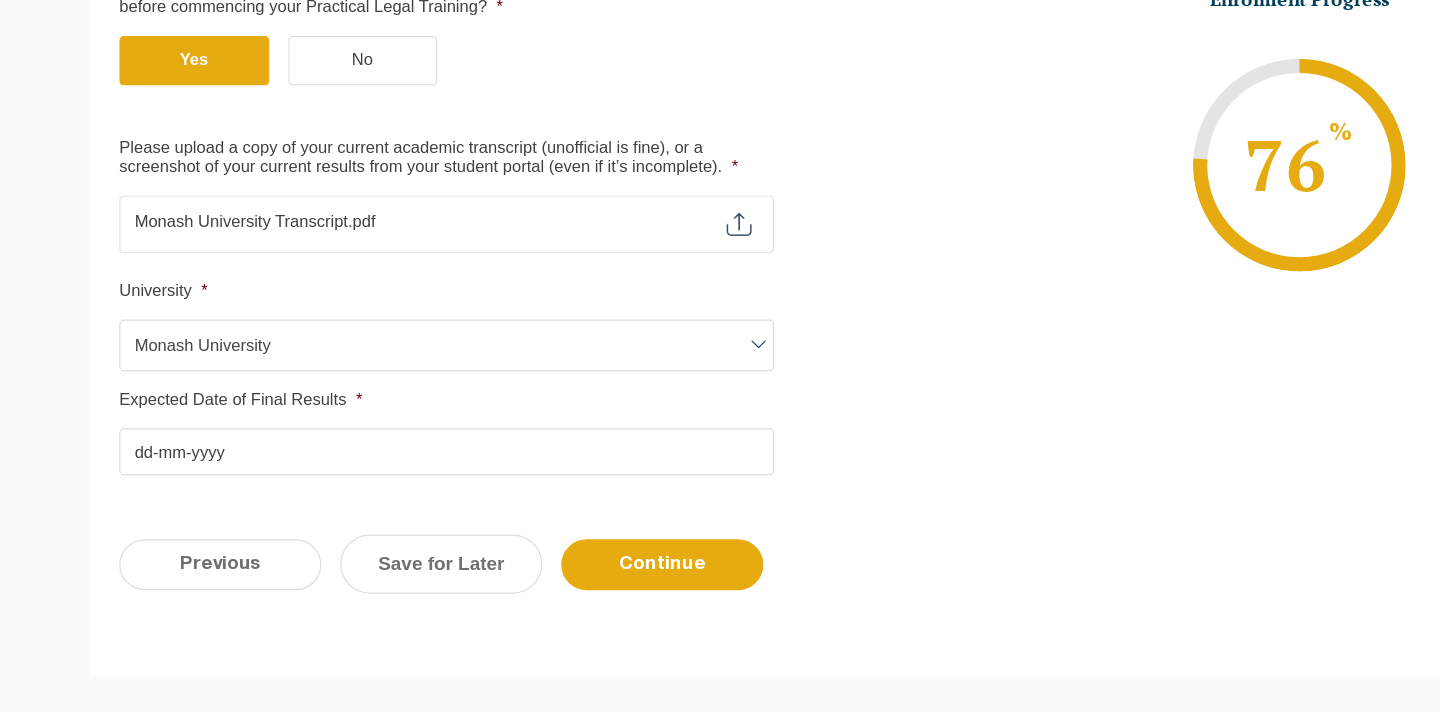click on "Expected Date of Final Results *" at bounding box center (427, 494) 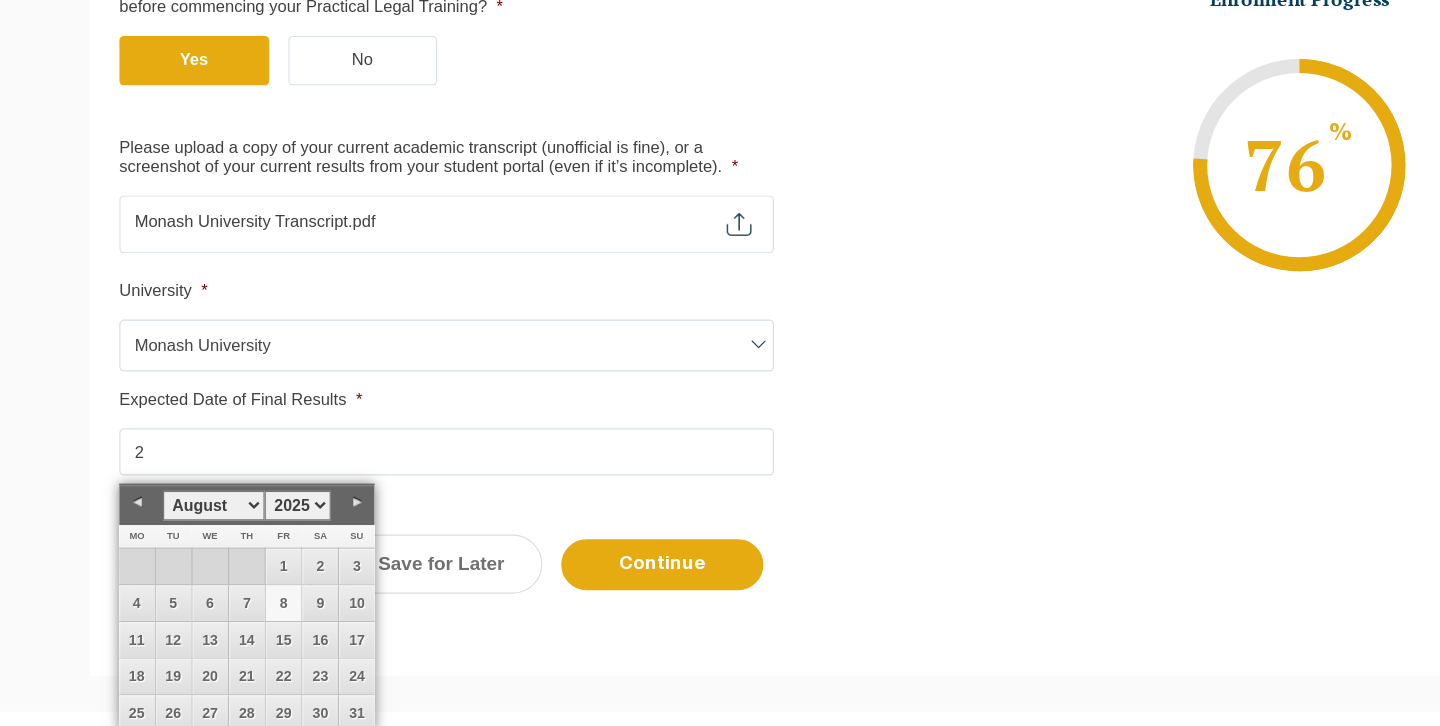 click on "January February March April May June July August September October November December" at bounding box center (230, 539) 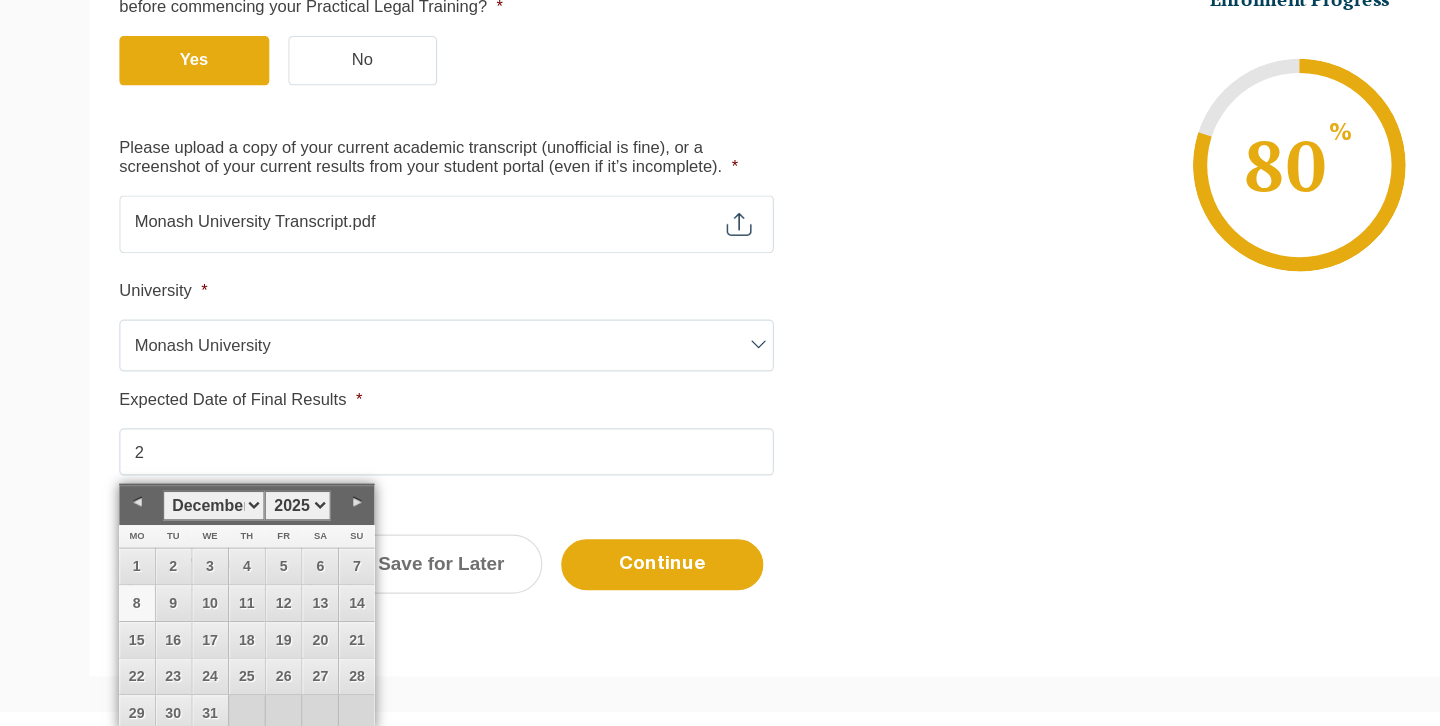 click on "1925 1926 1927 1928 1929 1930 1931 1932 1933 1934 1935 1936 1937 1938 1939 1940 1941 1942 1943 1944 1945 1946 1947 1948 1949 1950 1951 1952 1953 1954 1955 1956 1957 1958 1959 1960 1961 1962 1963 1964 1965 1966 1967 1968 1969 1970 1971 1972 1973 1974 1975 1976 1977 1978 1979 1980 1981 1982 1983 1984 1985 1986 1987 1988 1989 1990 1991 1992 1993 1994 1995 1996 1997 1998 1999 2000 2001 2002 2003 2004 2005 2006 2007 2008 2009 2010 2011 2012 2013 2014 2015 2016 2017 2018 2019 2020 2021 2022 2023 2024 2025 2026 2027 2028 2029 2030 2031 2032 2033 2034 2035 2036 2037 2038 2039 2040 2041 2042 2043 2044 2045" at bounding box center (301, 539) 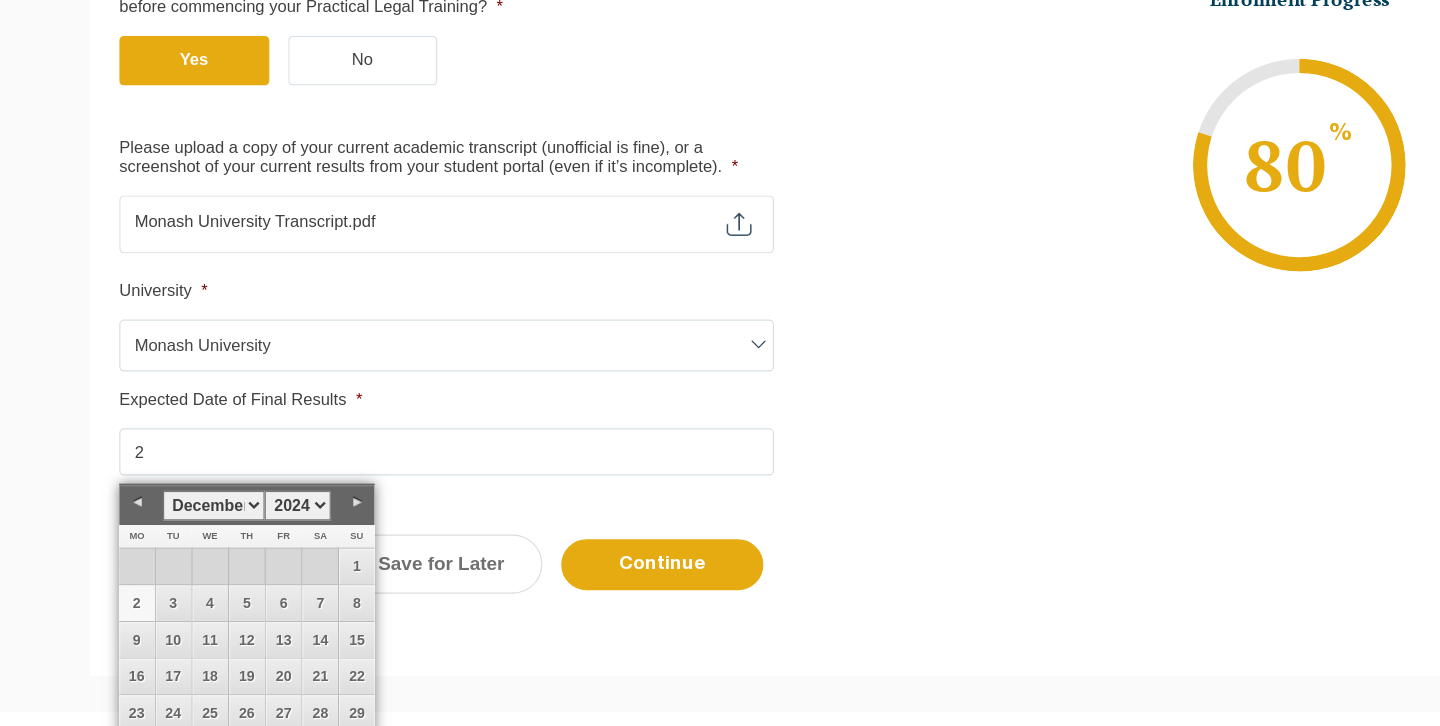 click on "2" at bounding box center [165, 622] 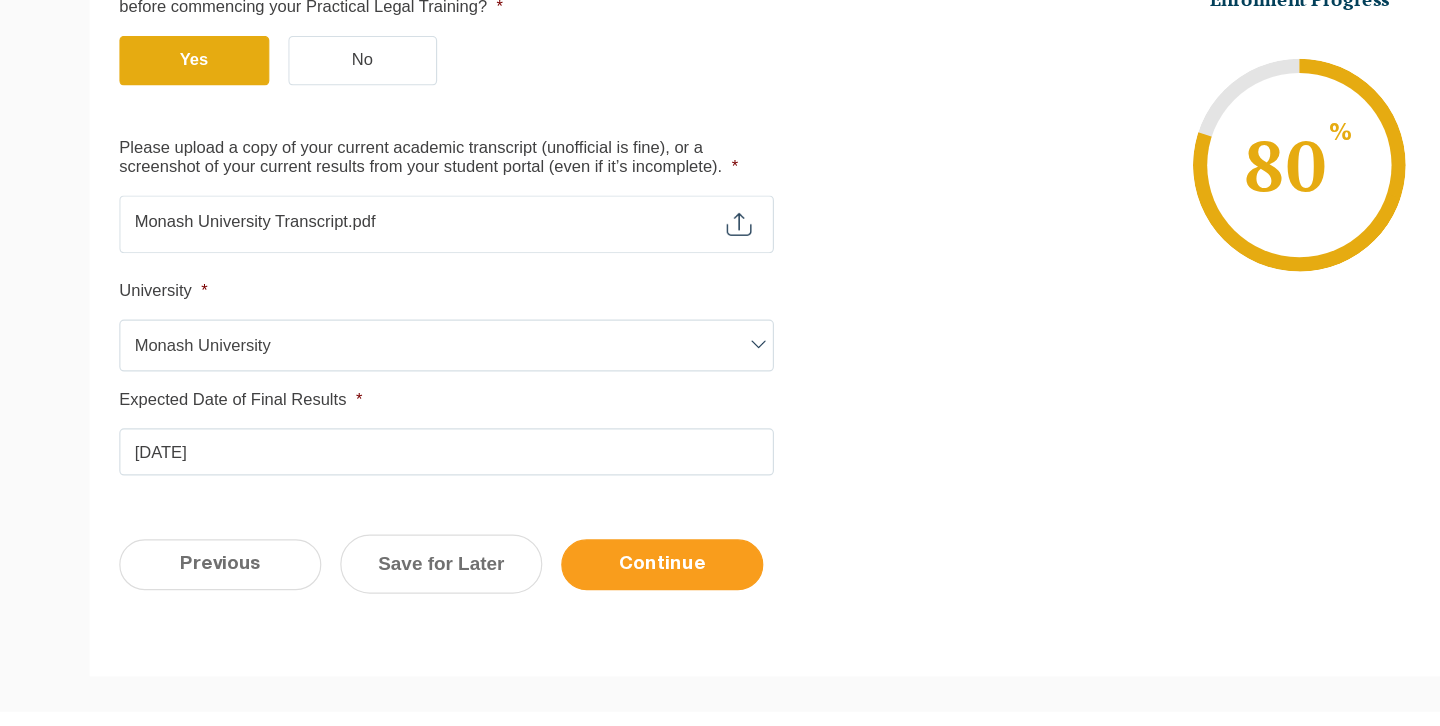 click on "Continue" at bounding box center (609, 589) 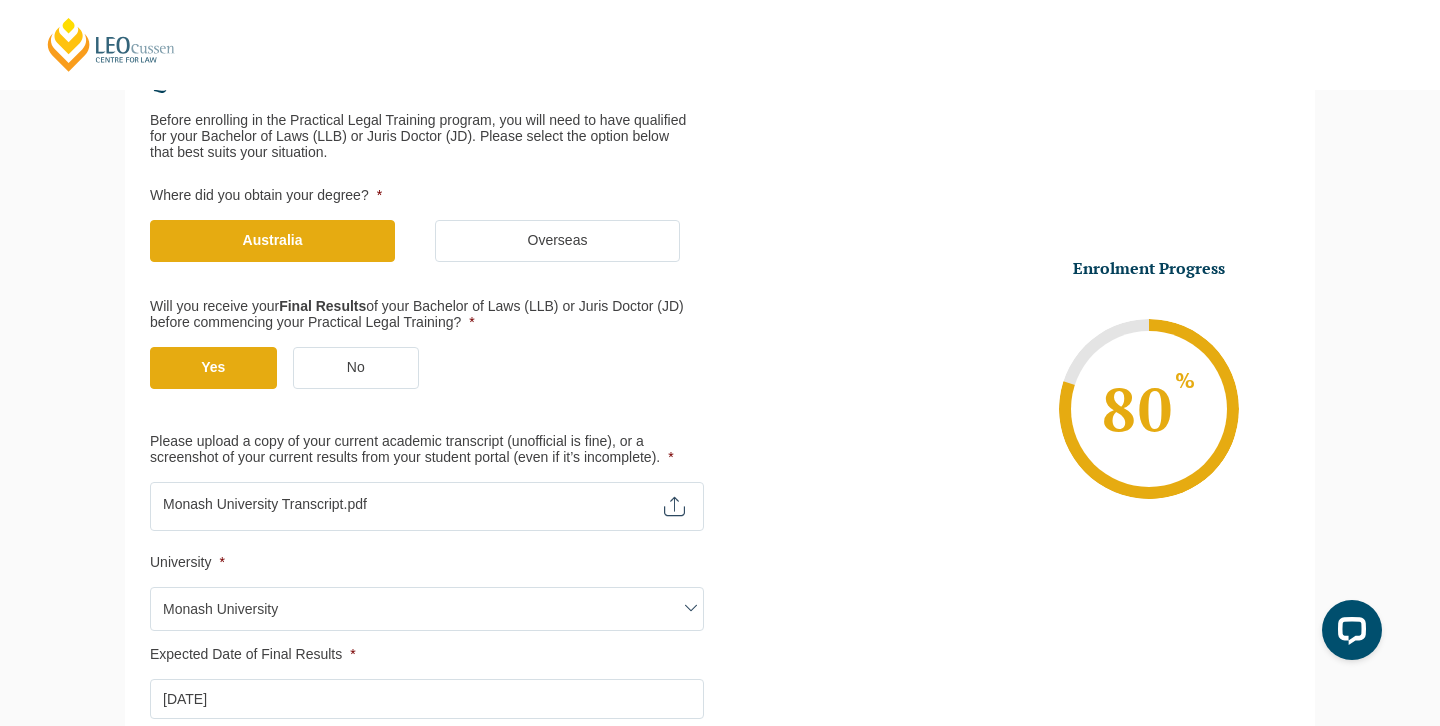 scroll, scrollTop: 730, scrollLeft: 0, axis: vertical 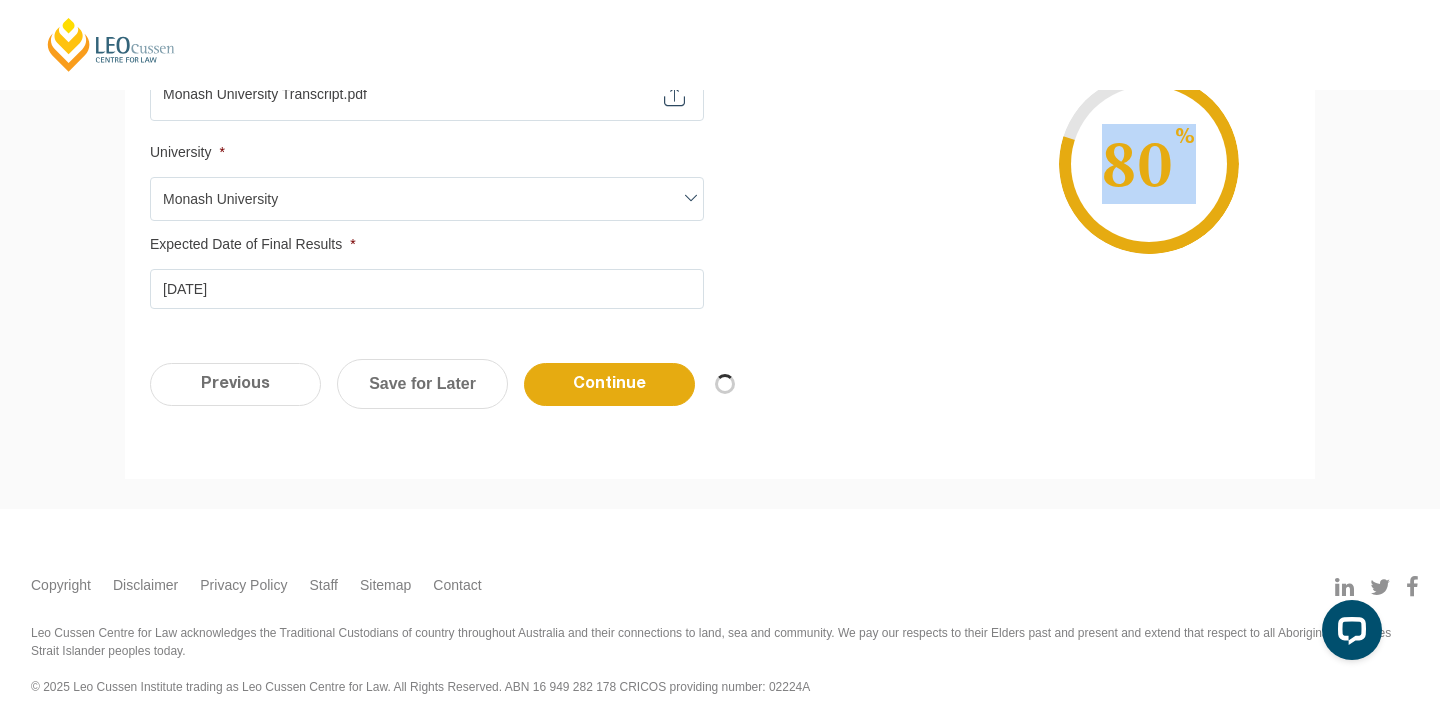 drag, startPoint x: 1430, startPoint y: 184, endPoint x: 1028, endPoint y: 250, distance: 407.3819 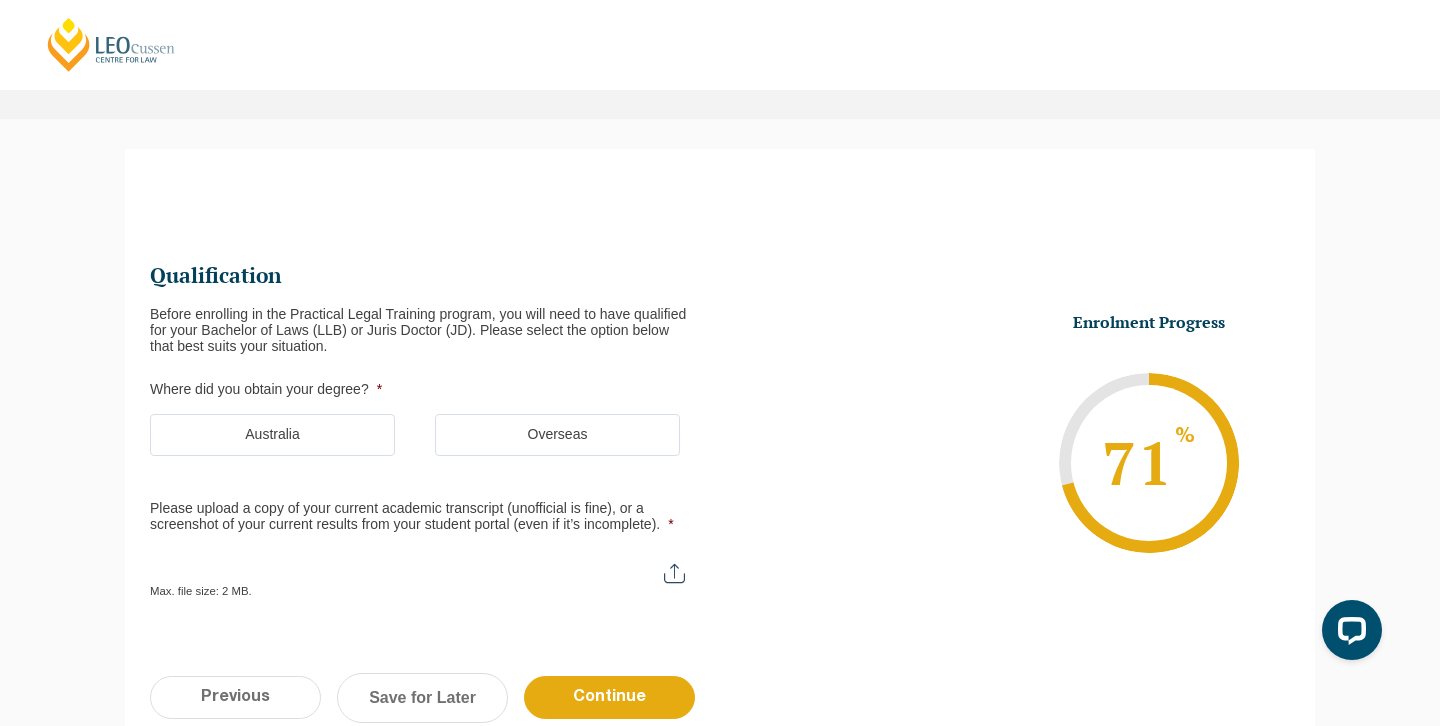 scroll, scrollTop: 241, scrollLeft: 0, axis: vertical 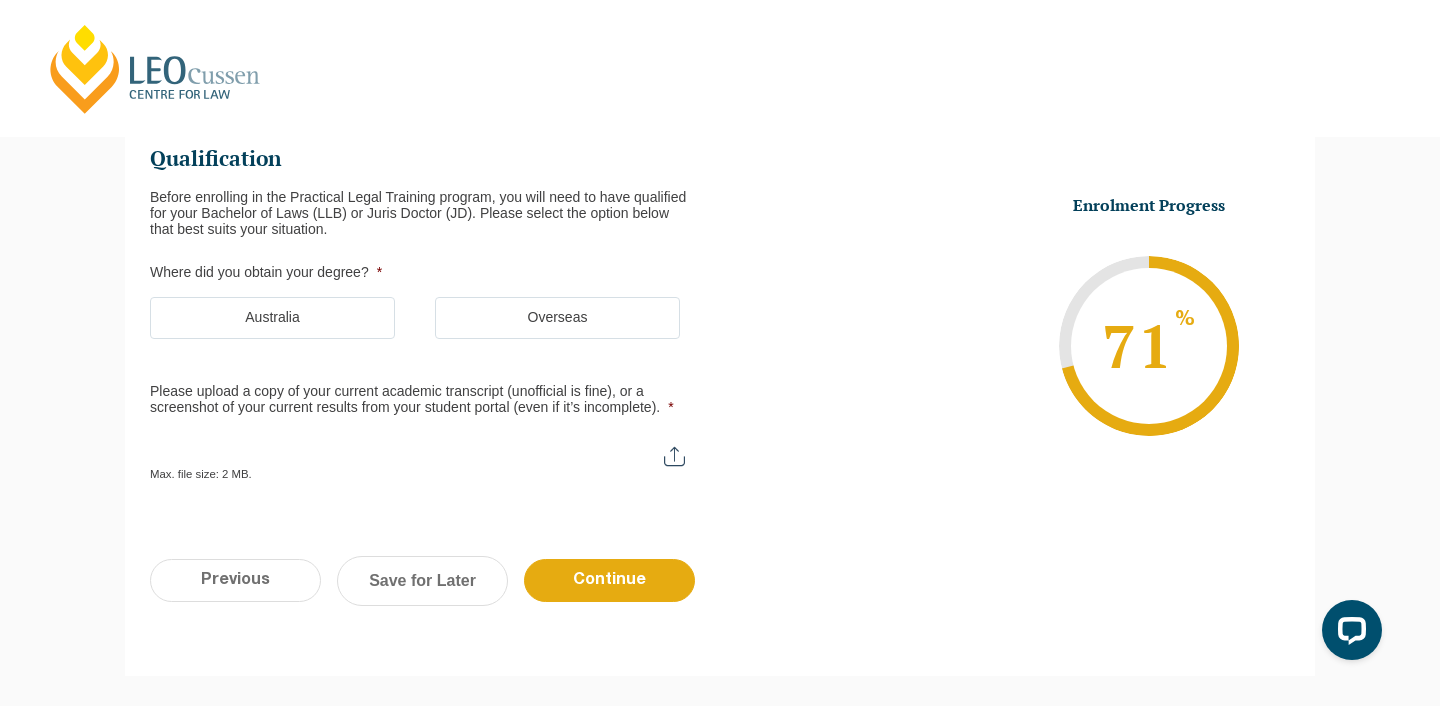 type on "C:\fakepath\[FILENAME].pdf" 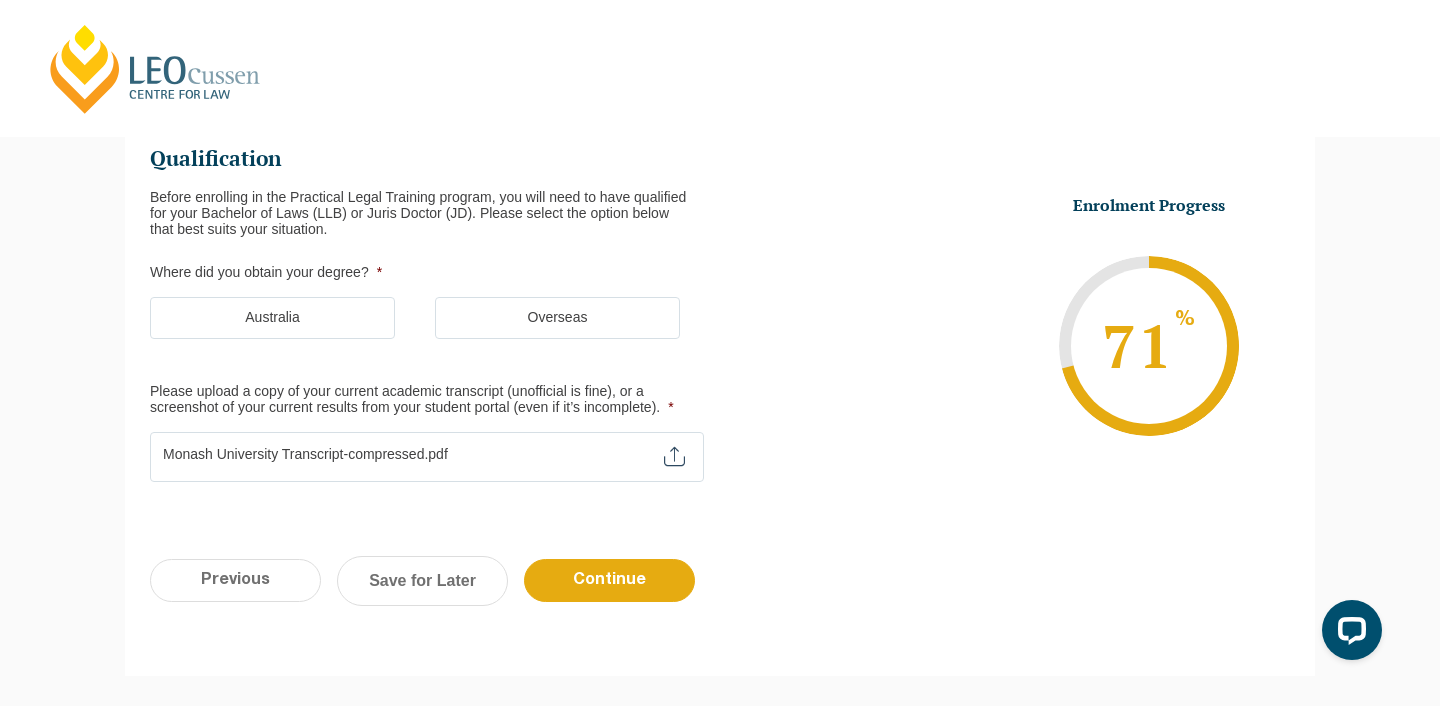 click on "Australia" at bounding box center [272, 318] 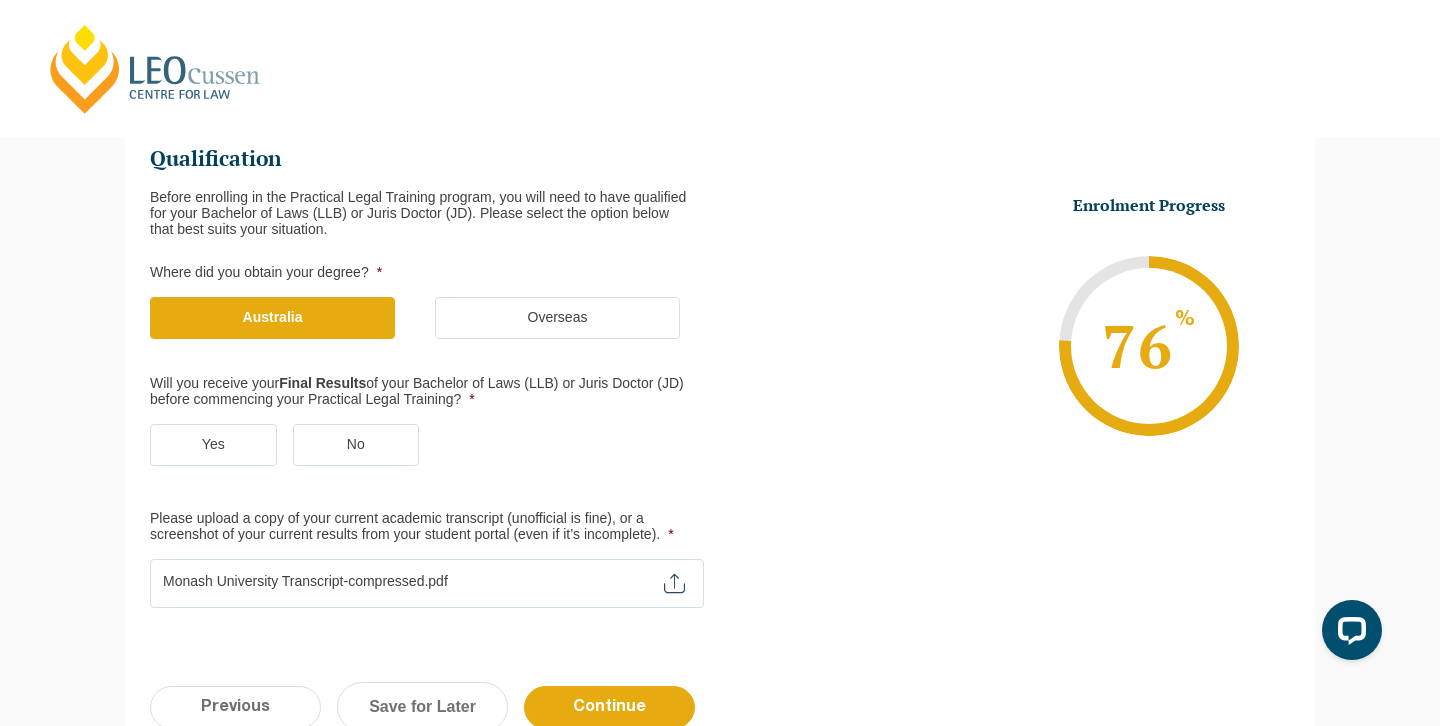 click on "Yes" at bounding box center [213, 445] 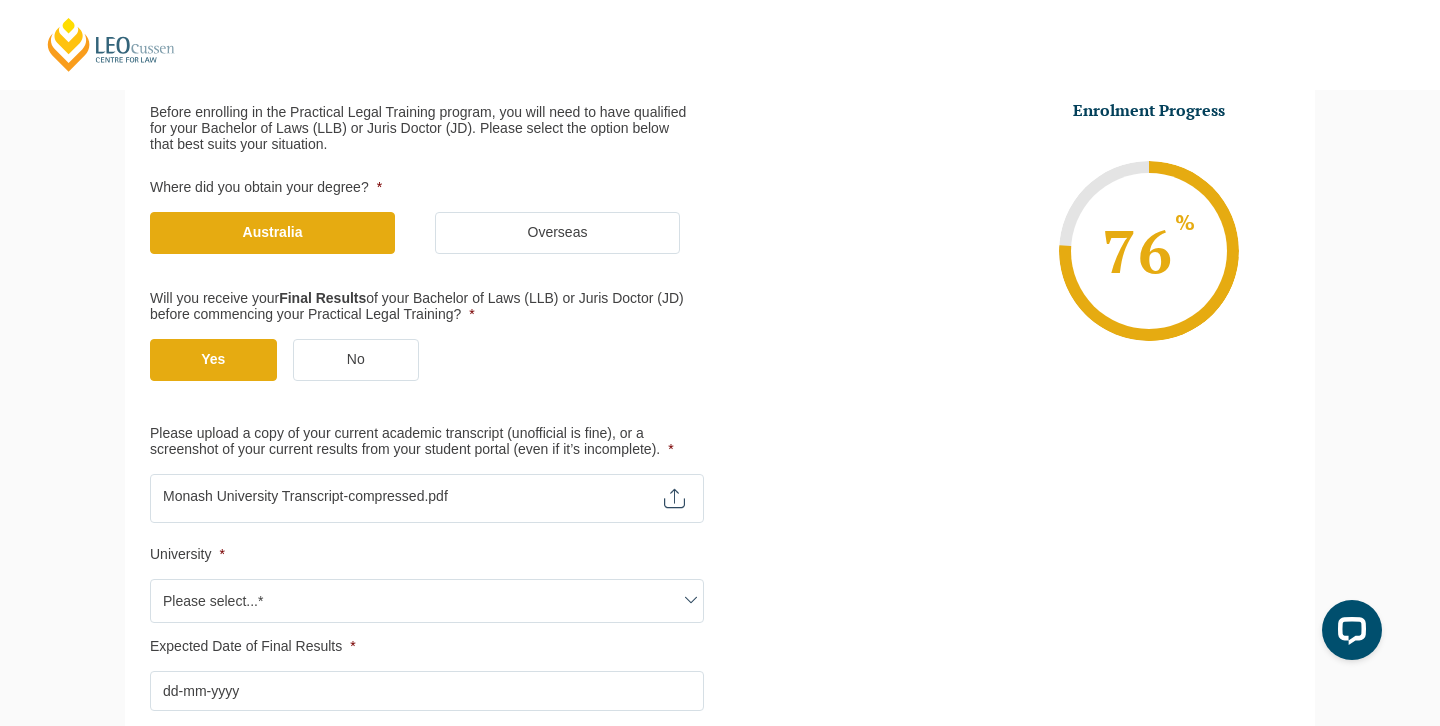 scroll, scrollTop: 371, scrollLeft: 0, axis: vertical 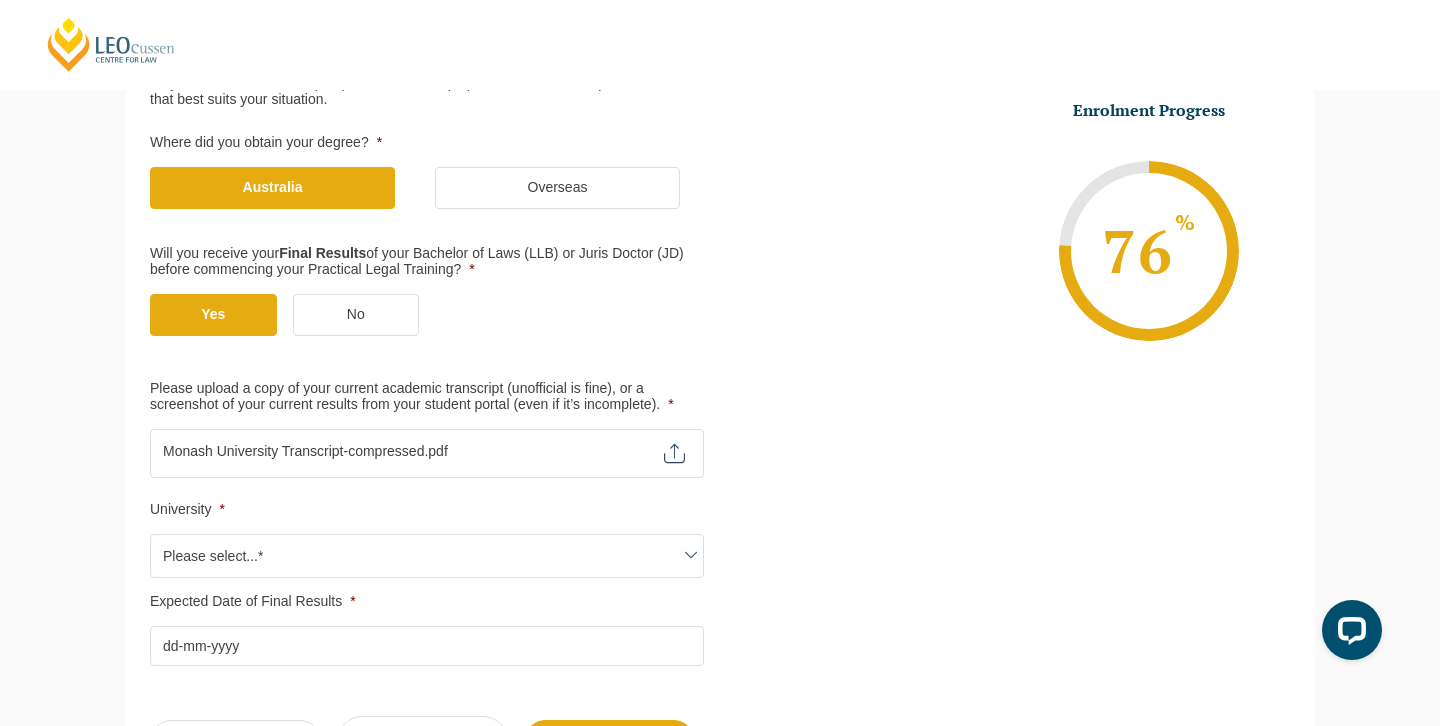click on "Please select...*" at bounding box center (427, 556) 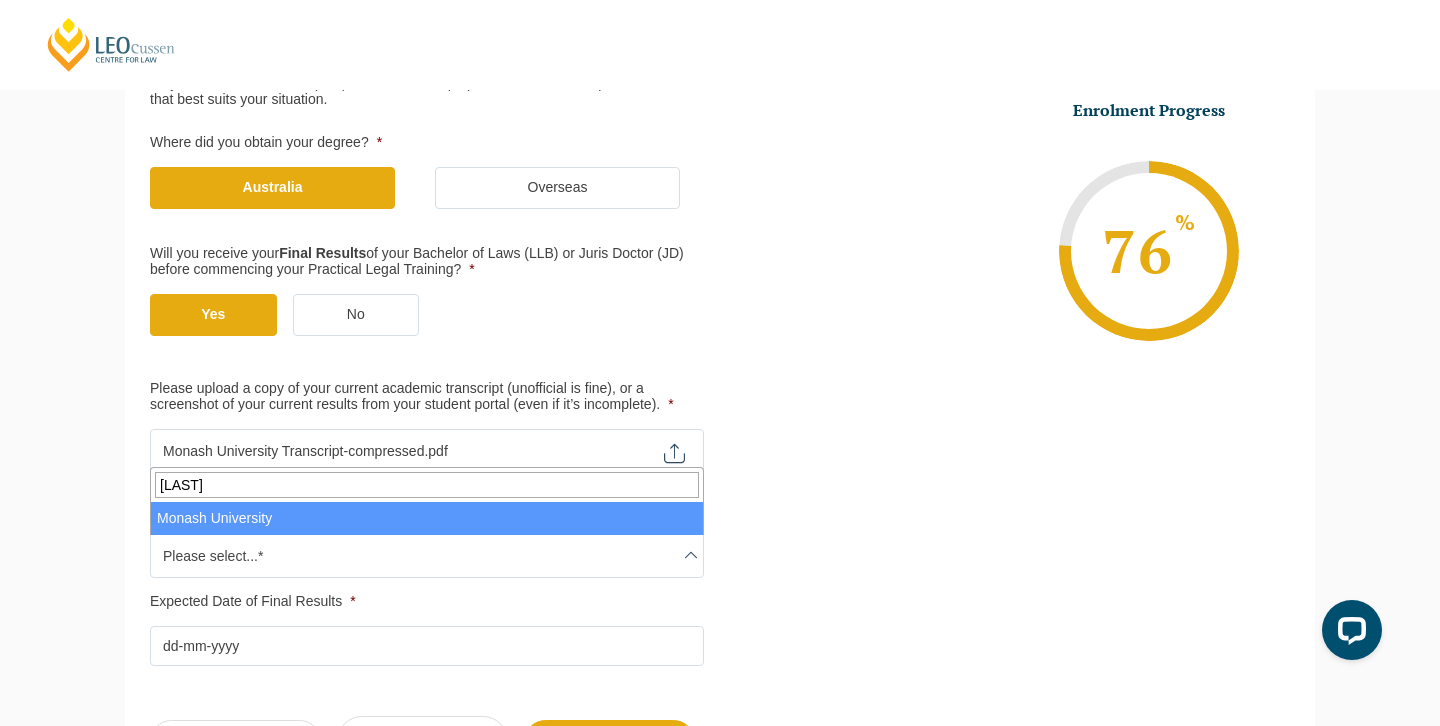 type on "[CITY]" 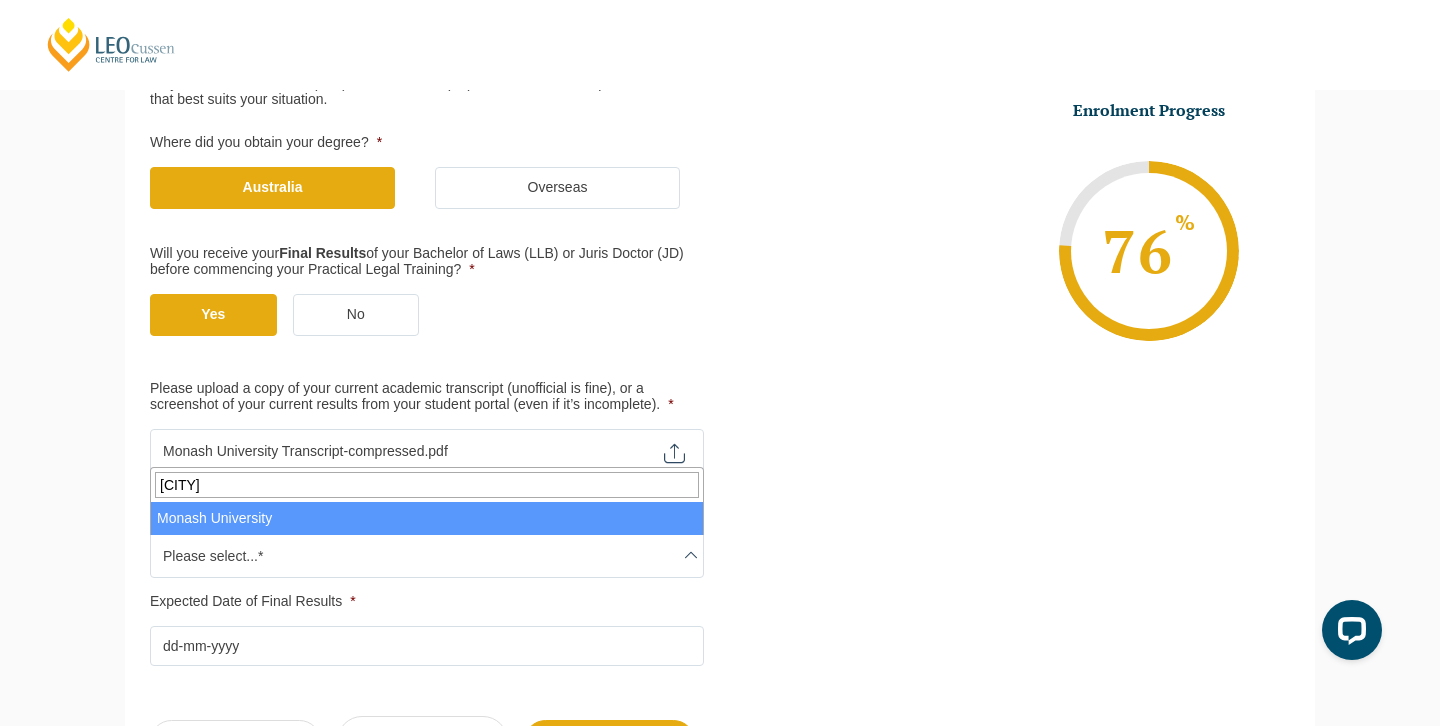 select on "Monash University" 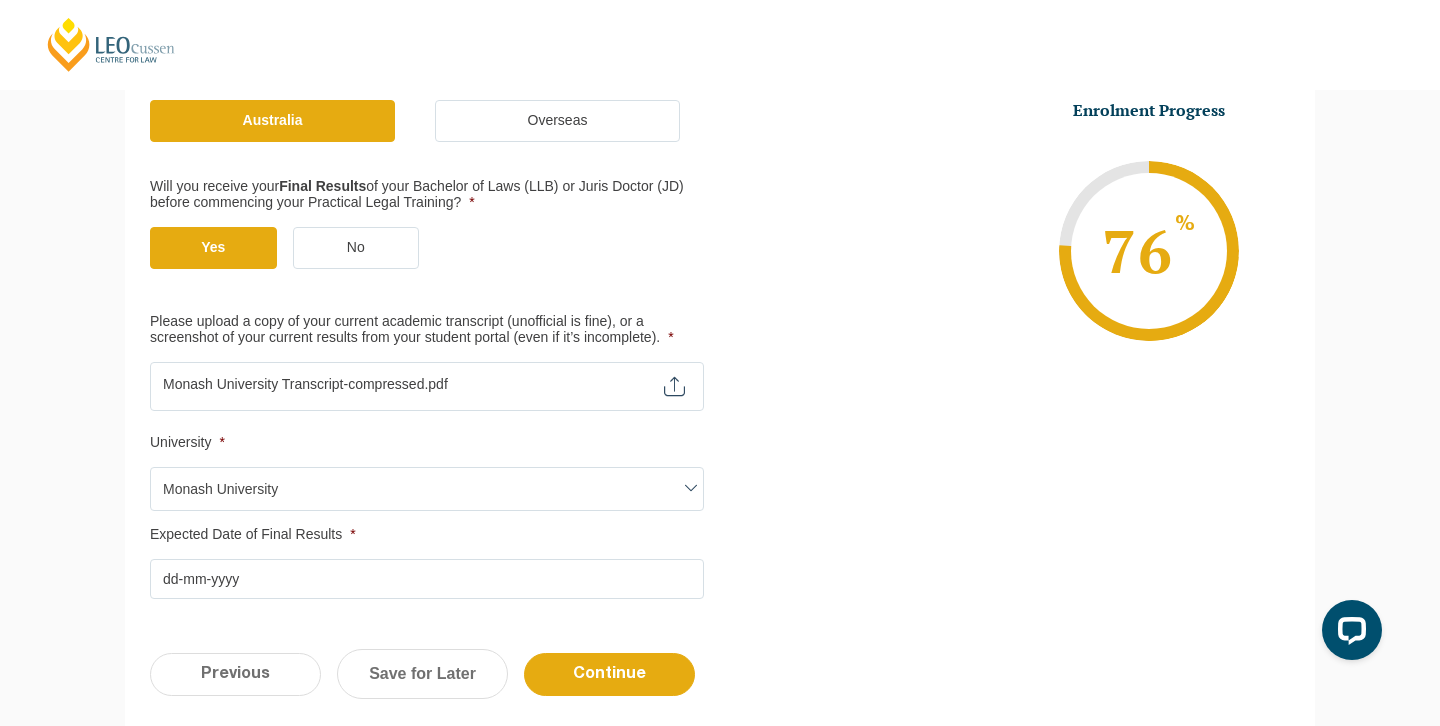 scroll, scrollTop: 470, scrollLeft: 0, axis: vertical 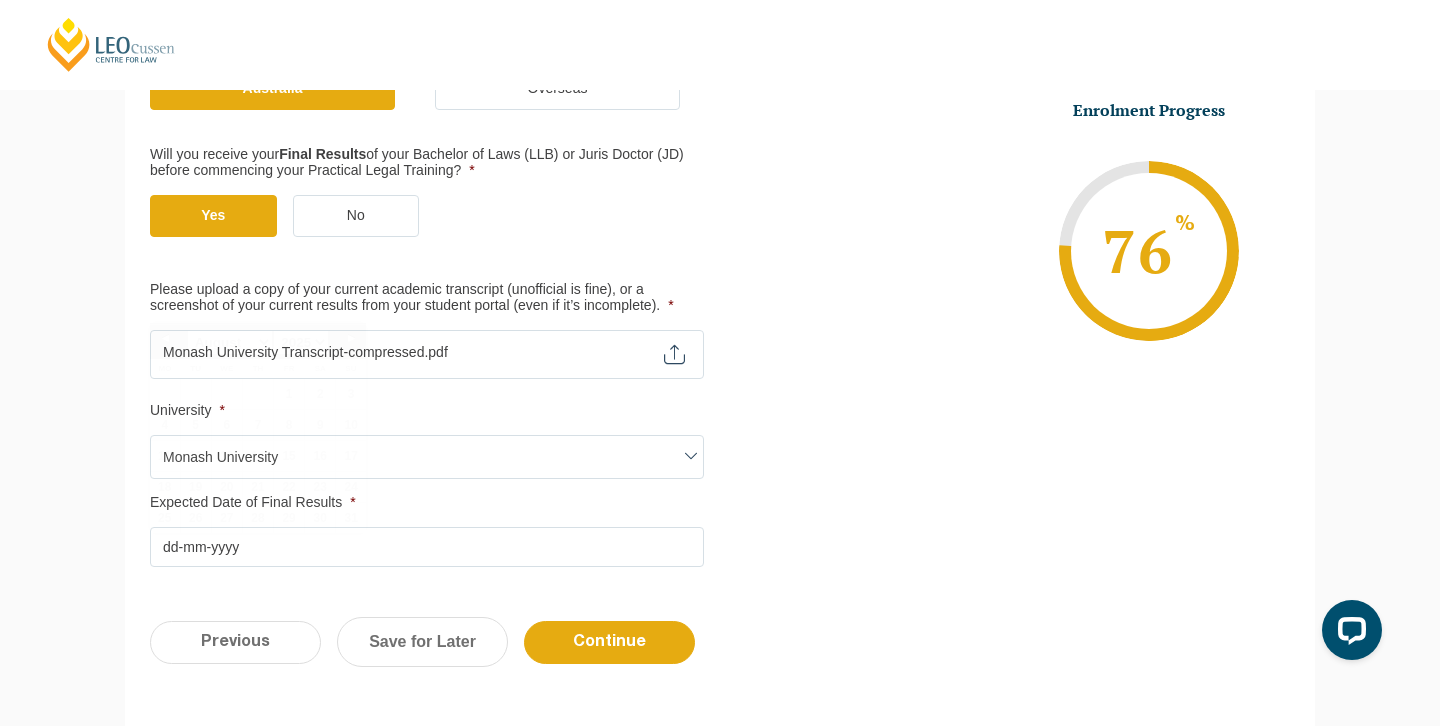 click on "Expected Date of Final Results *" at bounding box center [427, 547] 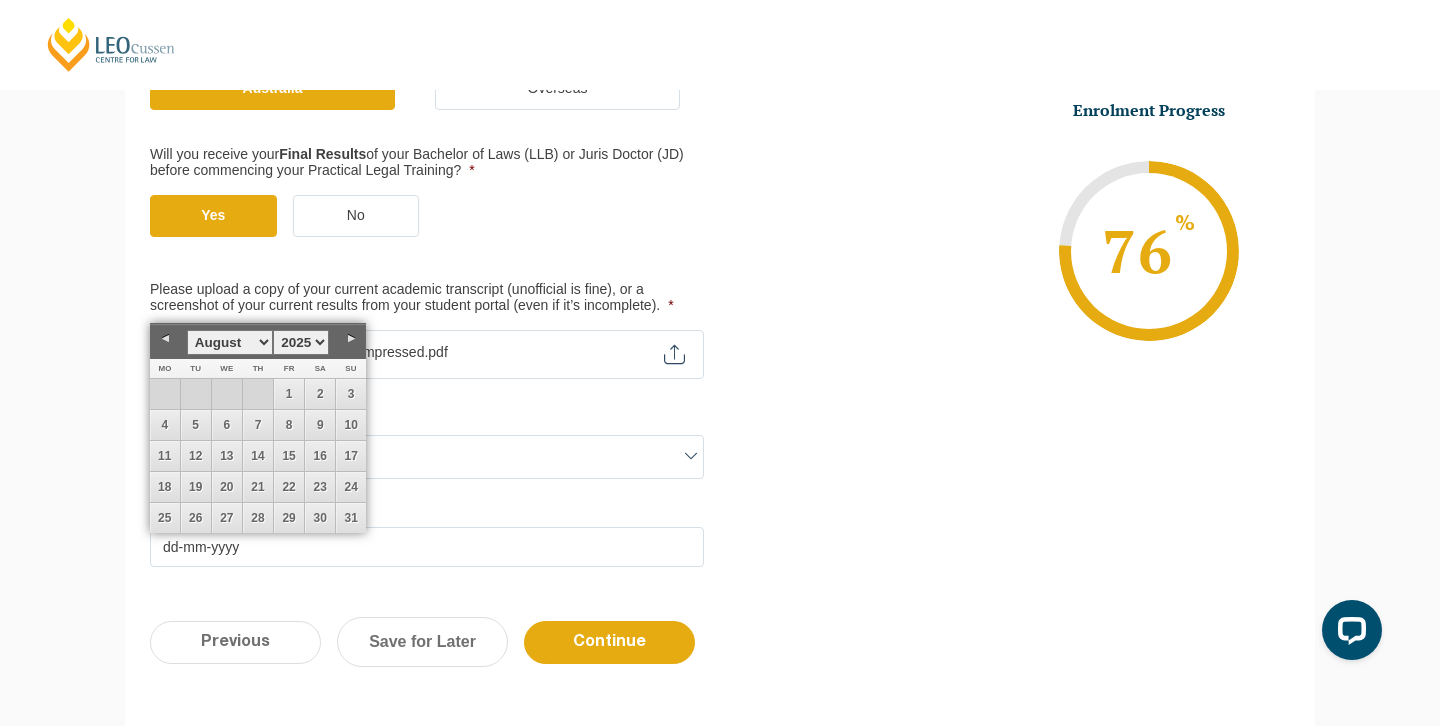 click on "January February March April May June July August September October November December" at bounding box center (230, 342) 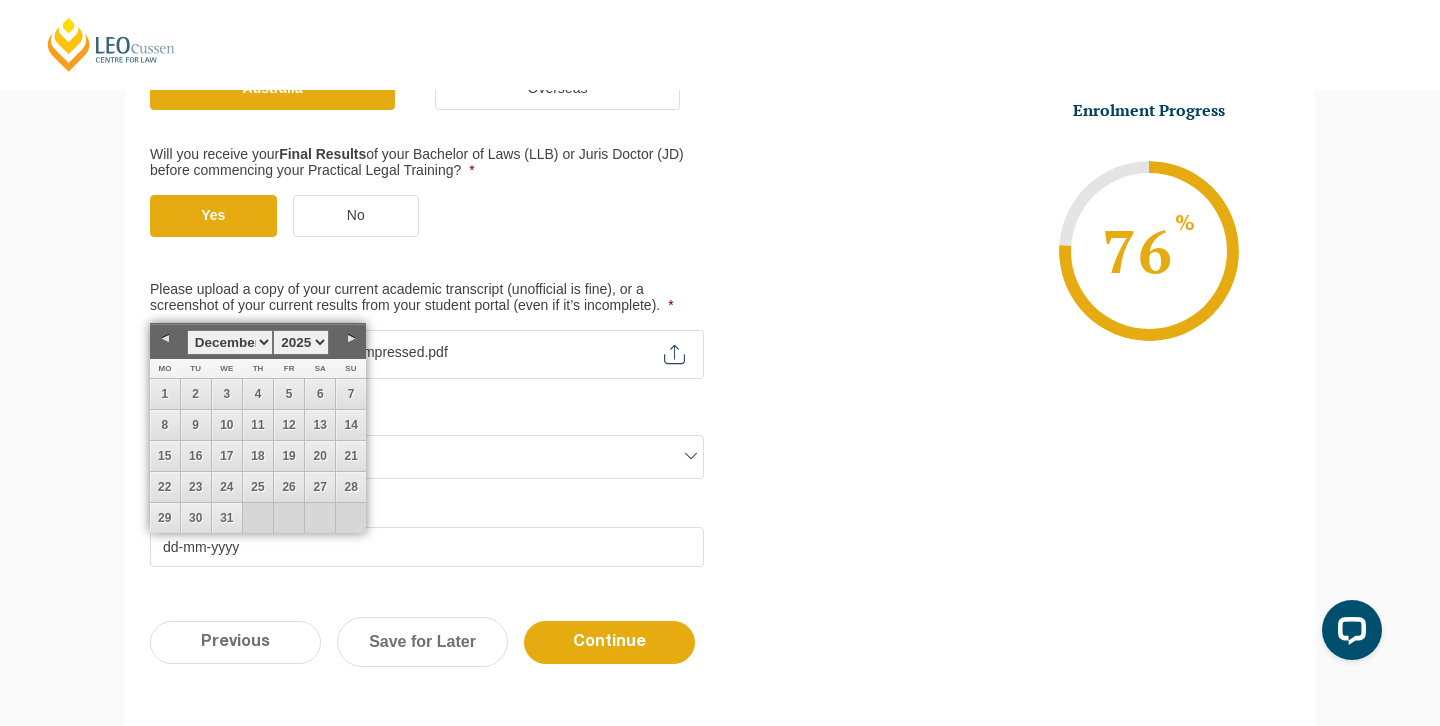 click on "1925 1926 1927 1928 1929 1930 1931 1932 1933 1934 1935 1936 1937 1938 1939 1940 1941 1942 1943 1944 1945 1946 1947 1948 1949 1950 1951 1952 1953 1954 1955 1956 1957 1958 1959 1960 1961 1962 1963 1964 1965 1966 1967 1968 1969 1970 1971 1972 1973 1974 1975 1976 1977 1978 1979 1980 1981 1982 1983 1984 1985 1986 1987 1988 1989 1990 1991 1992 1993 1994 1995 1996 1997 1998 1999 2000 2001 2002 2003 2004 2005 2006 2007 2008 2009 2010 2011 2012 2013 2014 2015 2016 2017 2018 2019 2020 2021 2022 2023 2024 2025 2026 2027 2028 2029 2030 2031 2032 2033 2034 2035 2036 2037 2038 2039 2040 2041 2042 2043 2044 2045" at bounding box center (301, 342) 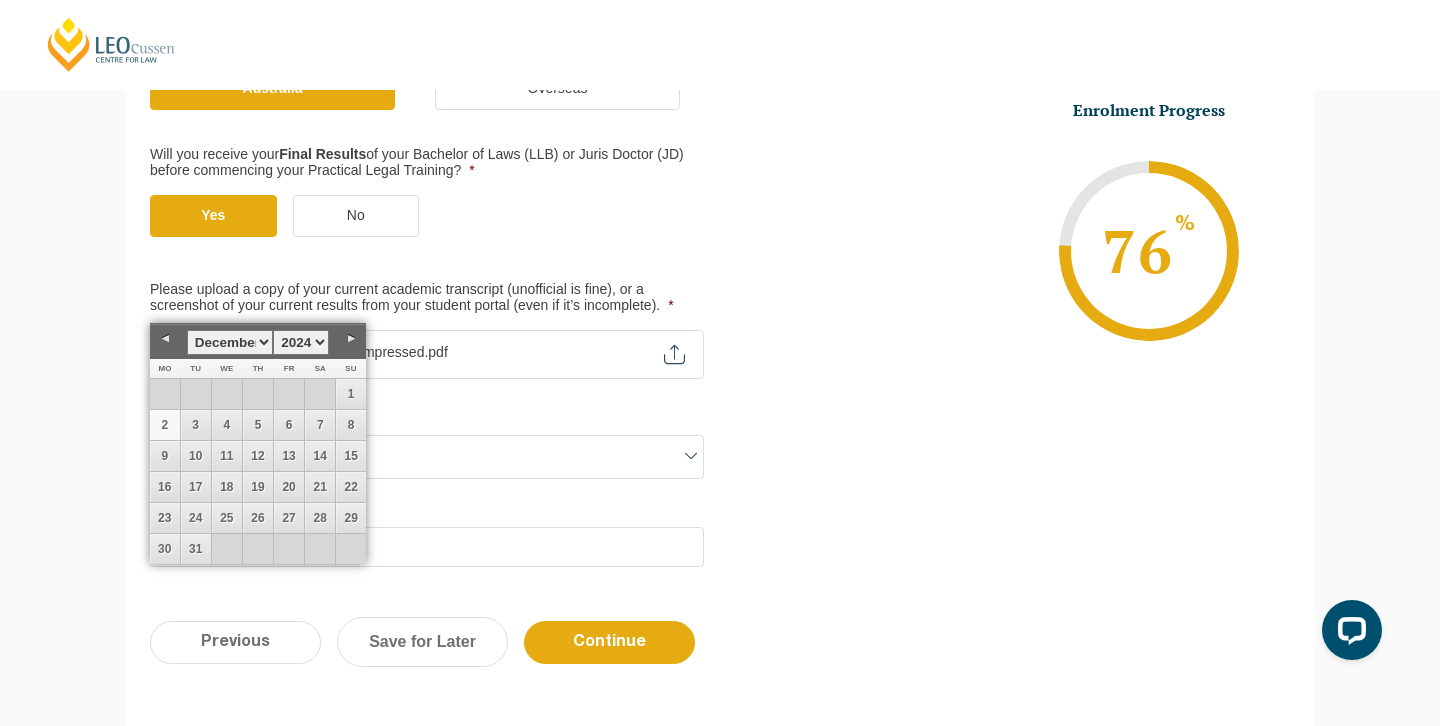 click on "2" at bounding box center (165, 425) 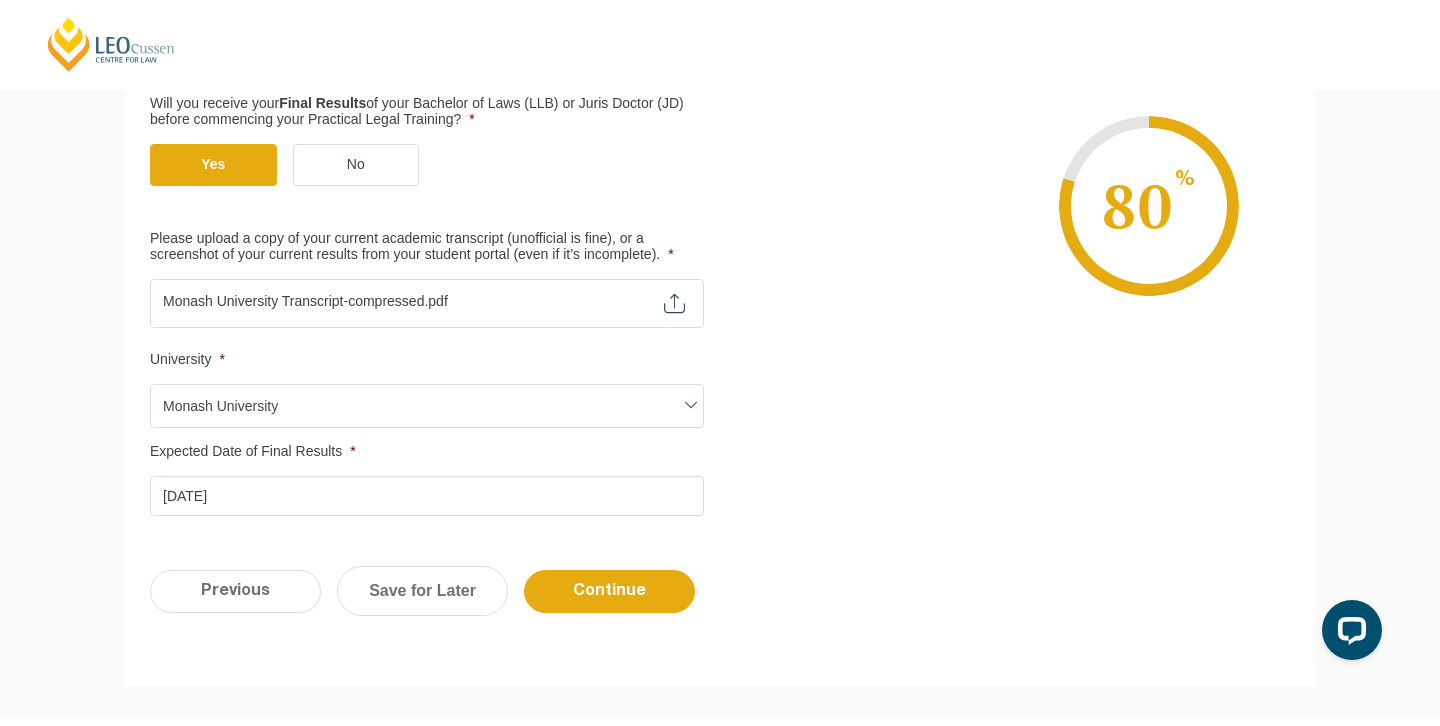 scroll, scrollTop: 522, scrollLeft: 0, axis: vertical 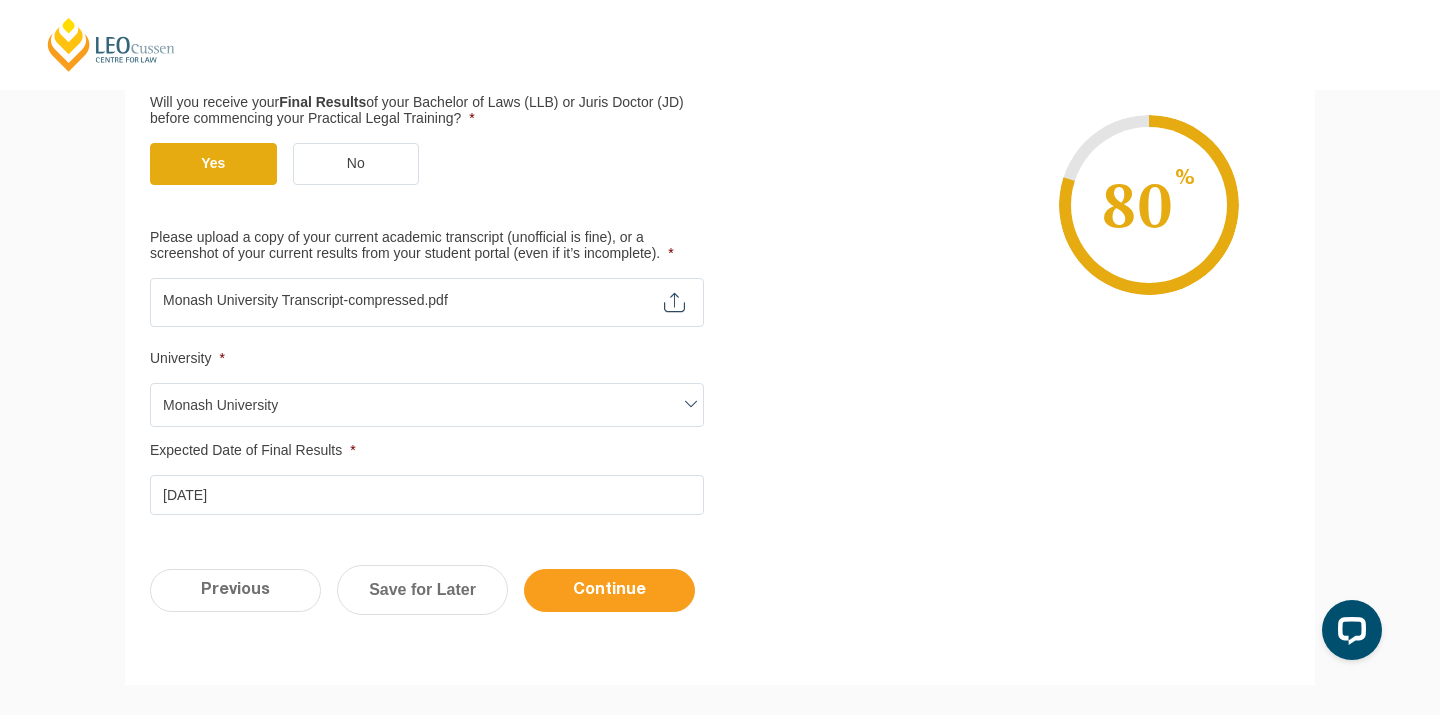 click on "Continue" at bounding box center [609, 590] 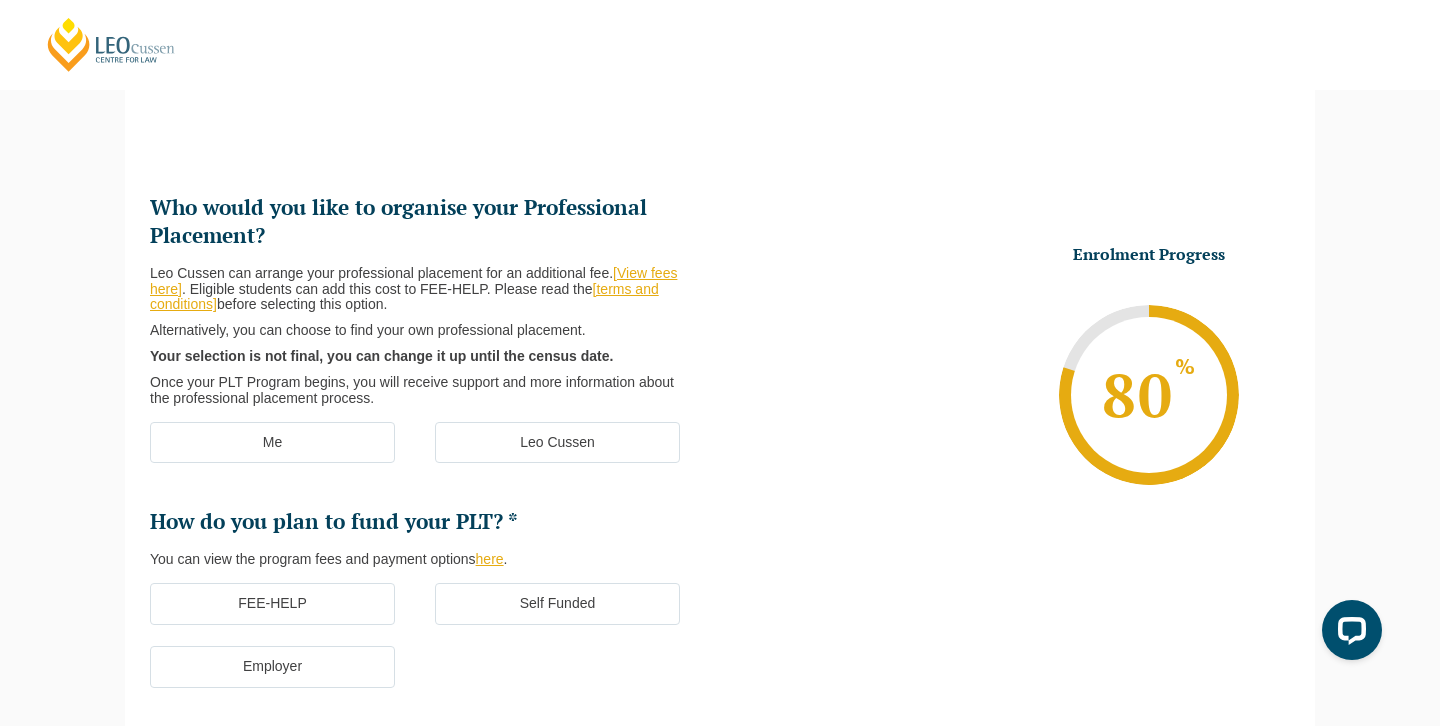 scroll, scrollTop: 173, scrollLeft: 0, axis: vertical 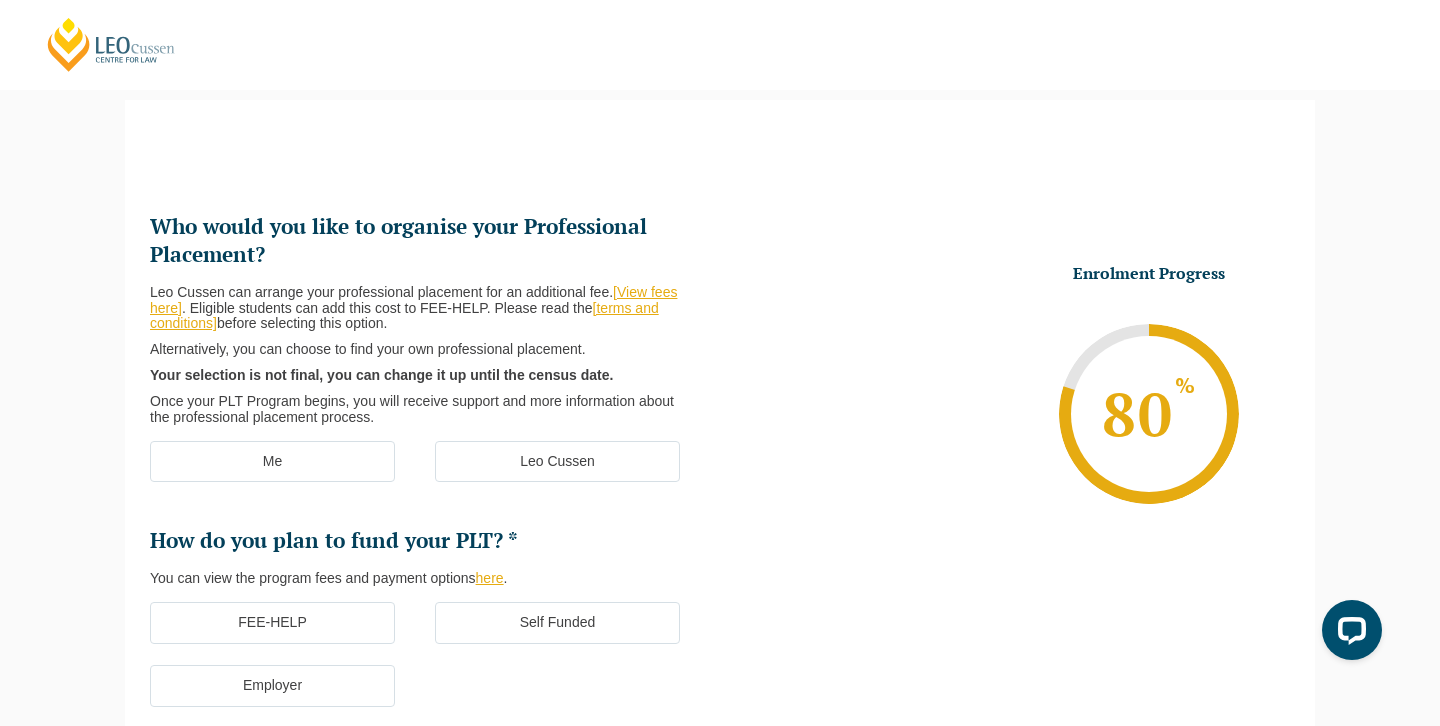 click on "Me" at bounding box center [272, 462] 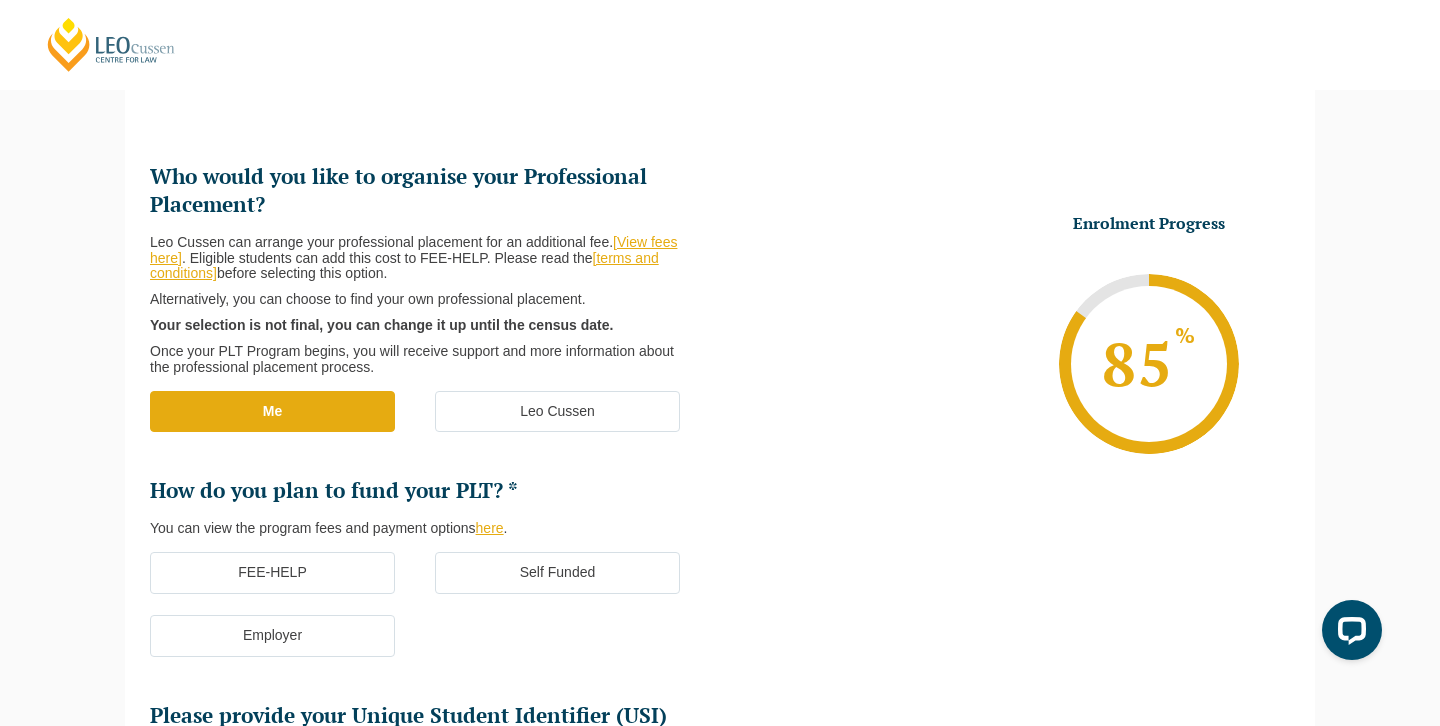 scroll, scrollTop: 252, scrollLeft: 0, axis: vertical 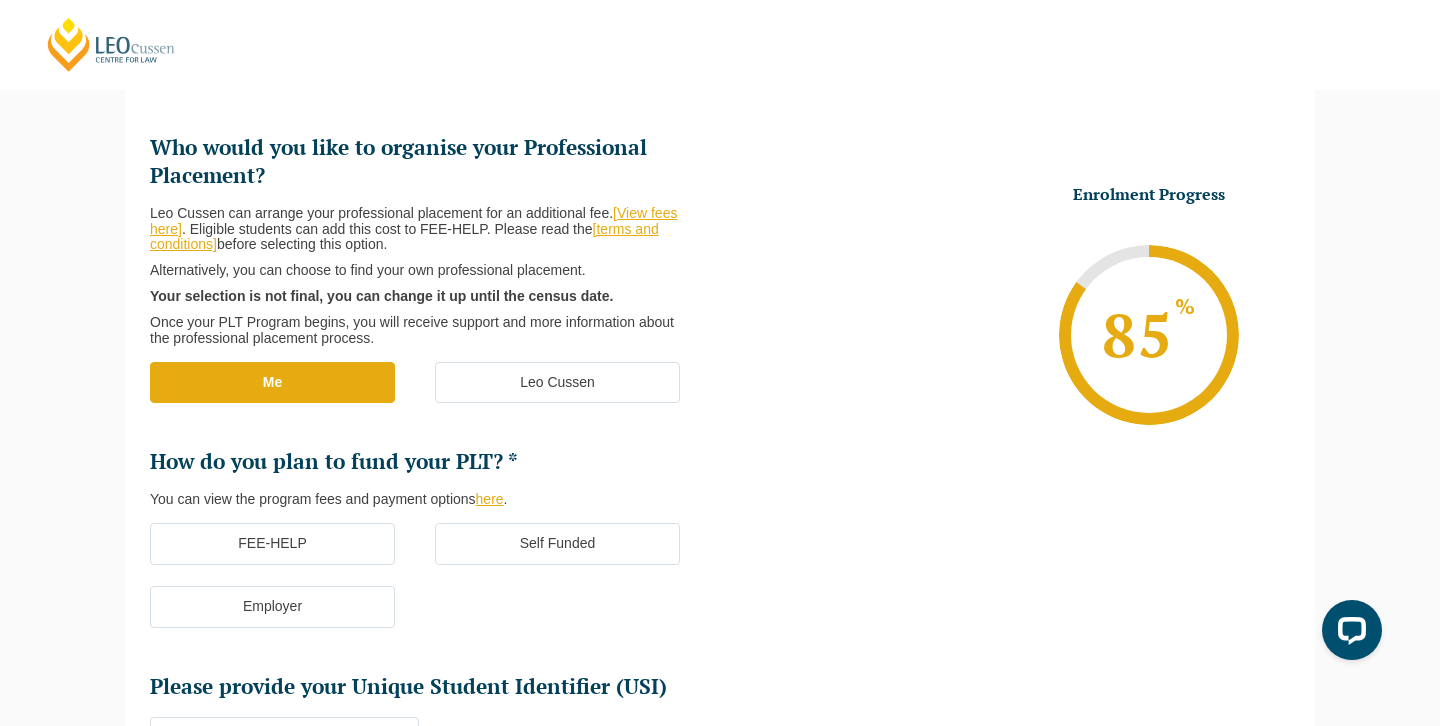 click on "FEE-HELP" at bounding box center [272, 544] 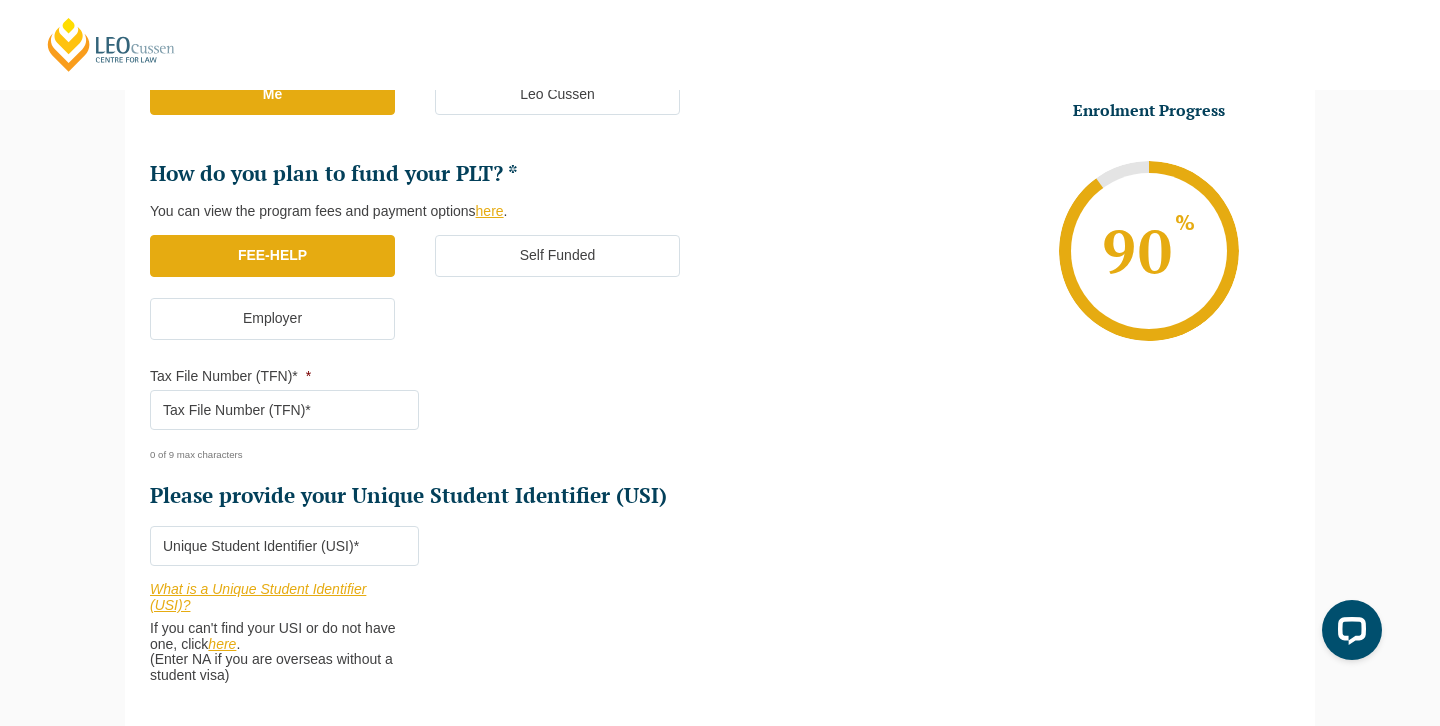 scroll, scrollTop: 632, scrollLeft: 0, axis: vertical 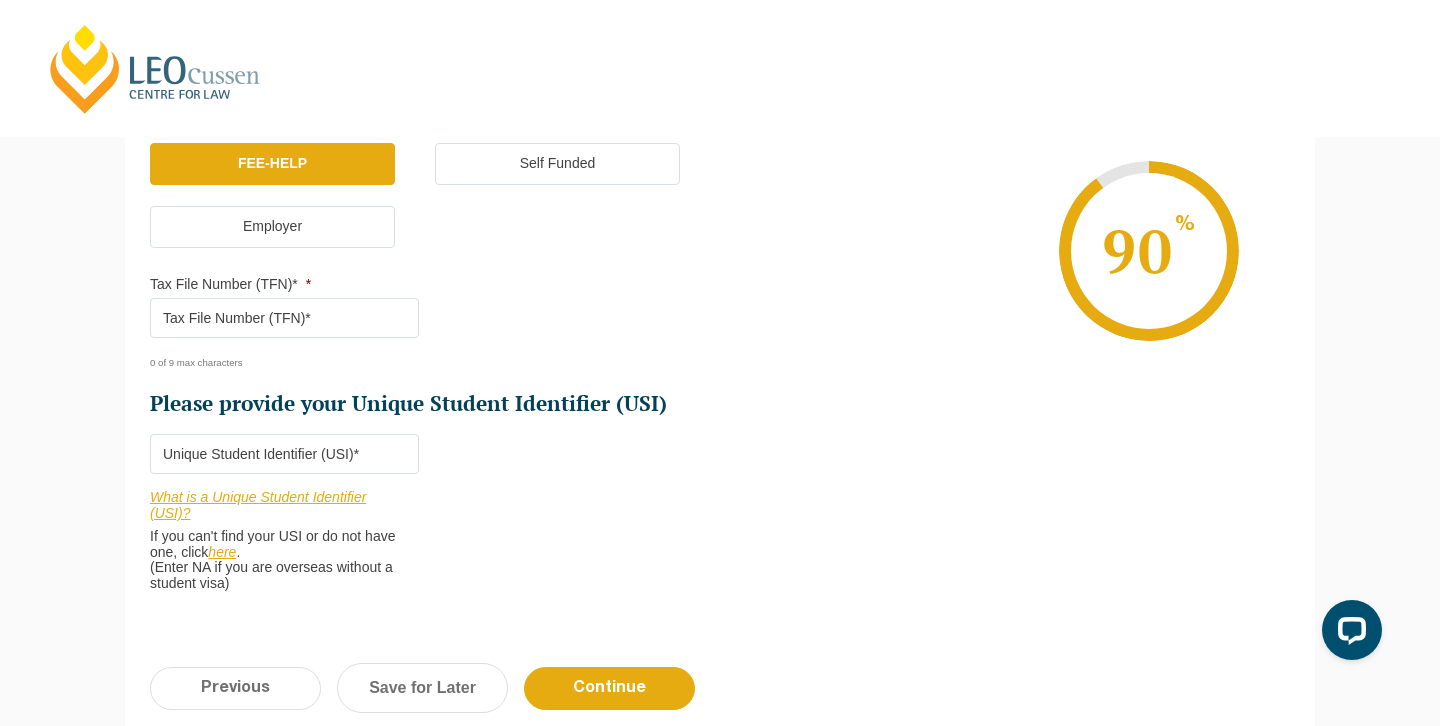 click on "Tax File Number (TFN)* *" at bounding box center [284, 318] 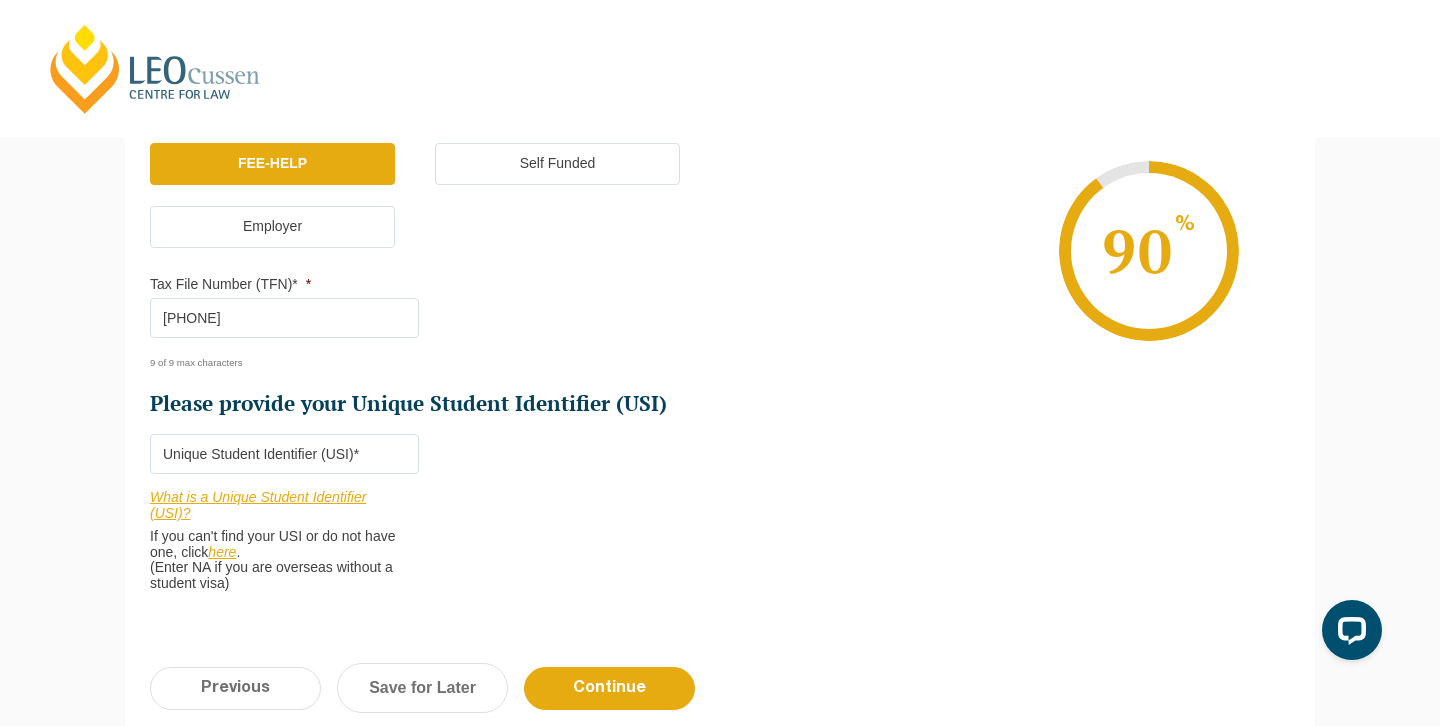 type on "[PHONE]" 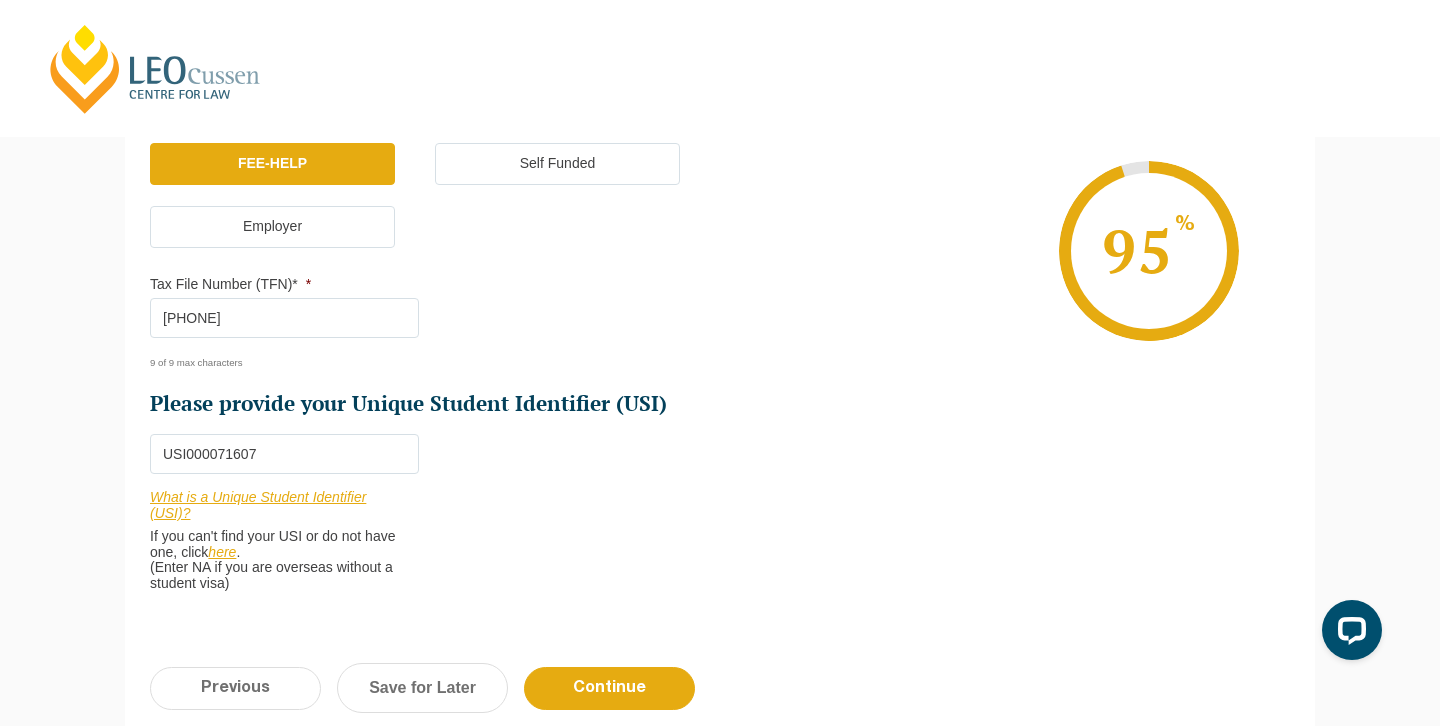 click on "here" at bounding box center [222, 552] 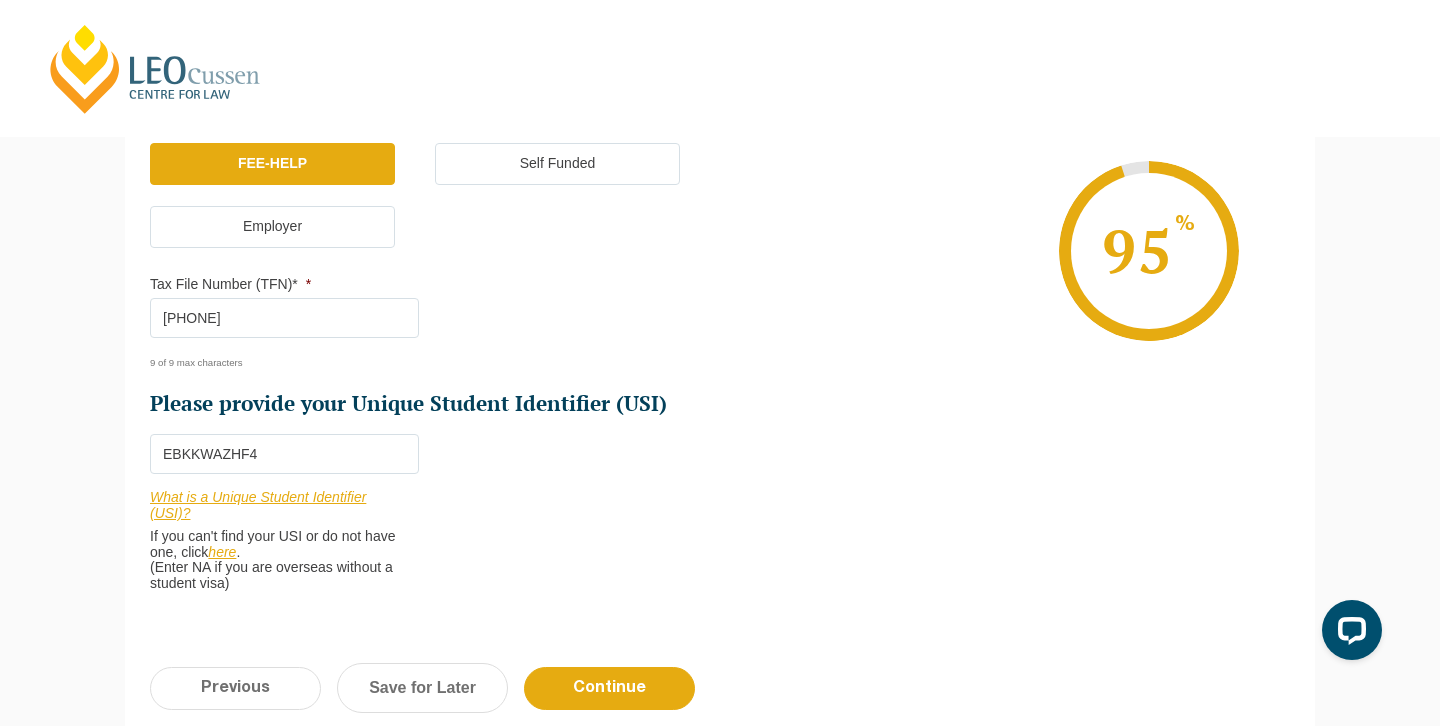 scroll, scrollTop: 645, scrollLeft: 0, axis: vertical 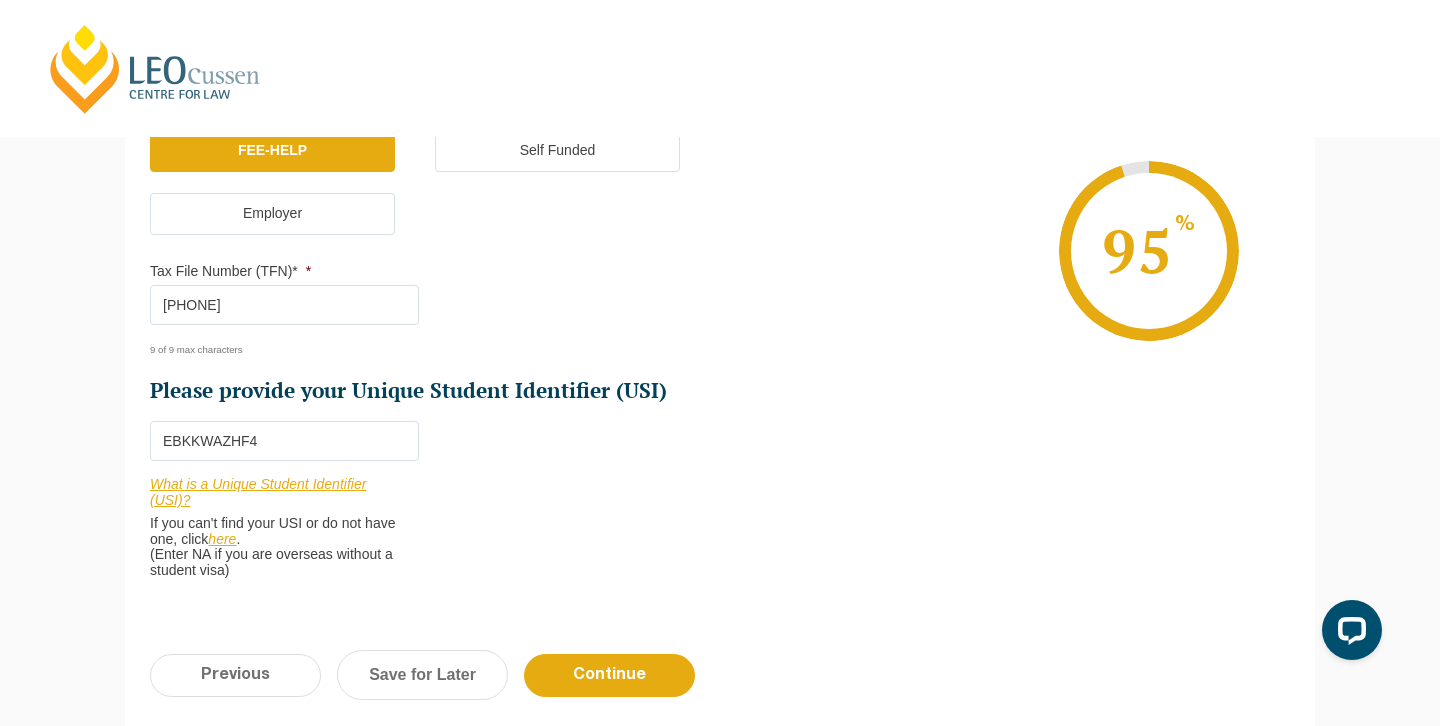 type on "EBKKWAZHF4" 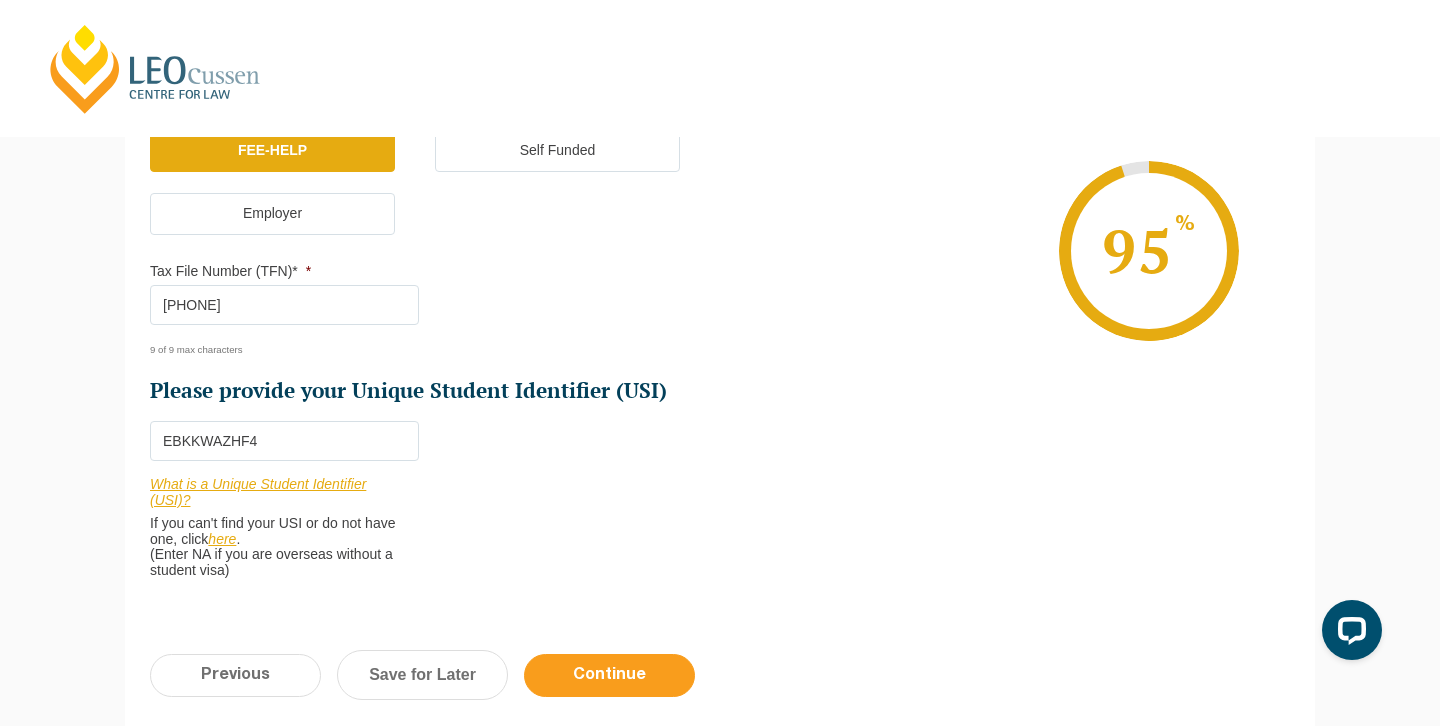 click on "Continue" at bounding box center (609, 675) 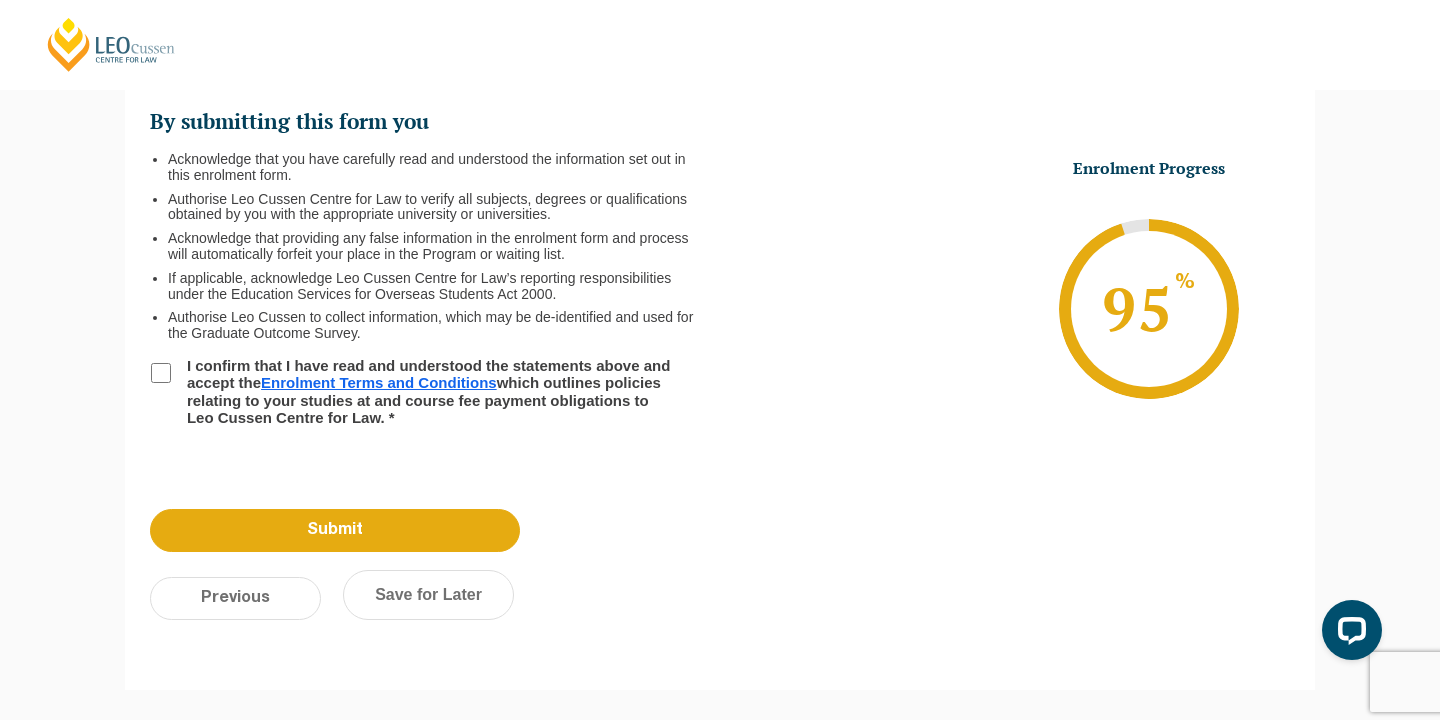 scroll, scrollTop: 297, scrollLeft: 0, axis: vertical 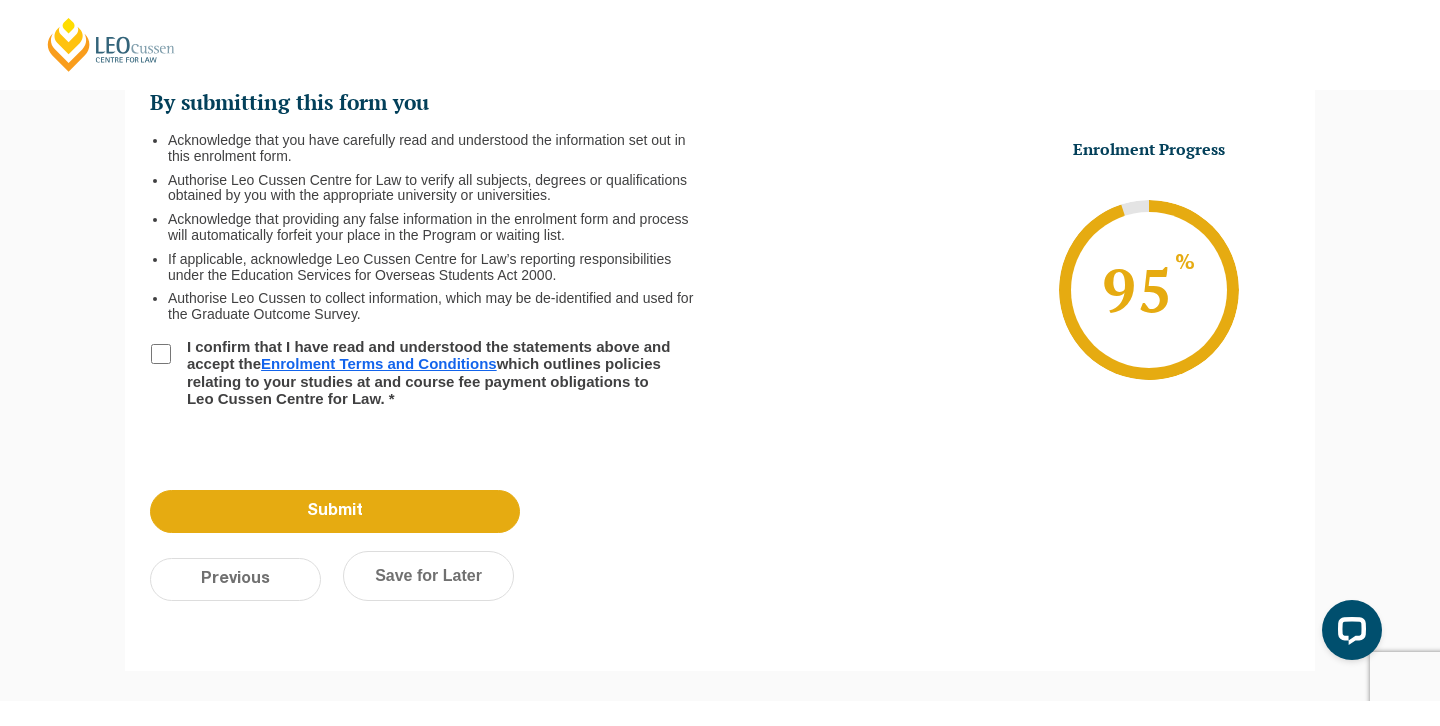 click on "I confirm that I have read and understood the statements above and accept the  Enrolment Terms and Conditions  which outlines policies relating to your studies at and course fee payment obligations to Leo Cussen Centre for Law. *" at bounding box center [161, 354] 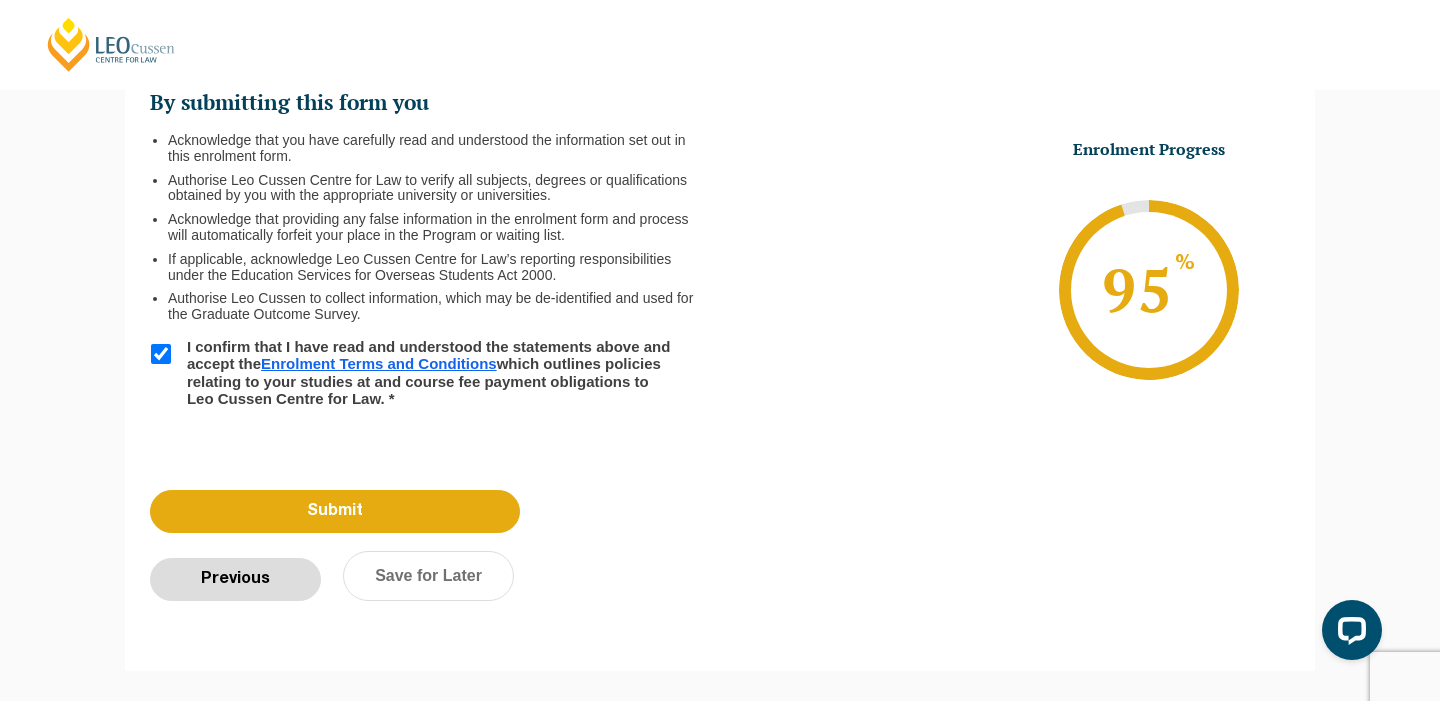 click on "Previous" at bounding box center [235, 579] 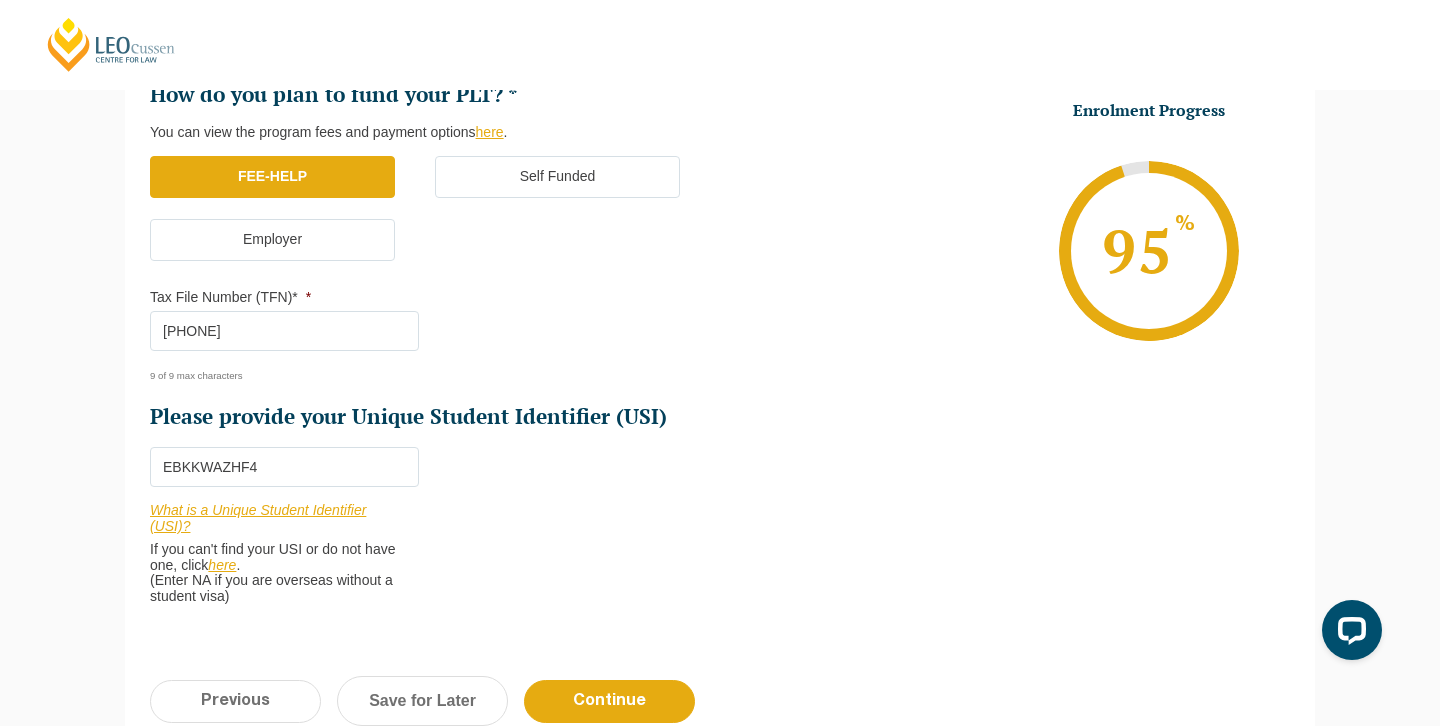 scroll, scrollTop: 937, scrollLeft: 0, axis: vertical 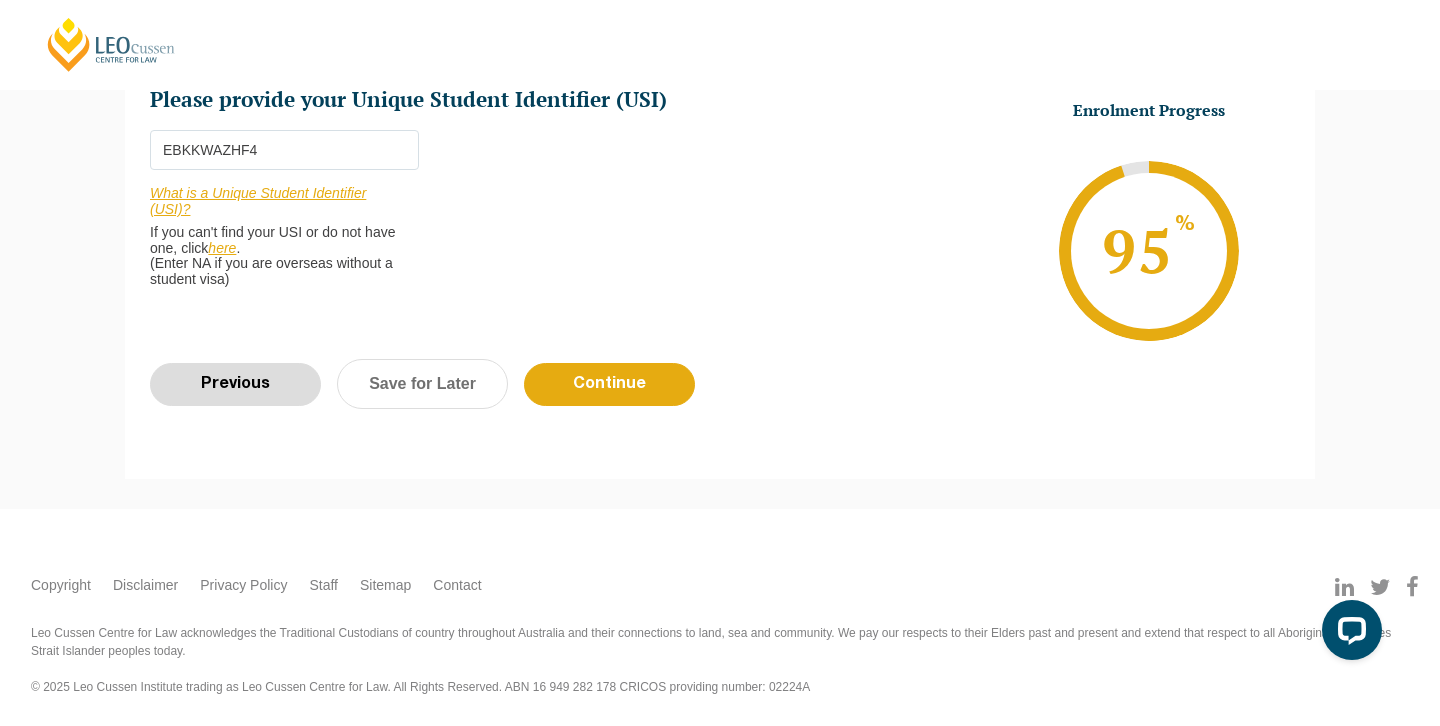 click on "Previous" at bounding box center (235, 384) 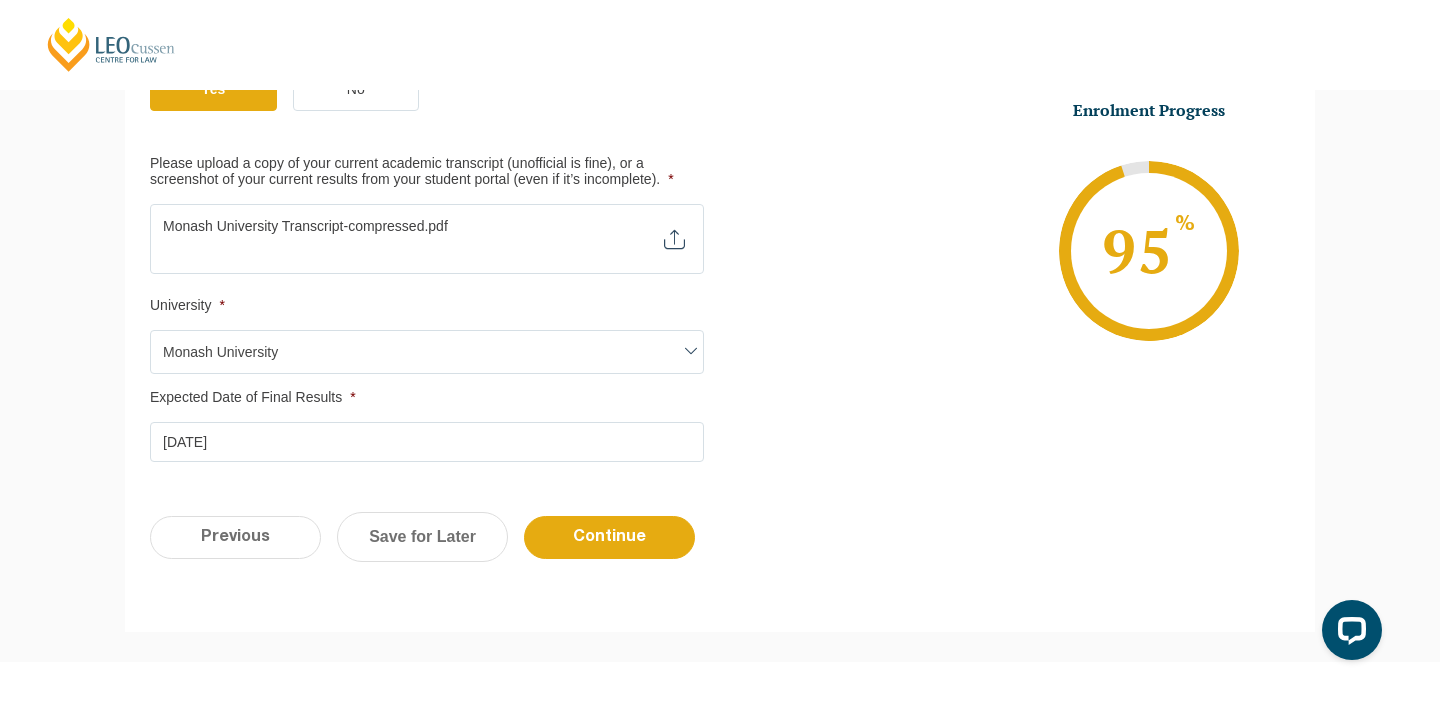 scroll, scrollTop: 475, scrollLeft: 0, axis: vertical 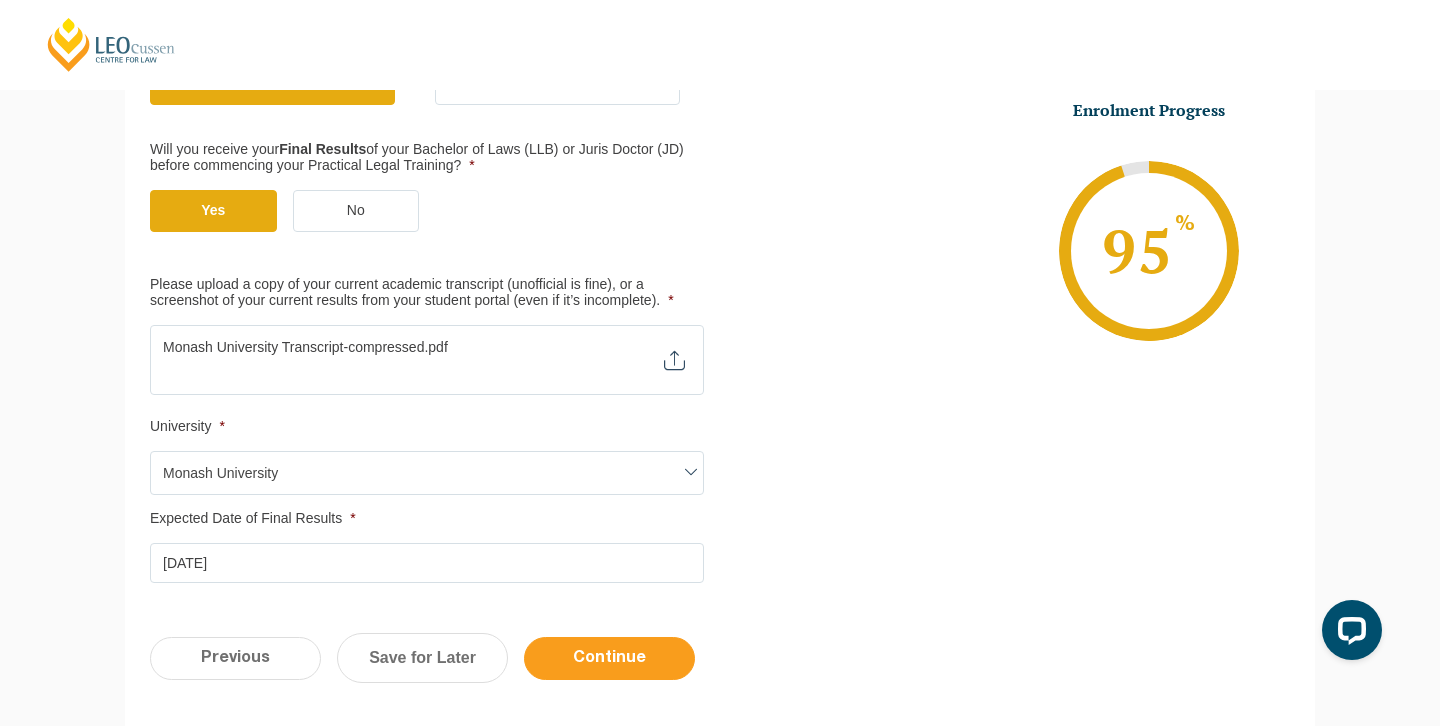 click on "Continue" at bounding box center [609, 658] 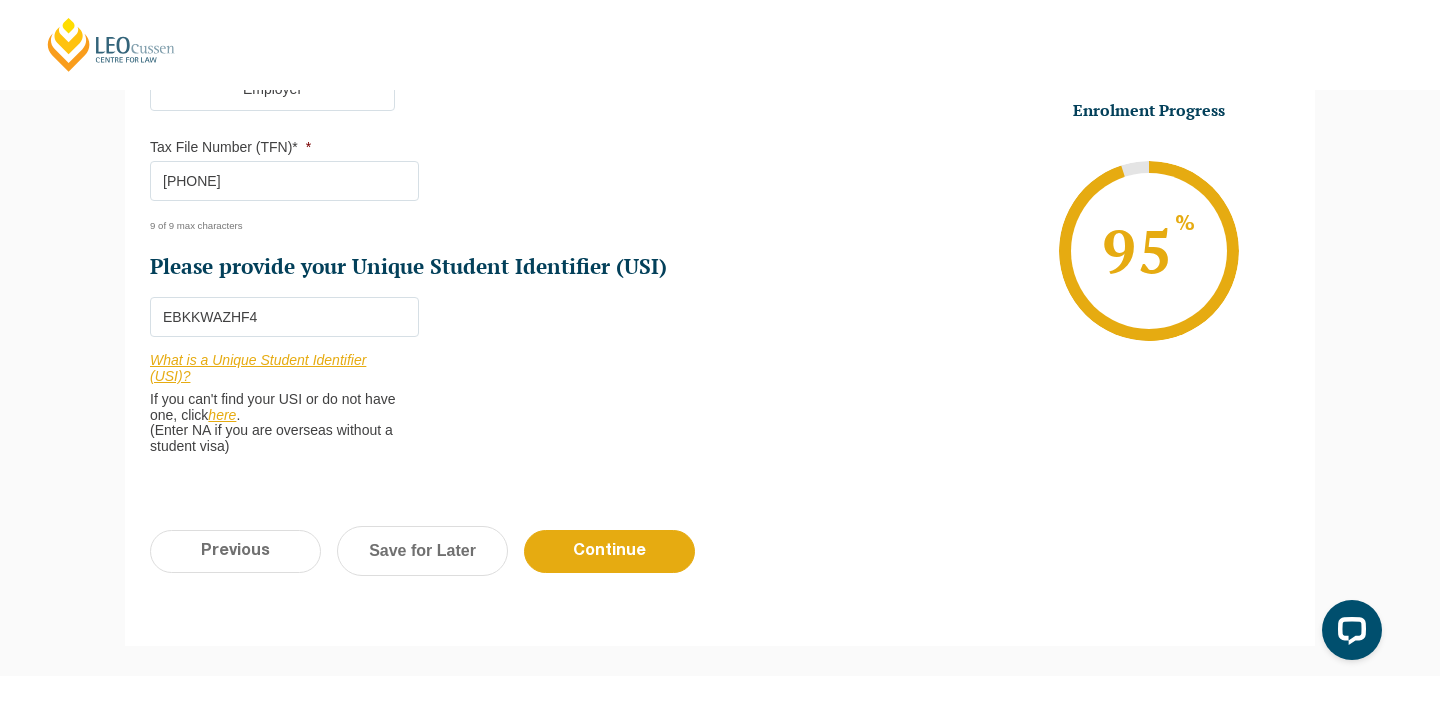scroll, scrollTop: 759, scrollLeft: 0, axis: vertical 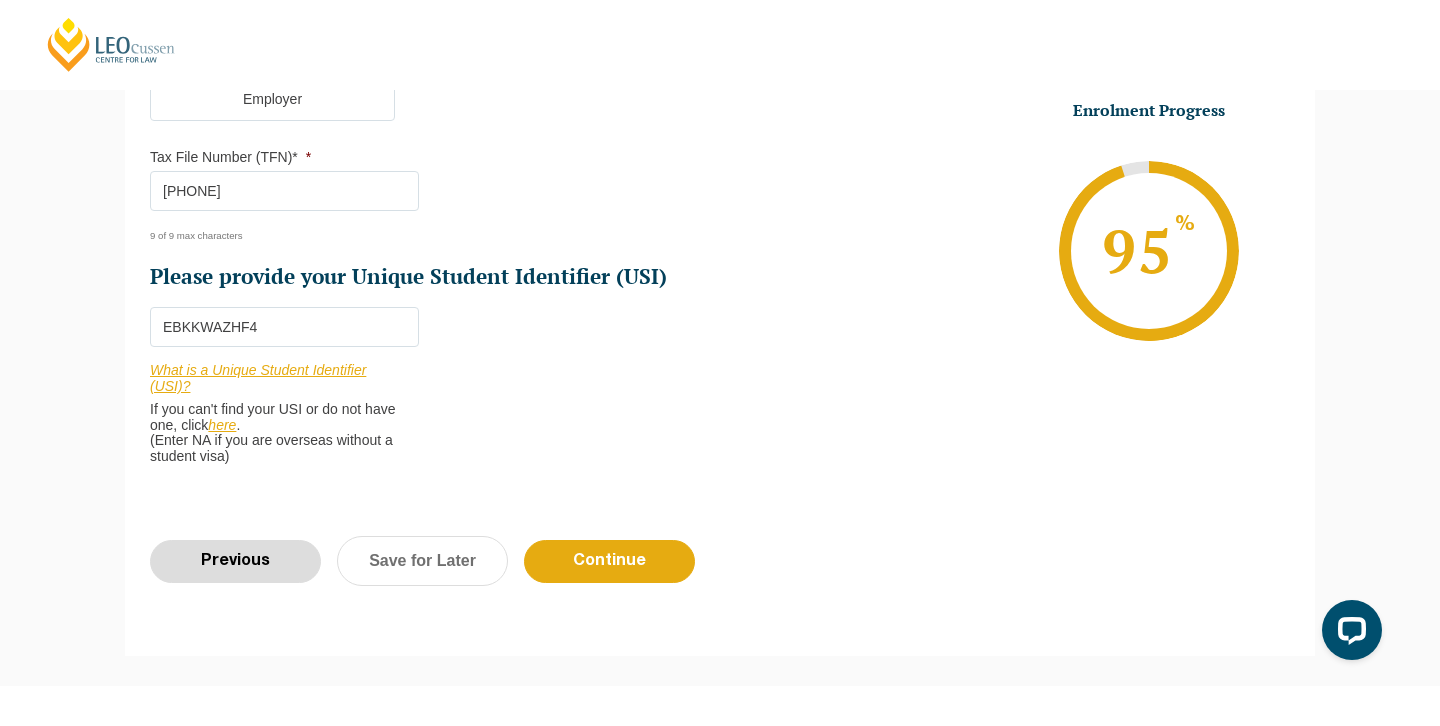 click on "Previous" at bounding box center [235, 561] 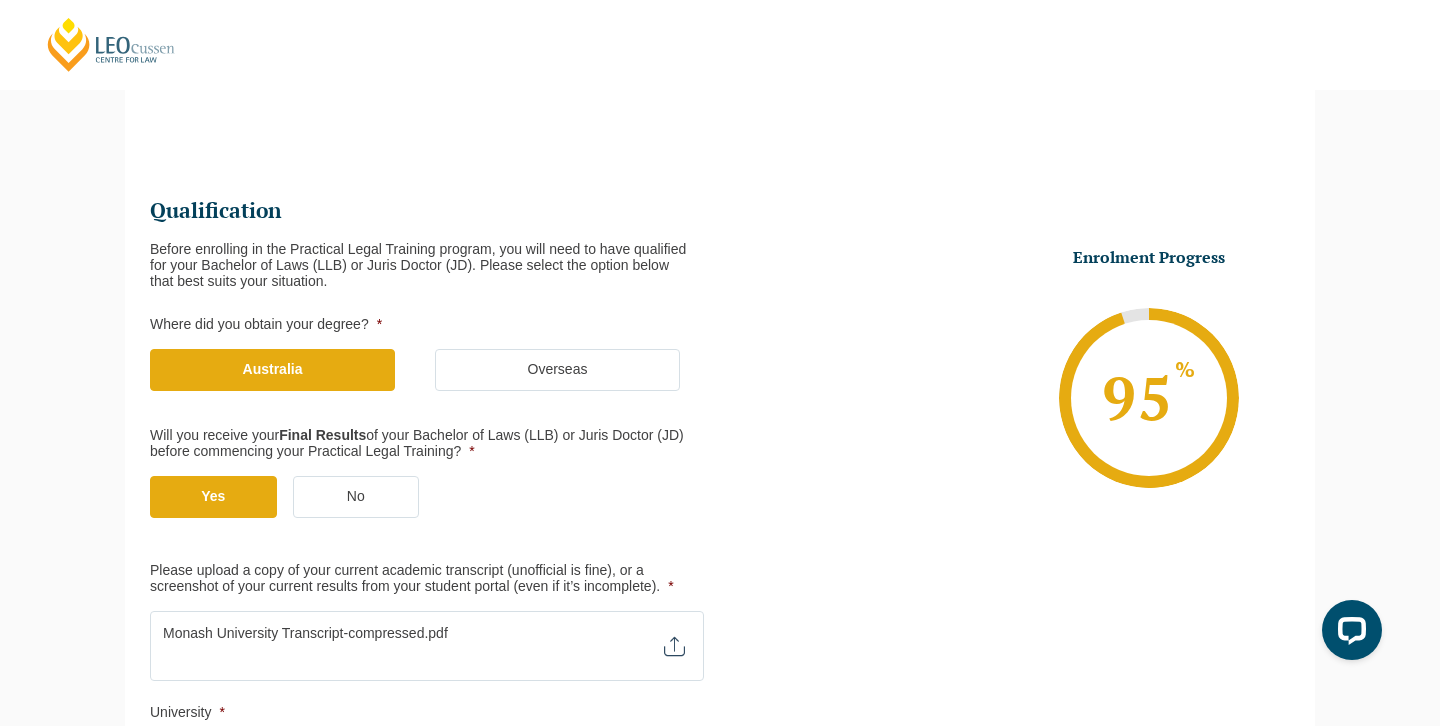scroll, scrollTop: 173, scrollLeft: 0, axis: vertical 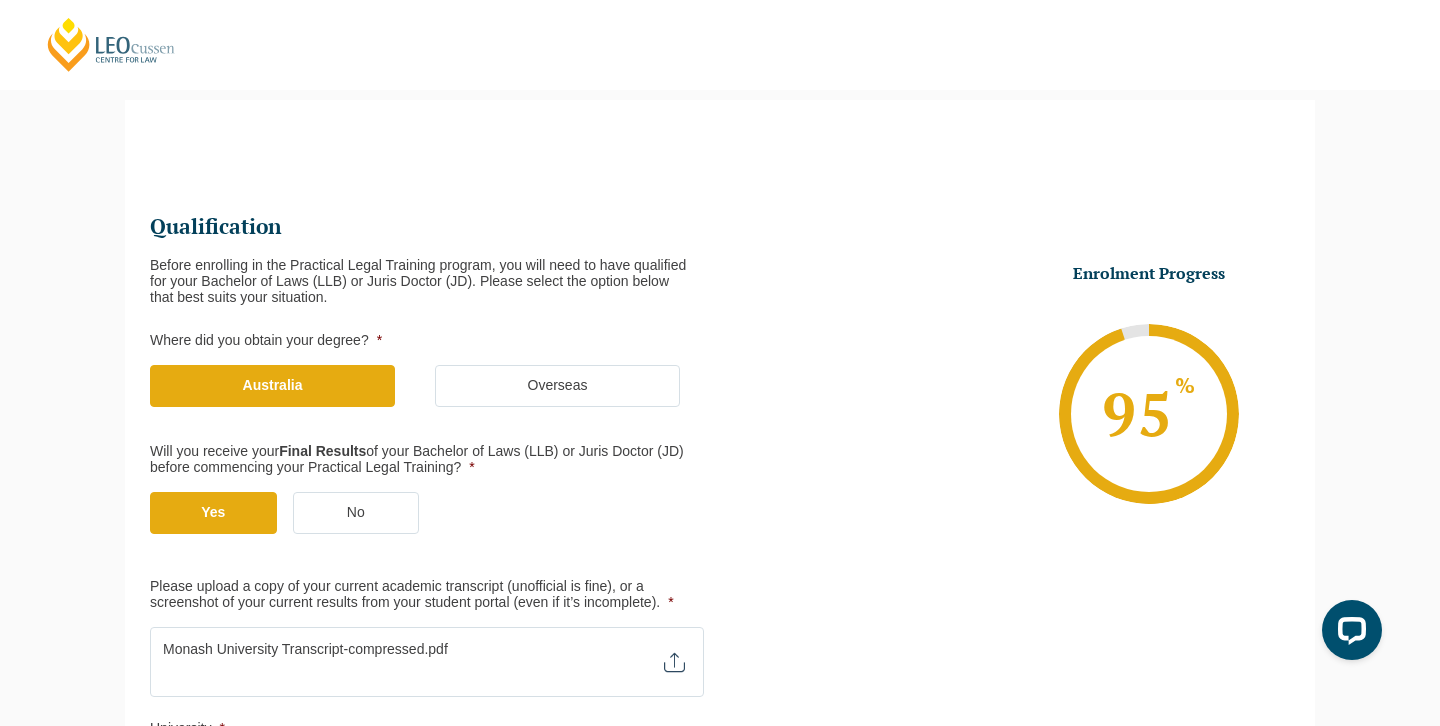 click on "Qualification Before enrolling in the Practical Legal Training program, you will need to have qualified for your Bachelor of Laws (LLB) or Juris Doctor (JD). Please select the option below that best suits your situation.  Where did you obtain your degree? *
Australia
Overseas
Have you received a skills assessment letter from the admitting authority in your state? *
Yes
No
Have you completed all academic requirements? *
Yes
No
Will you receive your Final Results of your Bachelor of Laws (LLB) or Juris Doctor (JD) before commencing your Practical Legal Training? * Will you receive your  Final Results  of your Bachelor of Laws (LLB) or Juris Doctor (JD) before commencing your Practical Legal Training? *
Yes
No
*
Yes
No
Will you have completed all Priestly 11 Subjects? Priestley 11 Subjects:
* No" at bounding box center [435, 549] 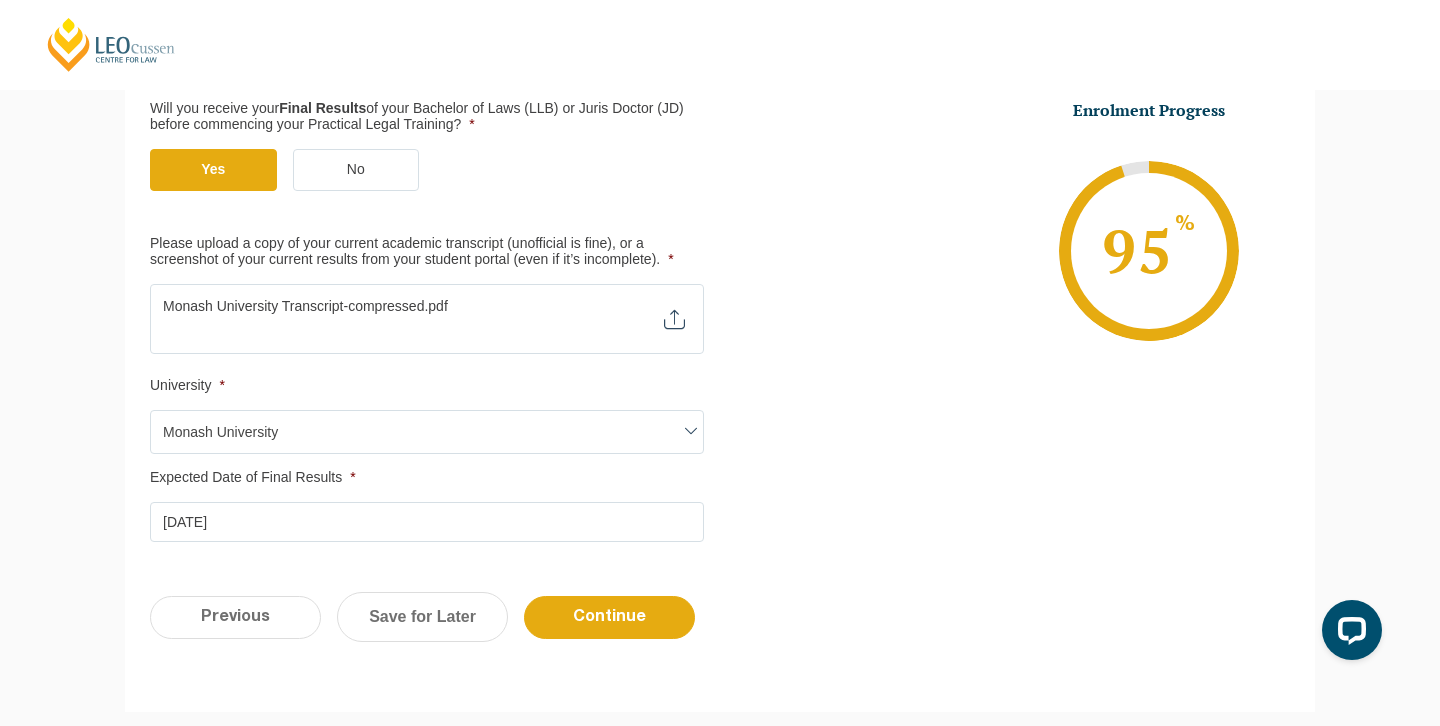 scroll, scrollTop: 518, scrollLeft: 0, axis: vertical 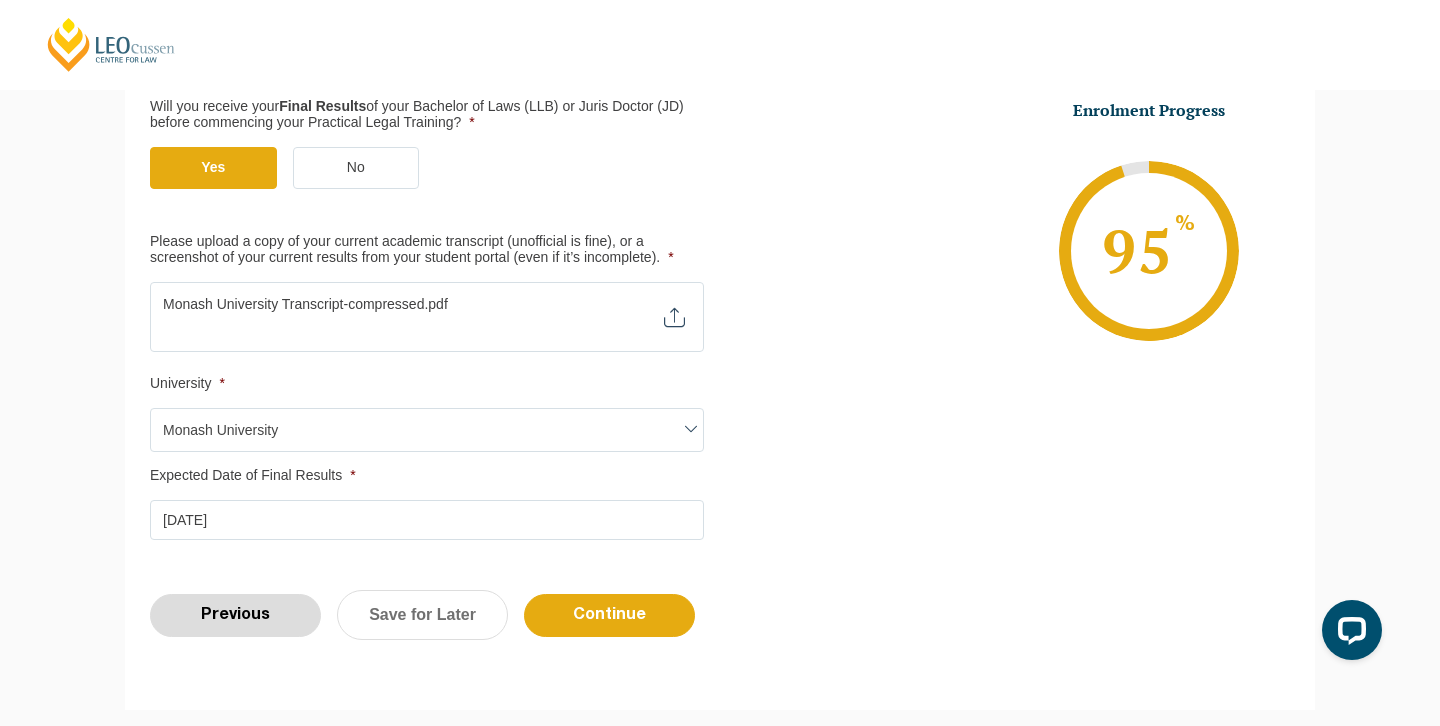 click on "Previous" at bounding box center (235, 615) 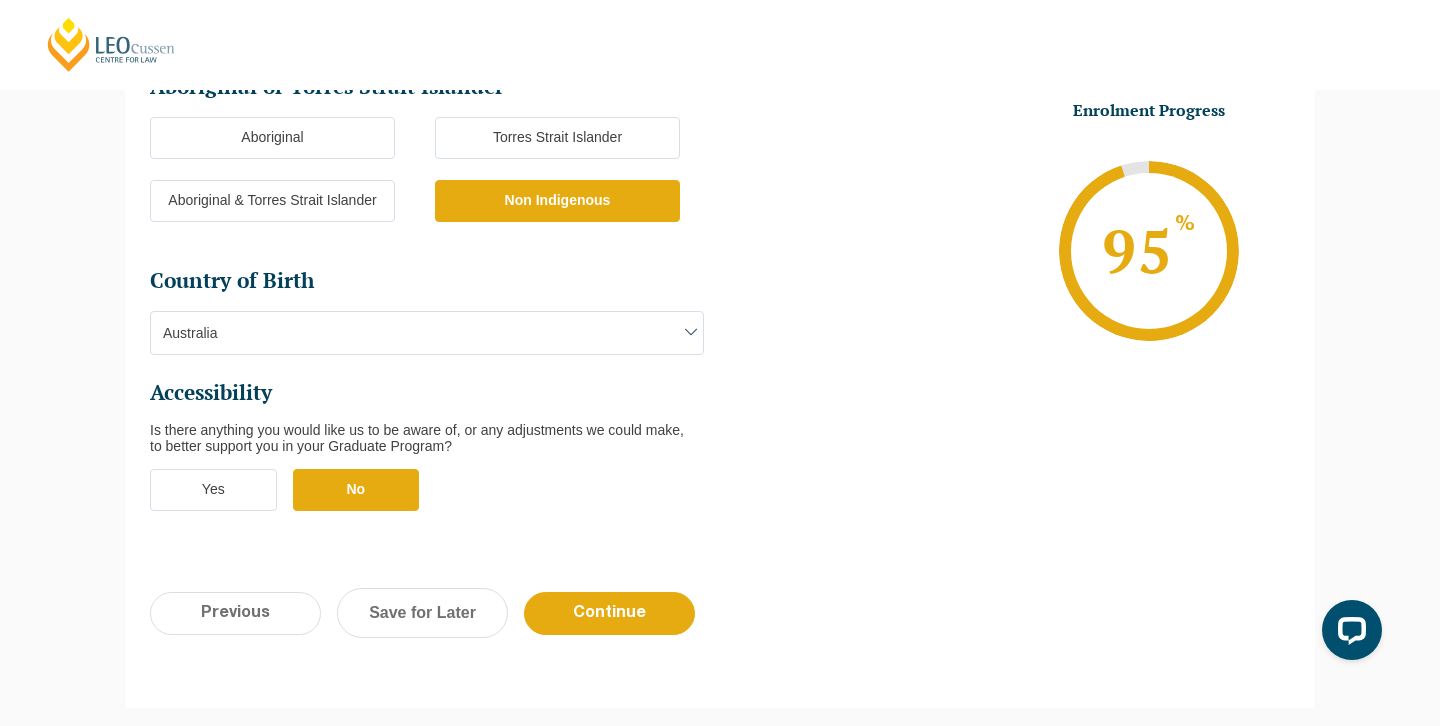 scroll, scrollTop: 589, scrollLeft: 0, axis: vertical 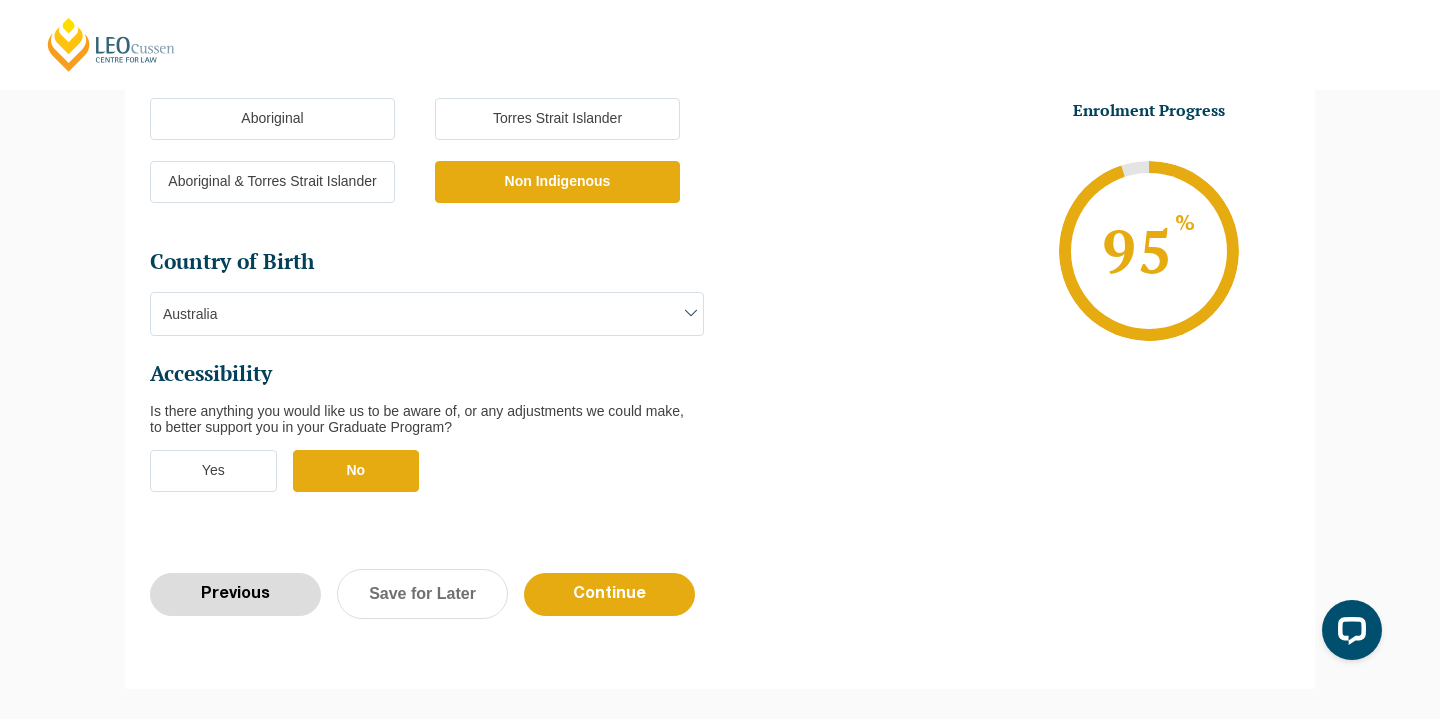 click on "Previous" at bounding box center (235, 594) 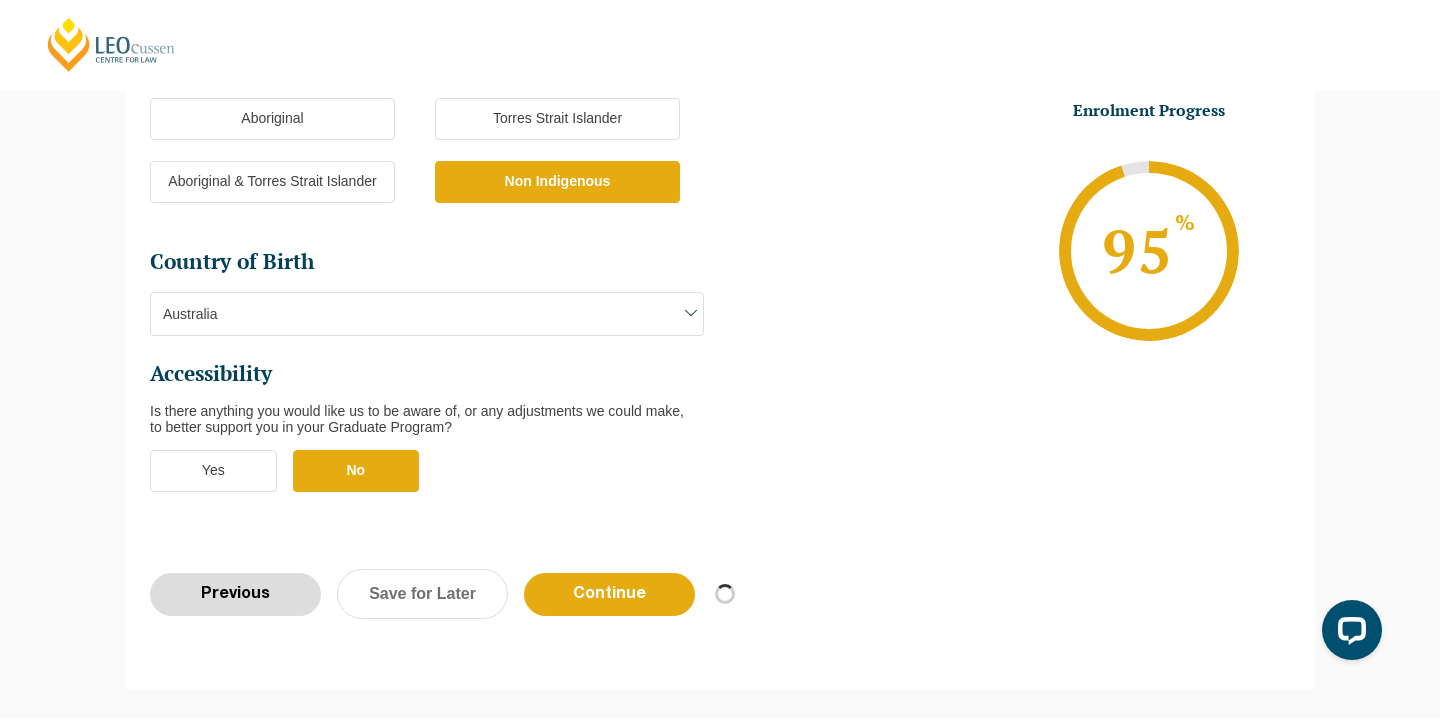 select on "Online Part Time Learning" 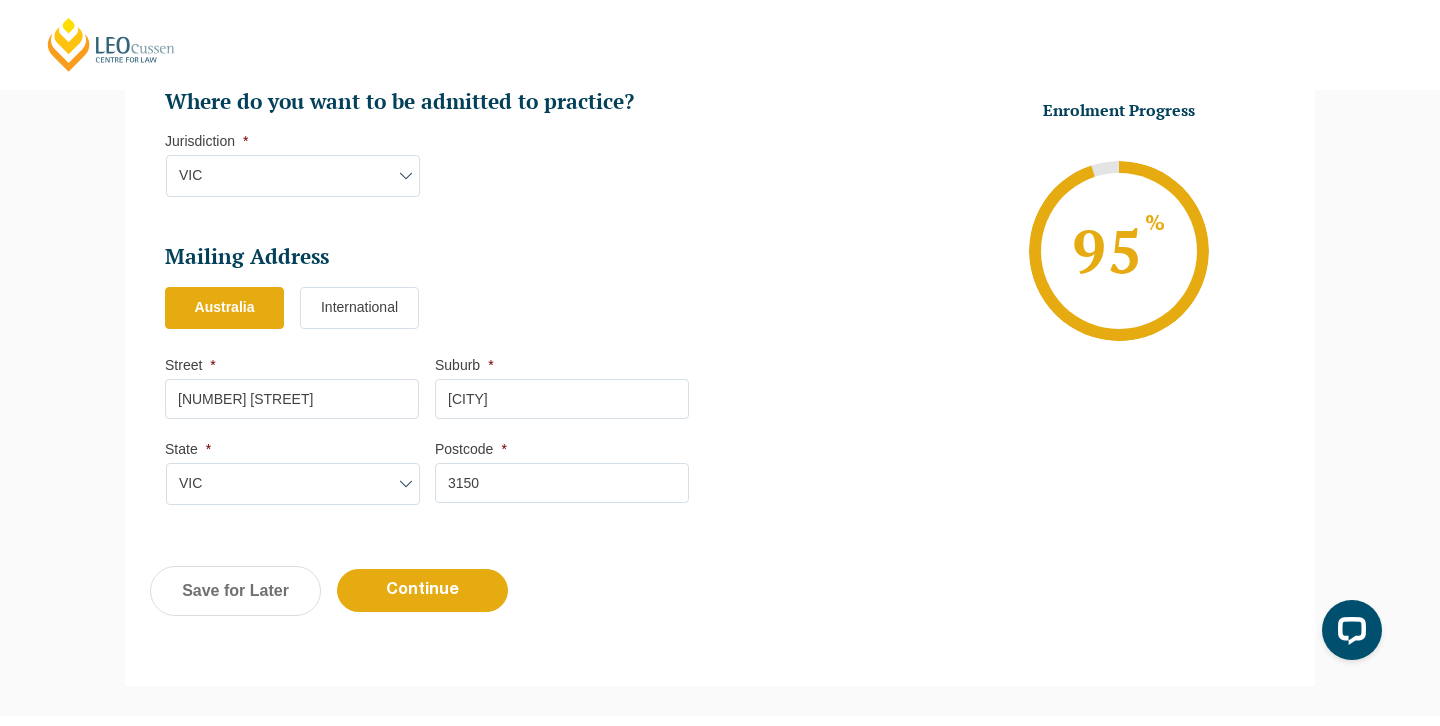scroll, scrollTop: 1216, scrollLeft: 0, axis: vertical 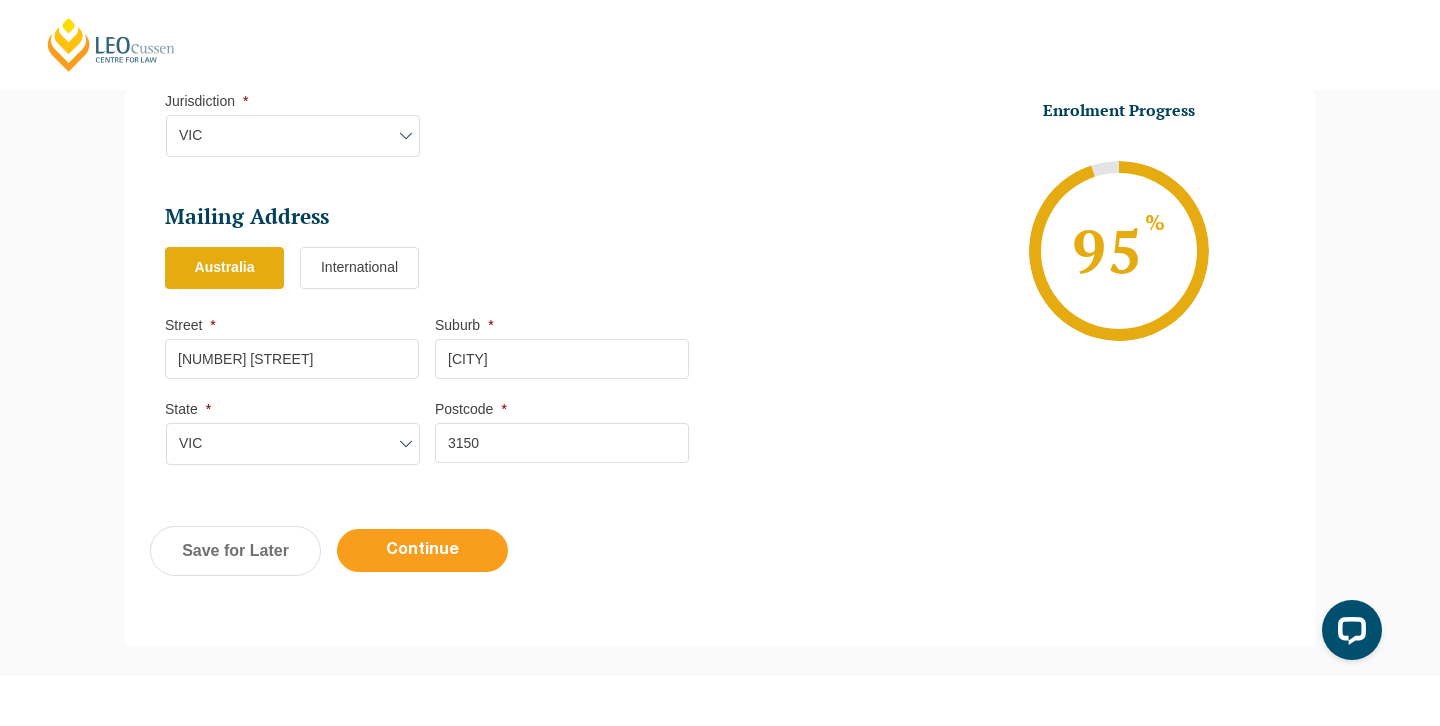 click on "Continue" at bounding box center (422, 550) 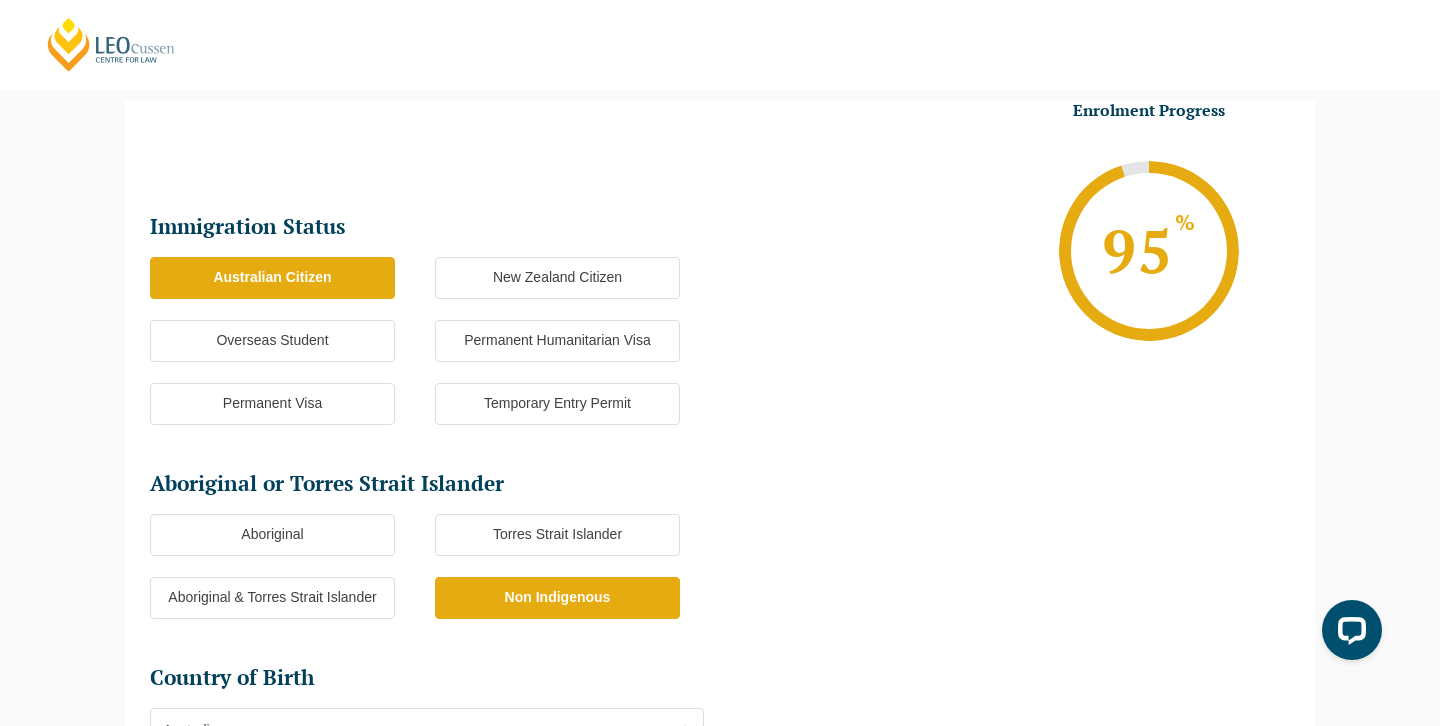 scroll, scrollTop: 799, scrollLeft: 0, axis: vertical 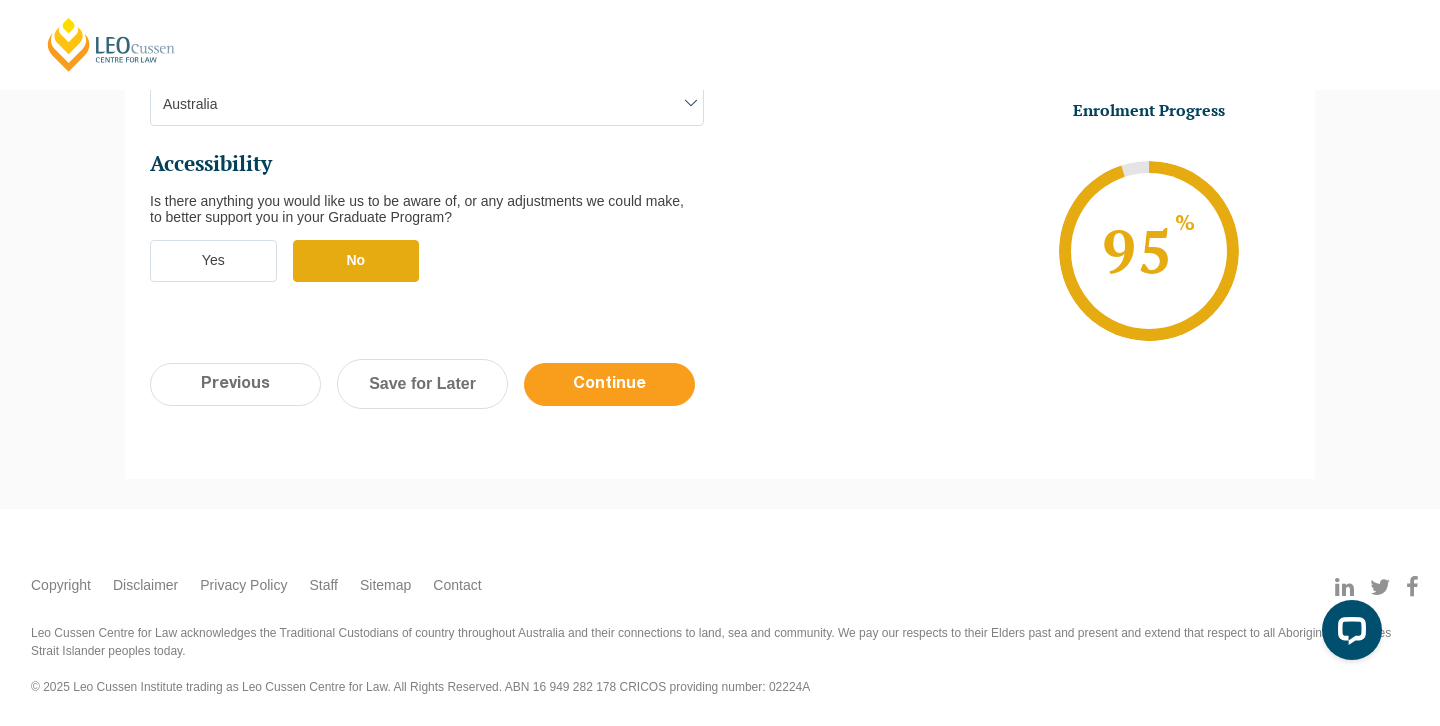 click on "Continue" at bounding box center [609, 384] 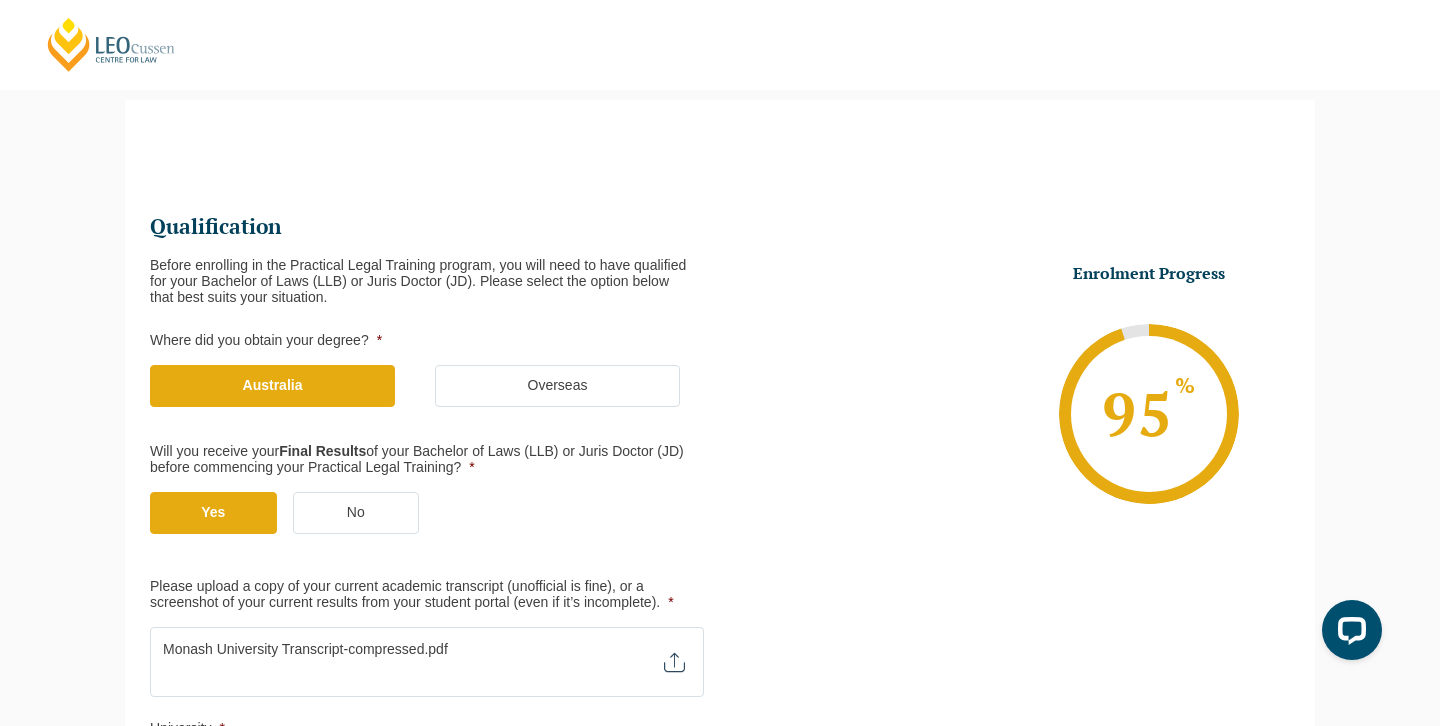 scroll, scrollTop: 751, scrollLeft: 0, axis: vertical 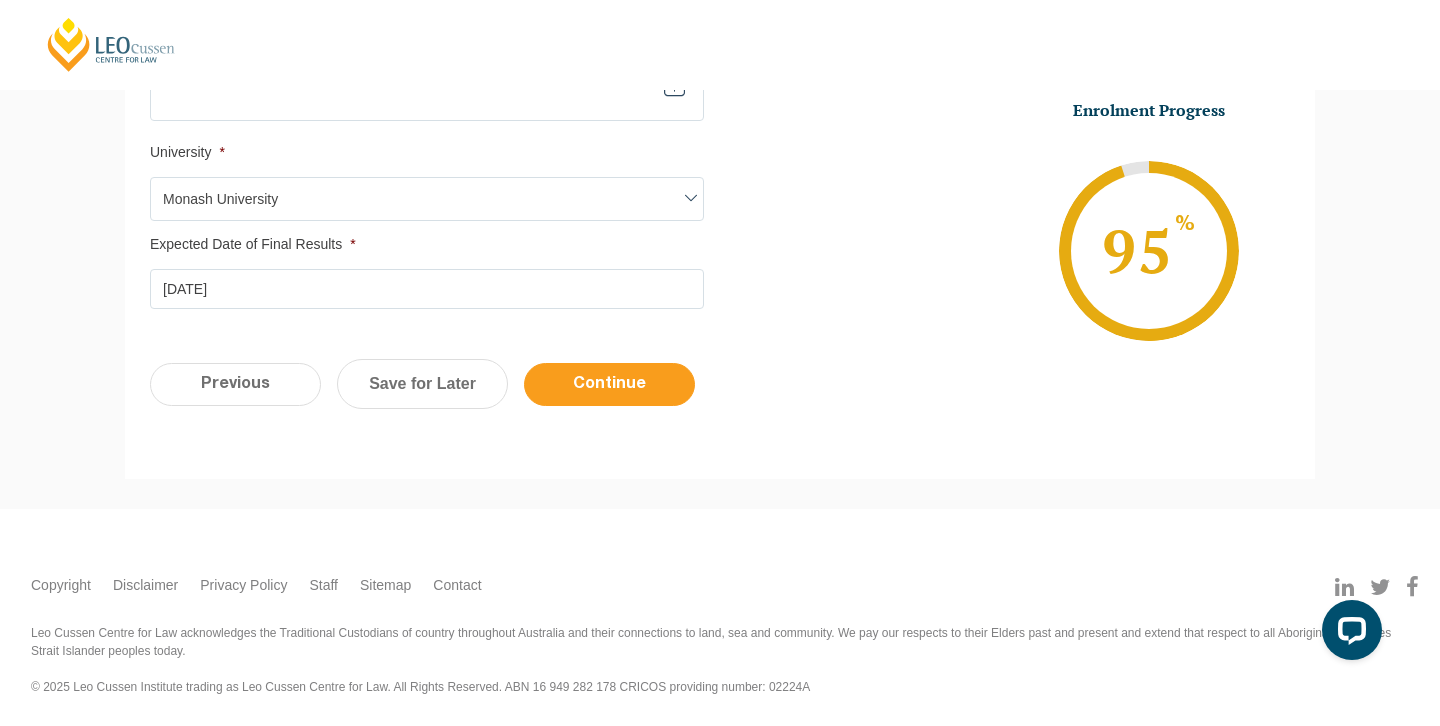click on "Continue" at bounding box center (609, 384) 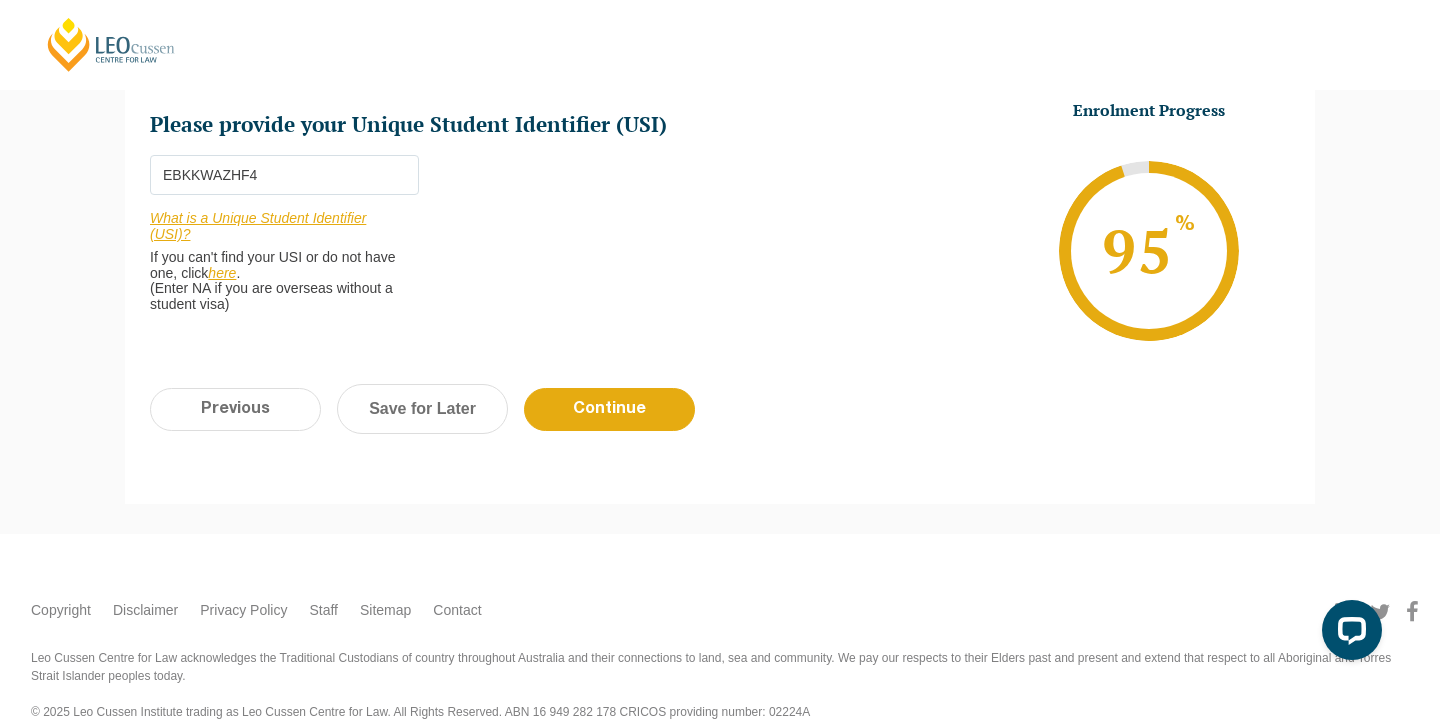 scroll, scrollTop: 937, scrollLeft: 0, axis: vertical 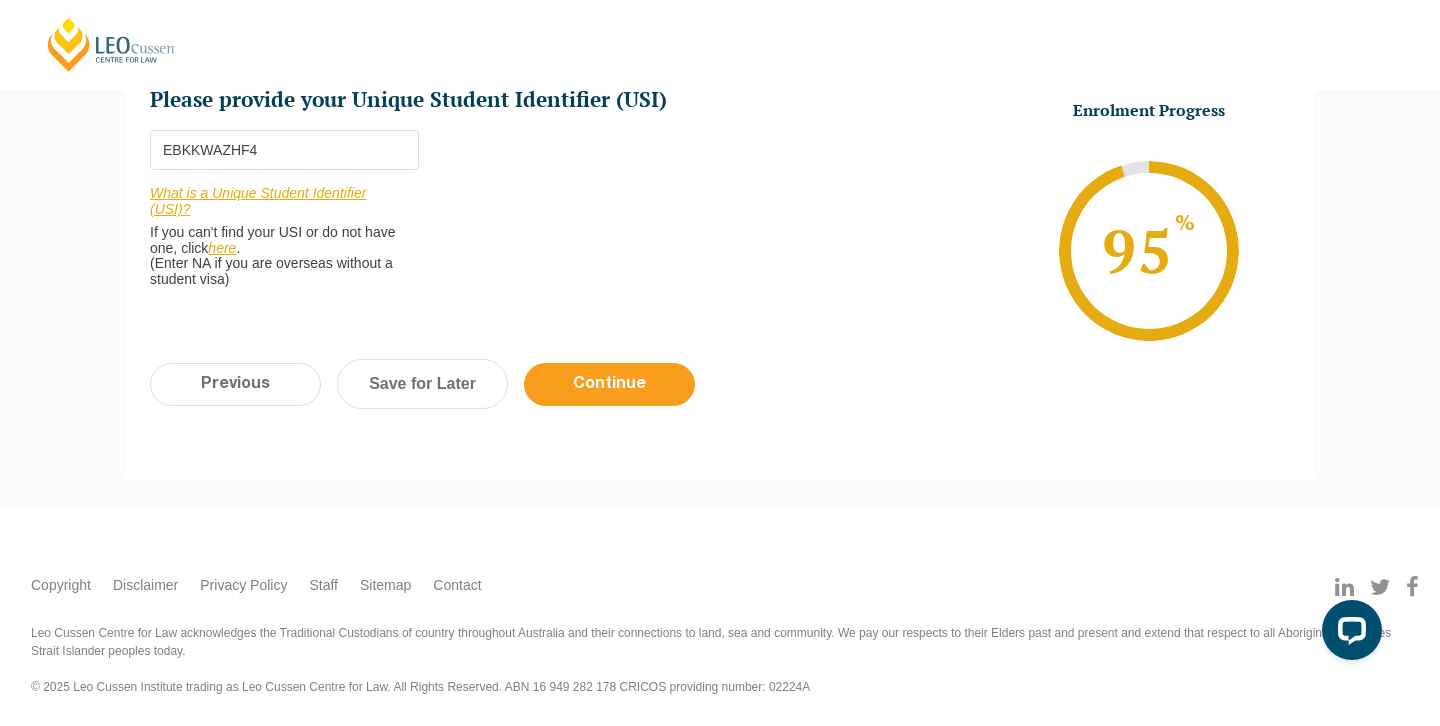 click on "Continue" at bounding box center [609, 384] 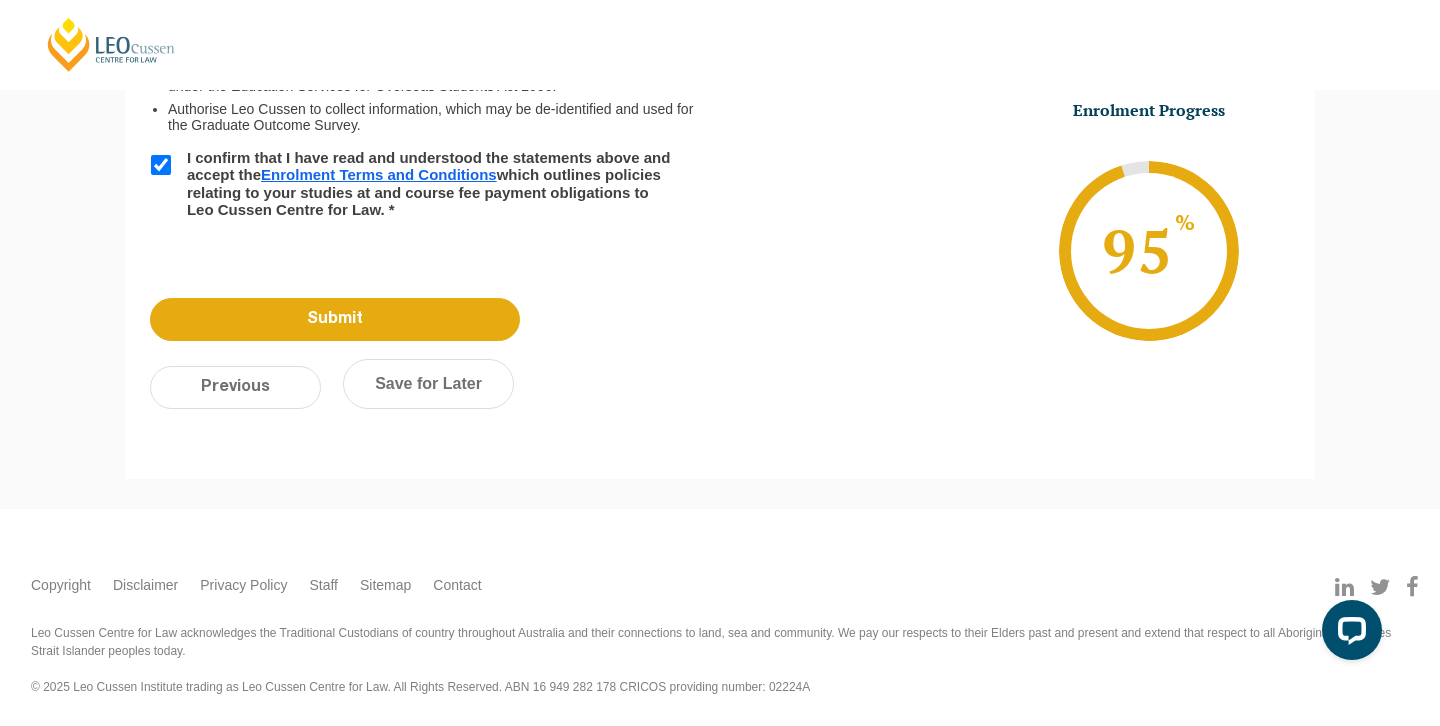scroll 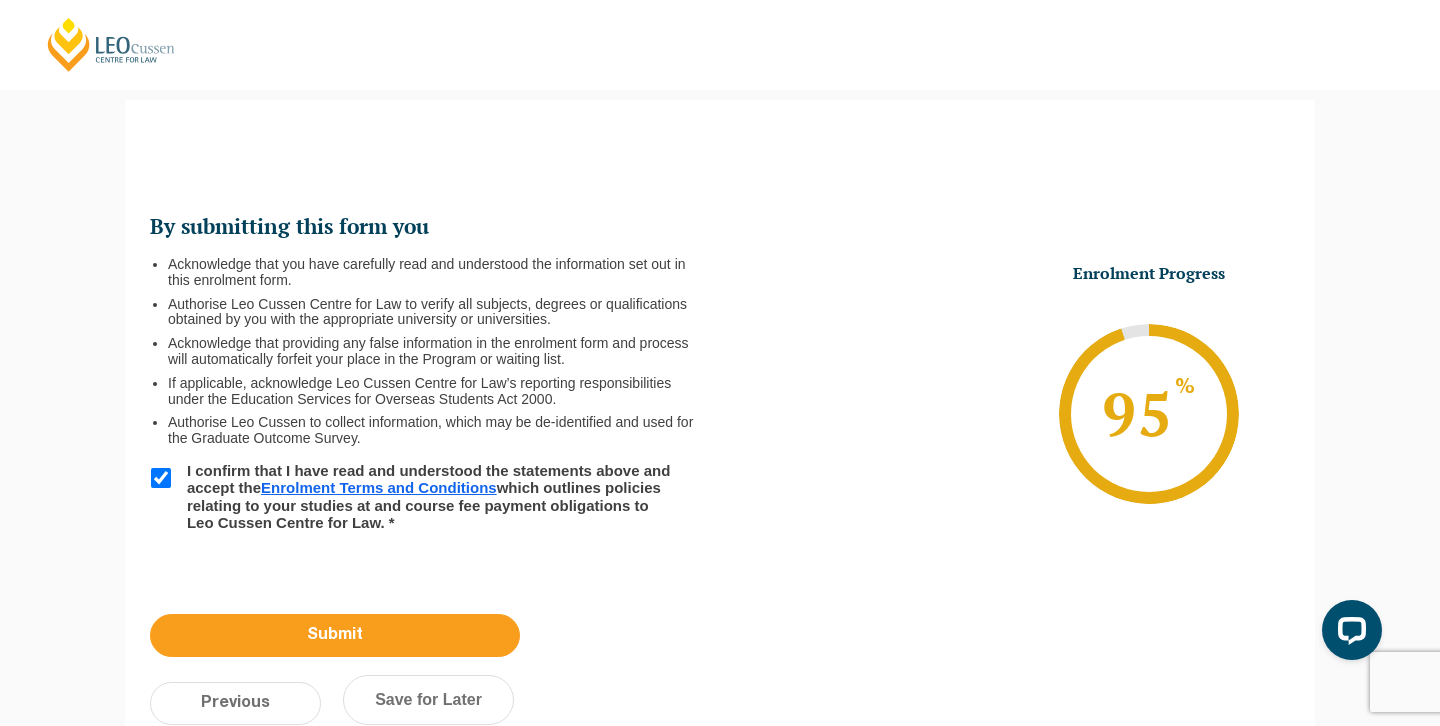 click on "Submit" at bounding box center [335, 635] 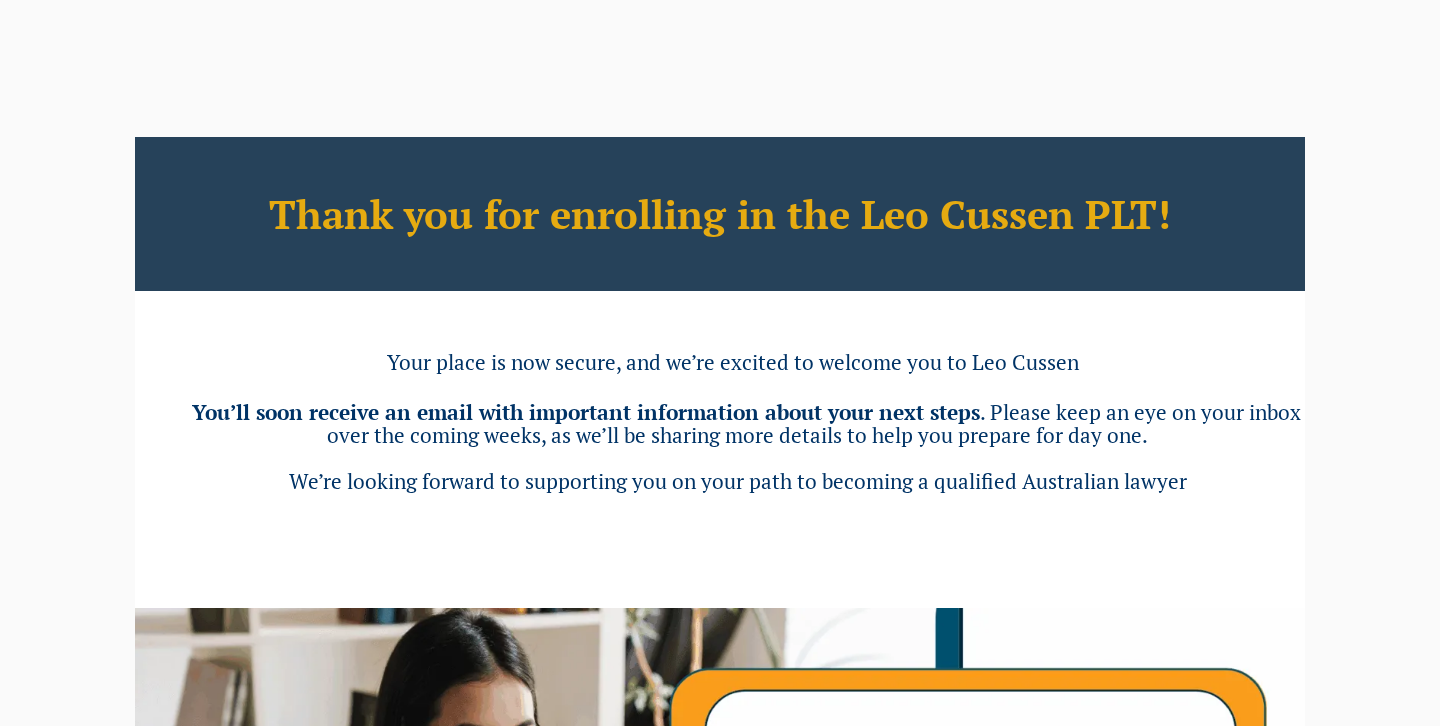 scroll, scrollTop: 18, scrollLeft: 0, axis: vertical 